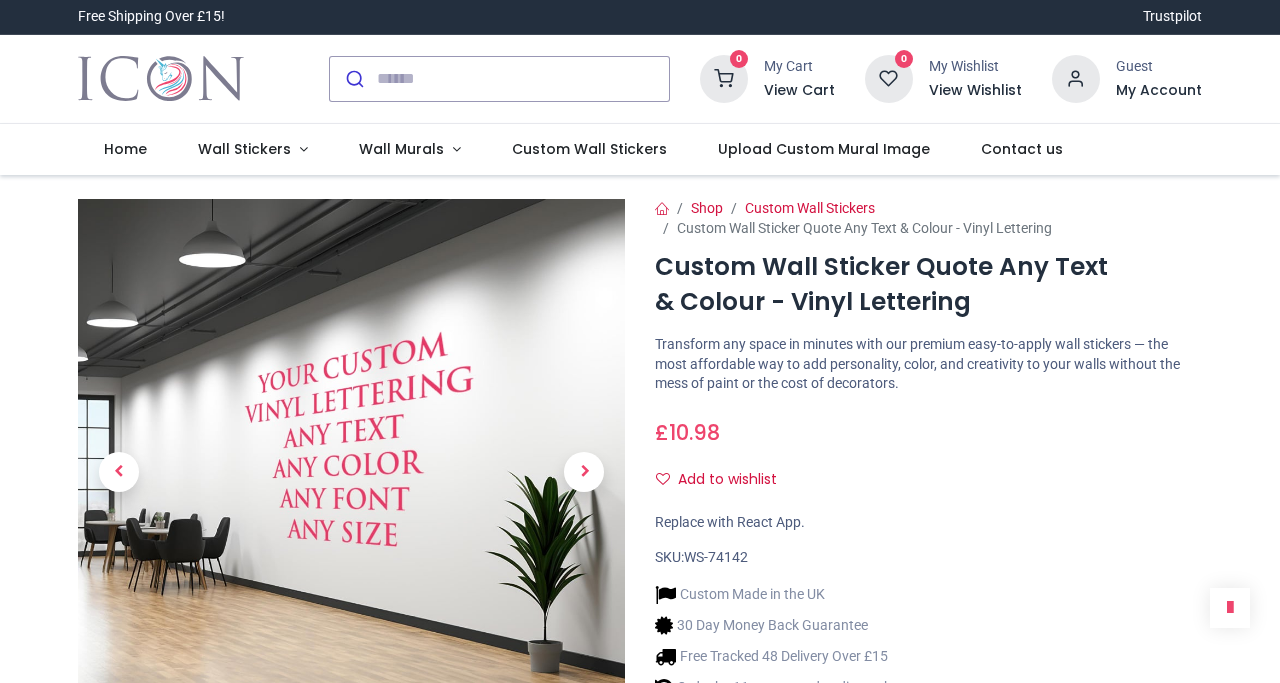 scroll, scrollTop: 0, scrollLeft: 0, axis: both 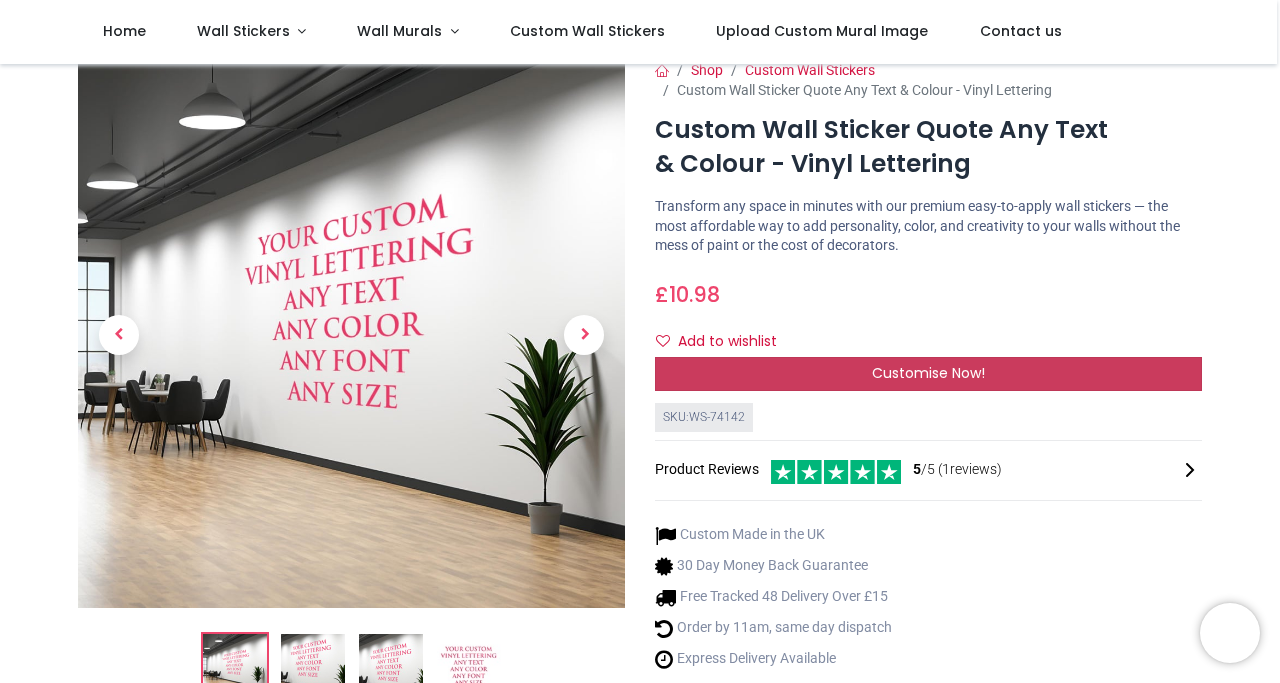 click on "Customise Now!" at bounding box center (928, 373) 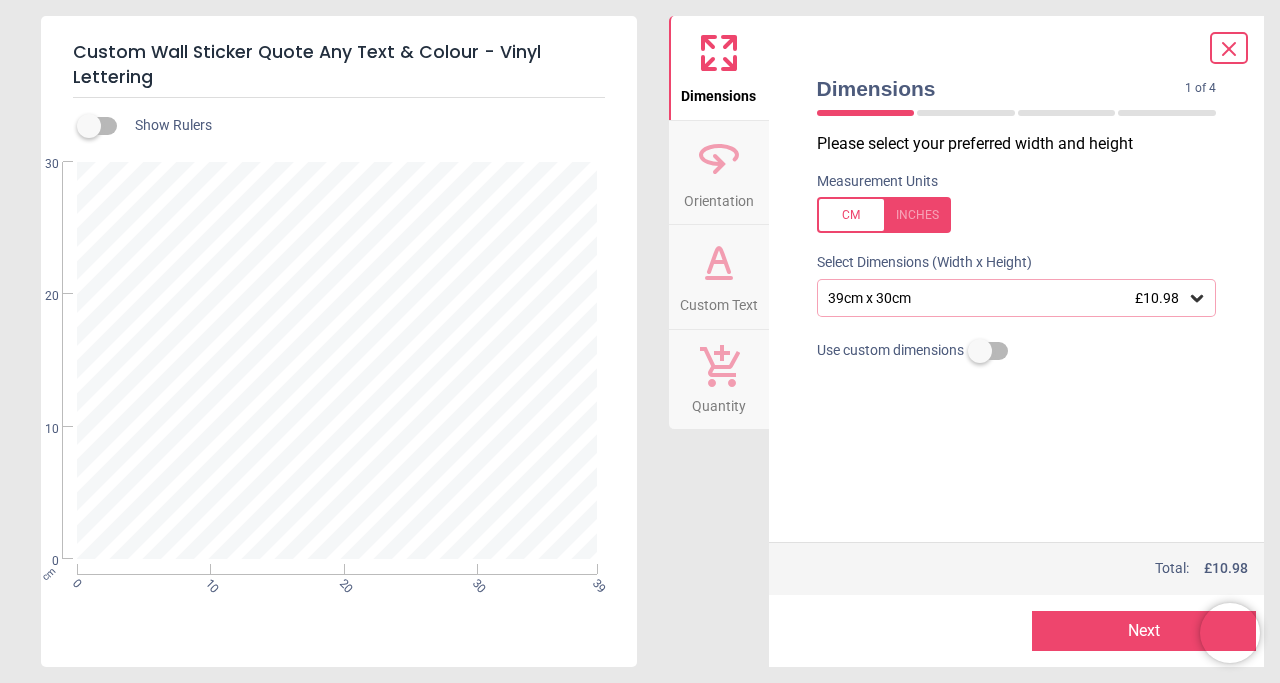 click 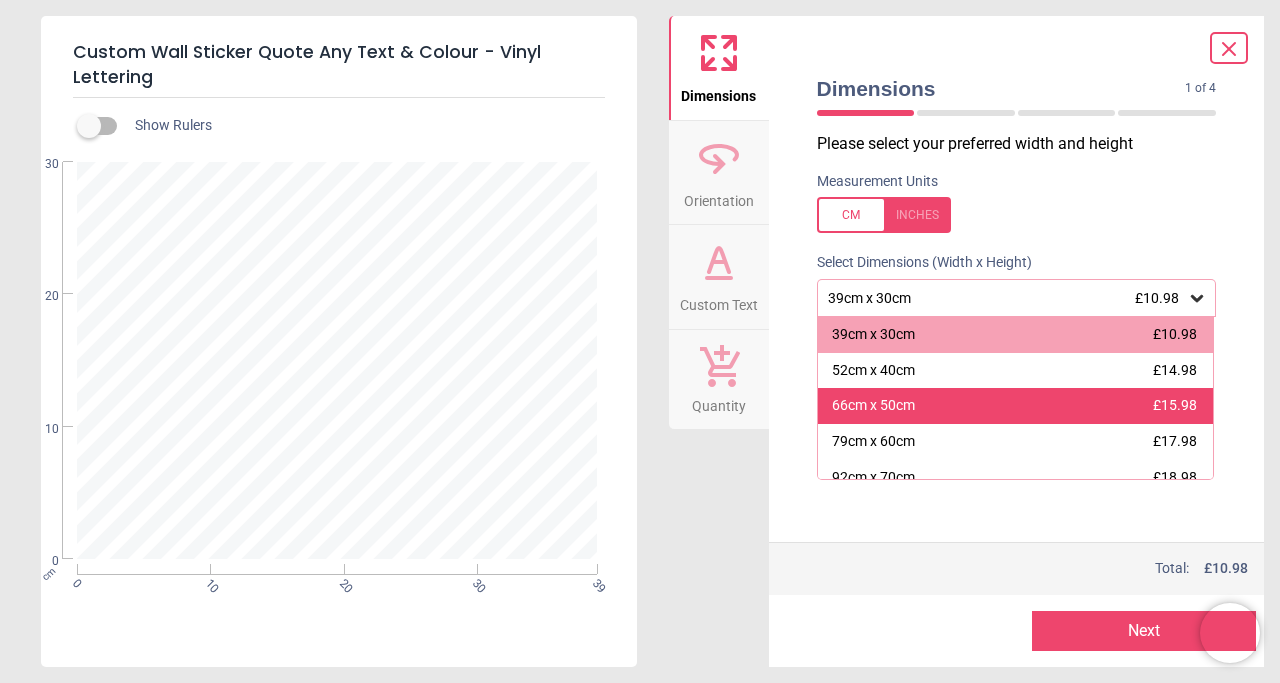 click on "66cm  x  50cm       £15.98" at bounding box center (1016, 406) 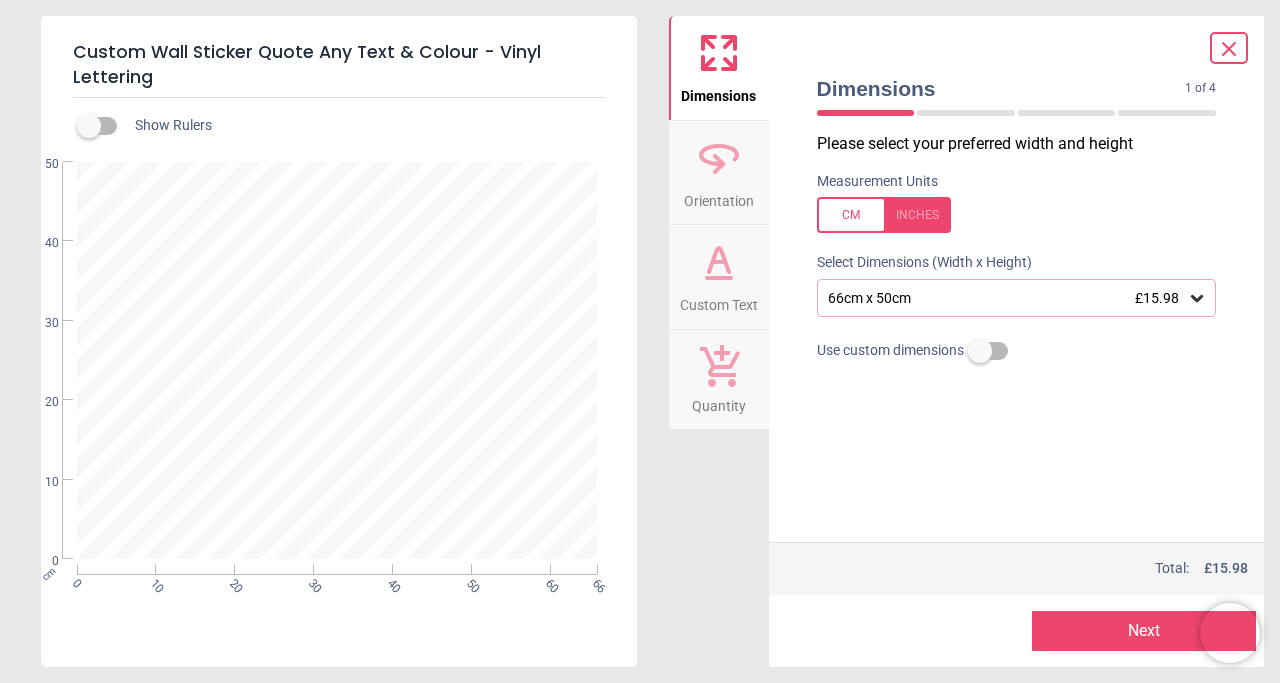 click on "Next" at bounding box center (1144, 631) 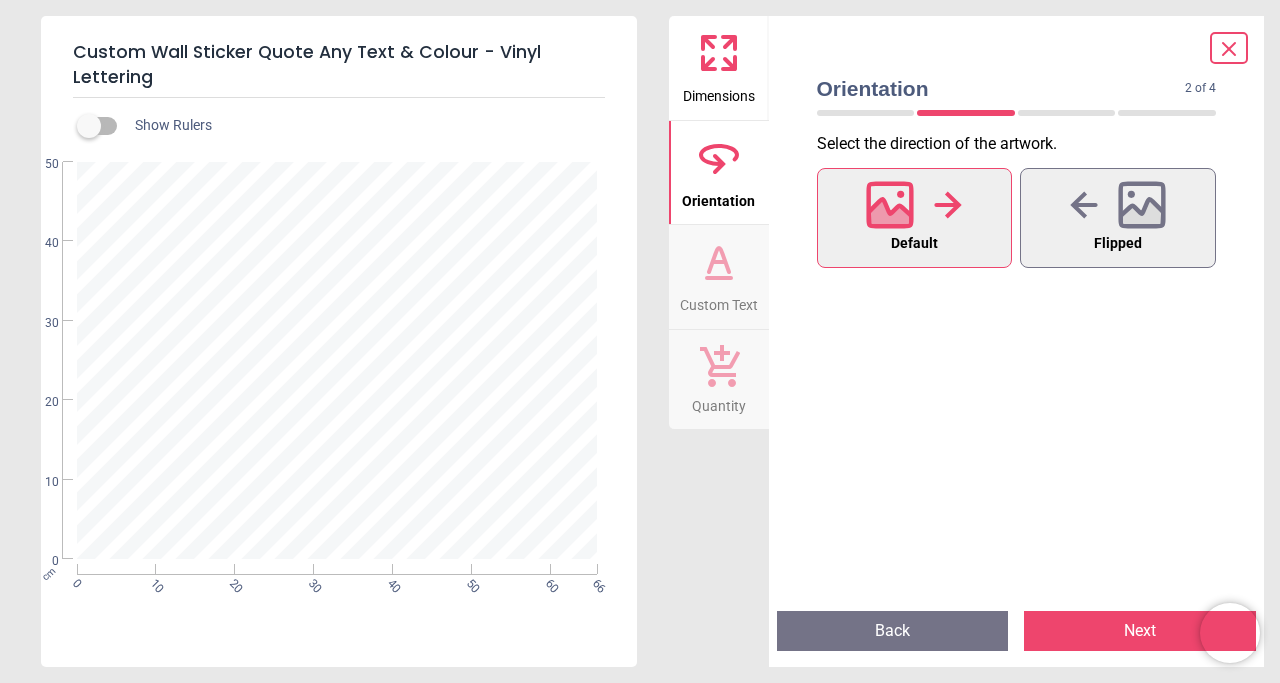 click on "Next" at bounding box center [1140, 631] 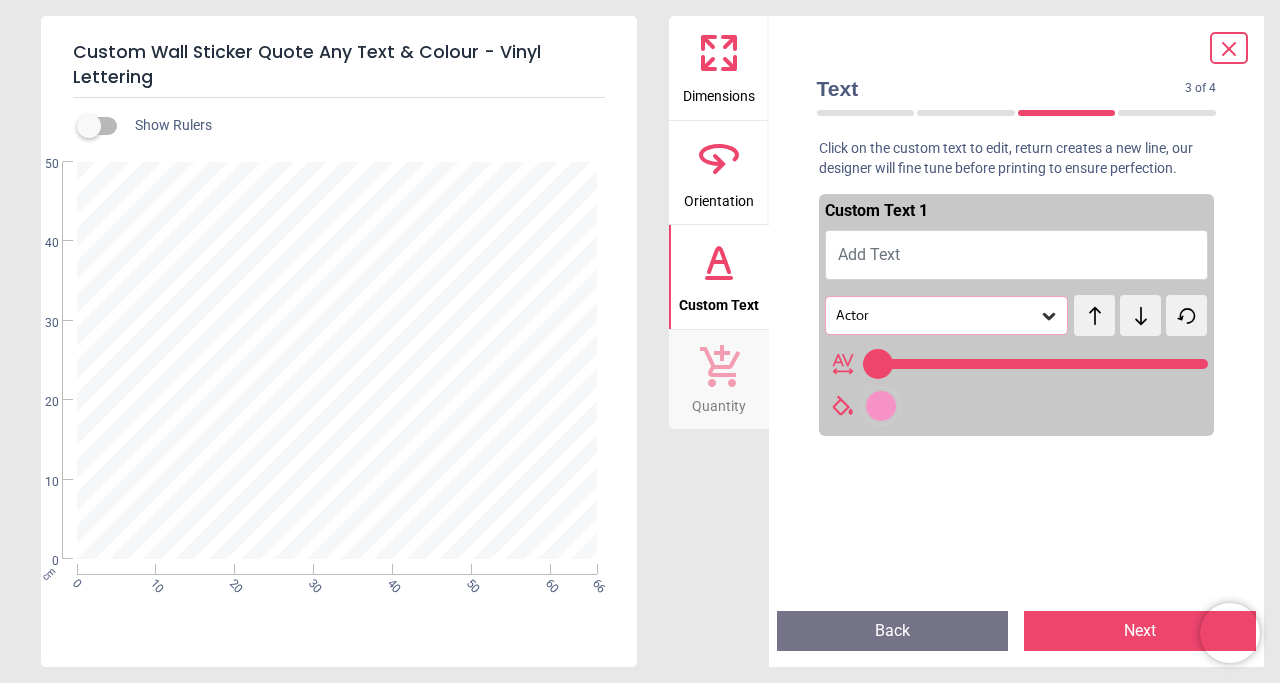type on "**" 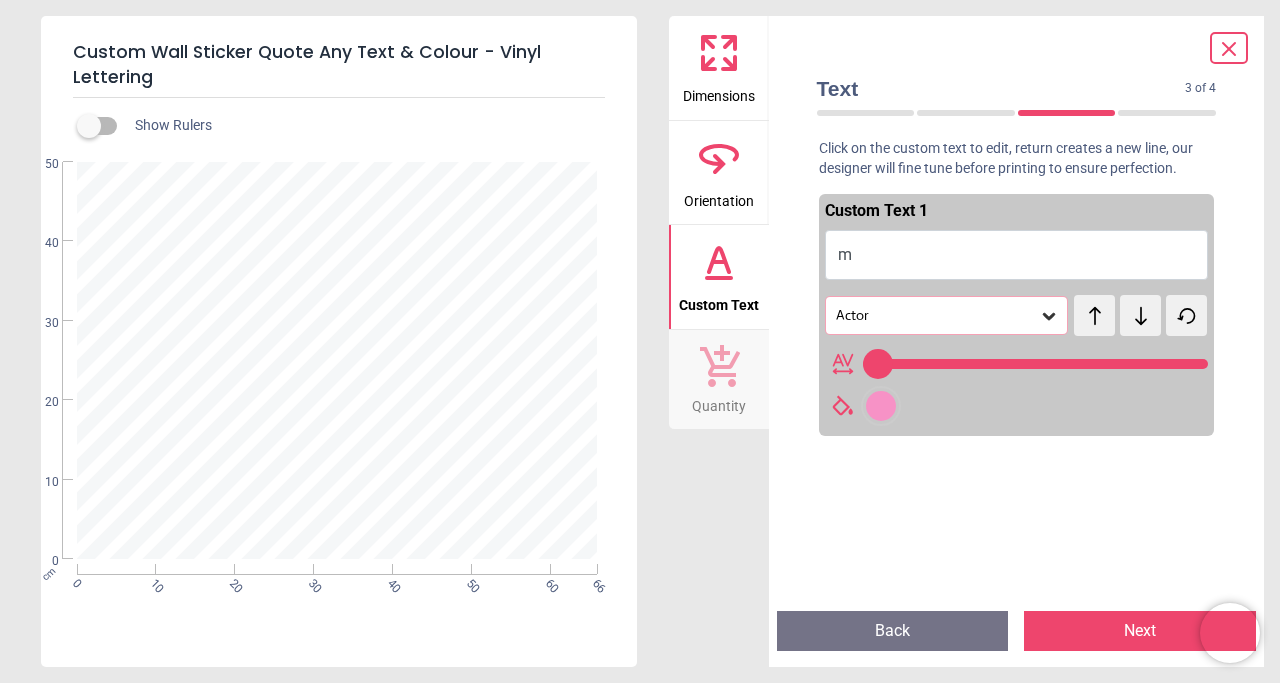 type 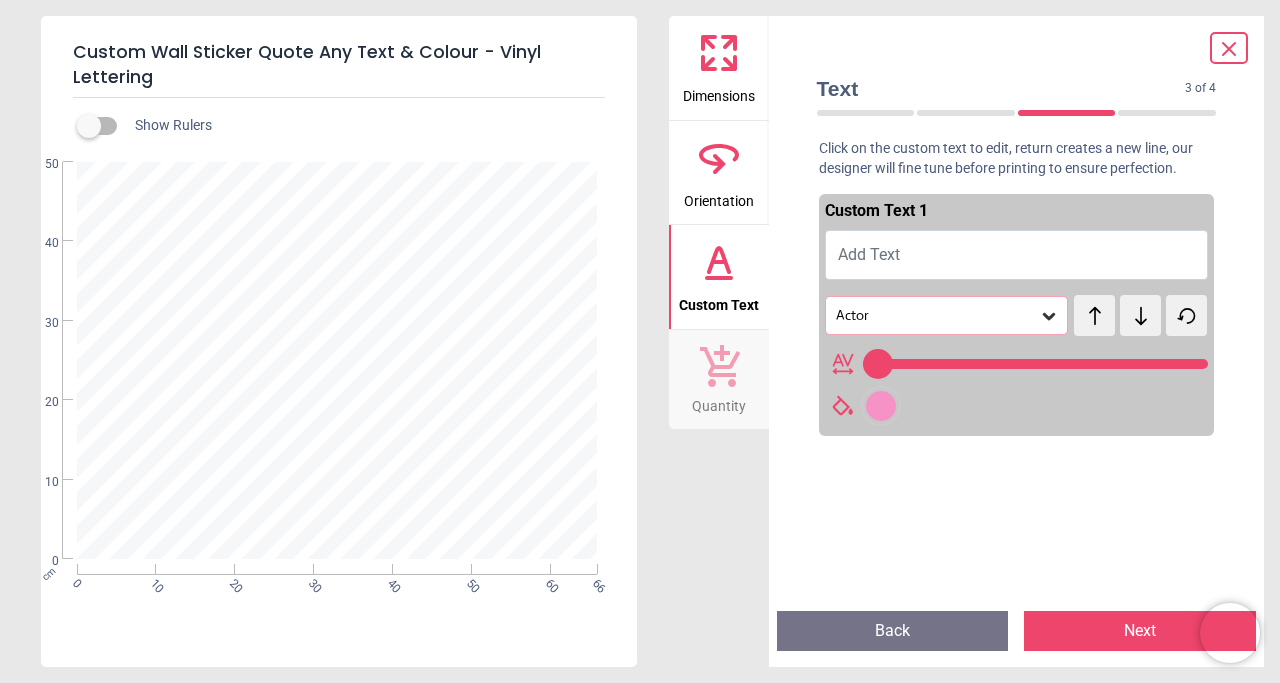 type on "*" 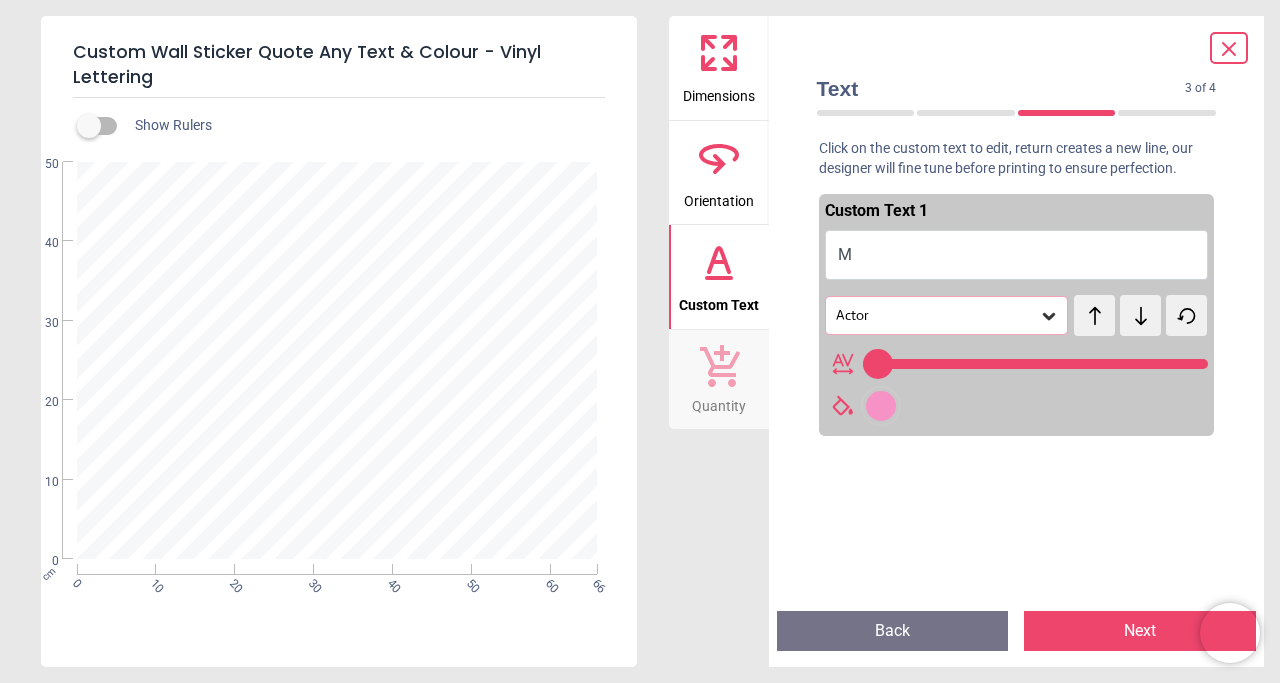 type on "***" 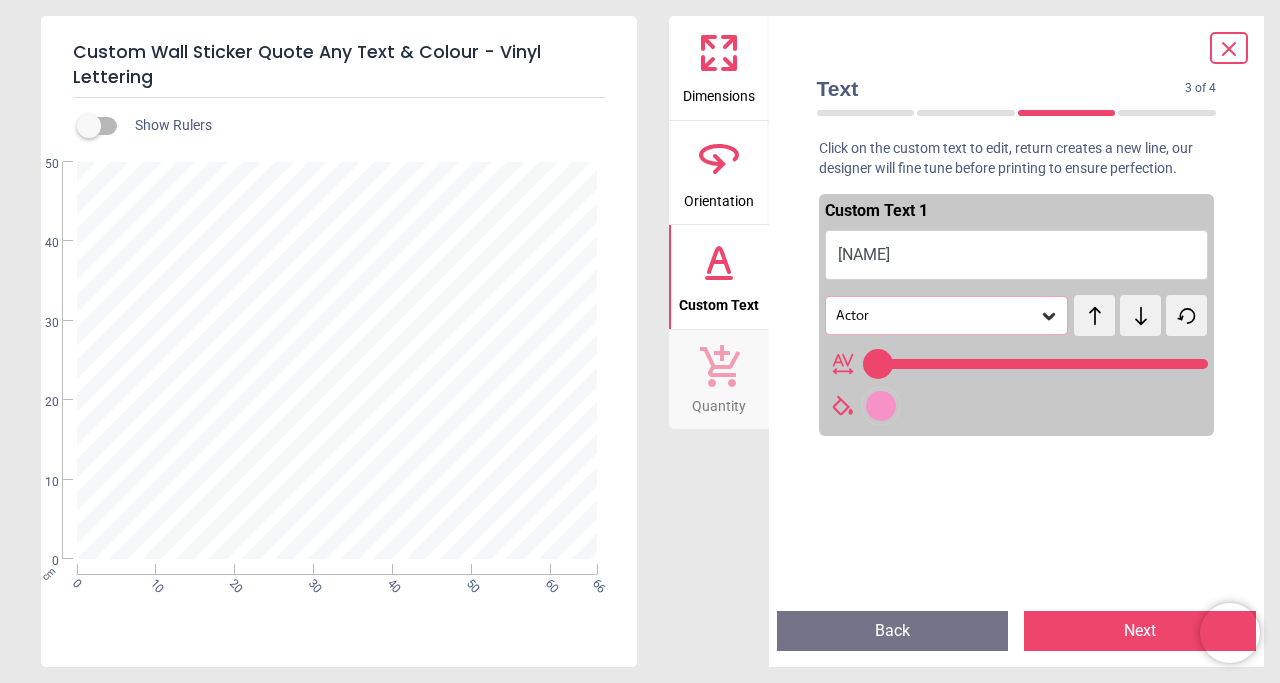 type on "***" 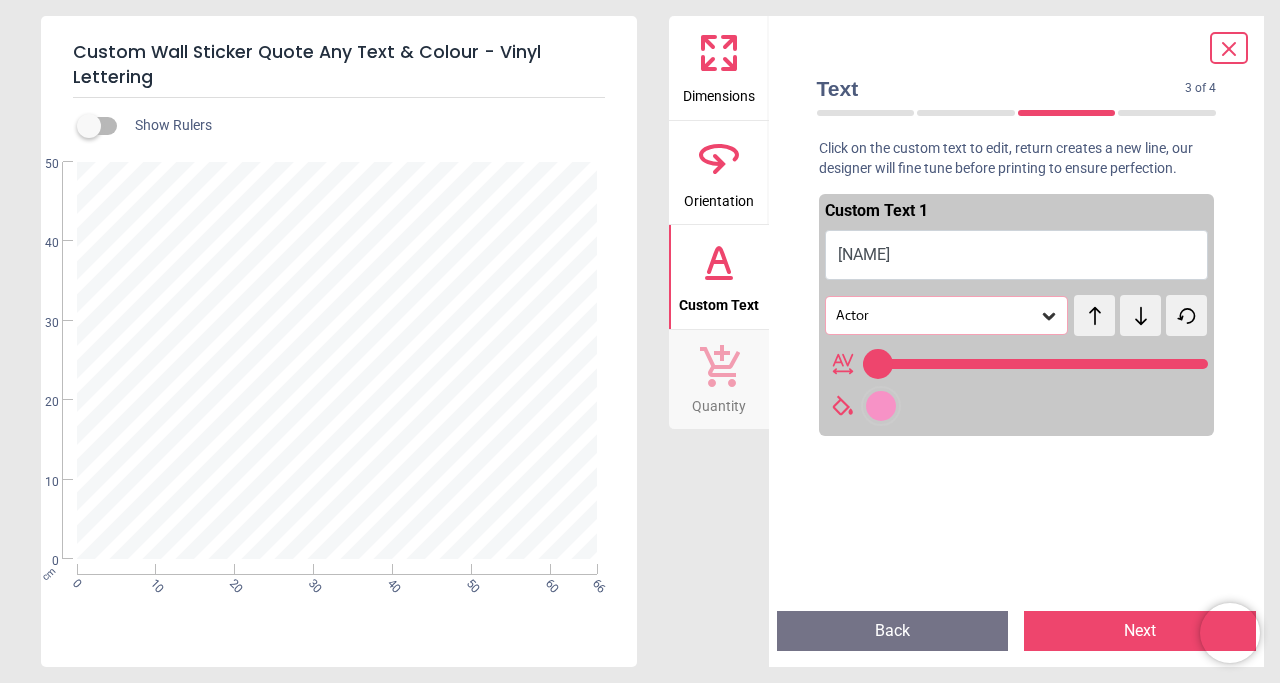 type on "***" 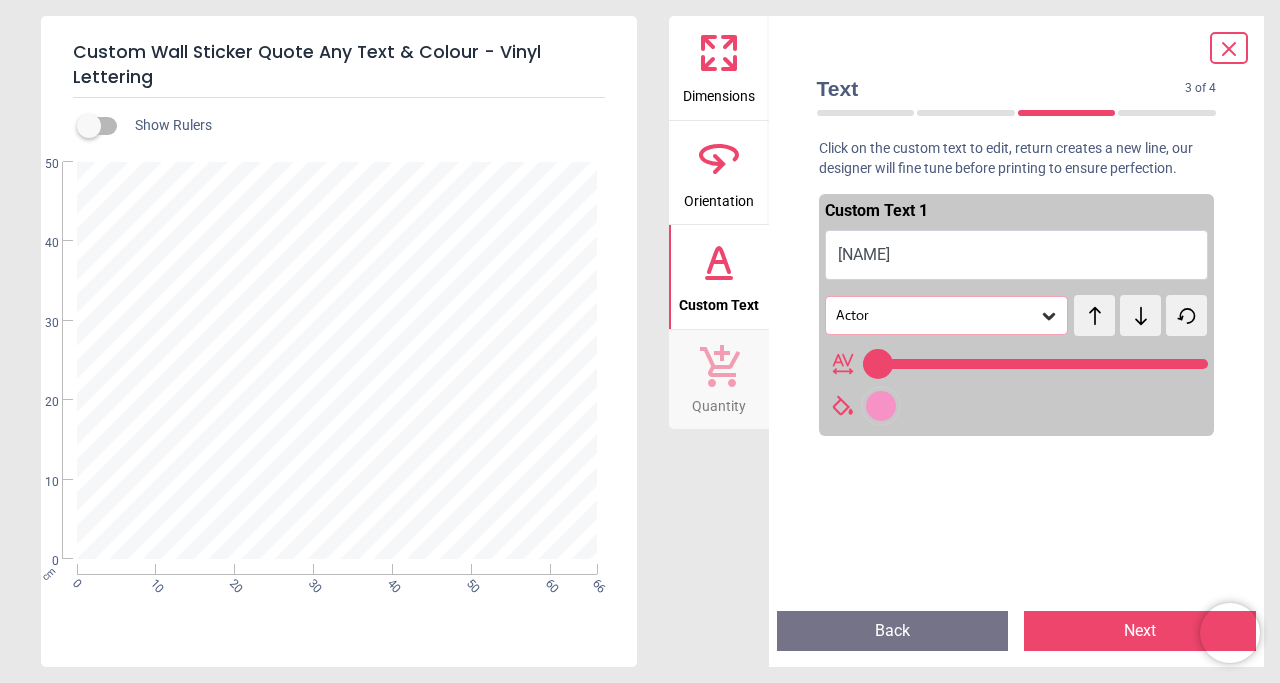 type on "***" 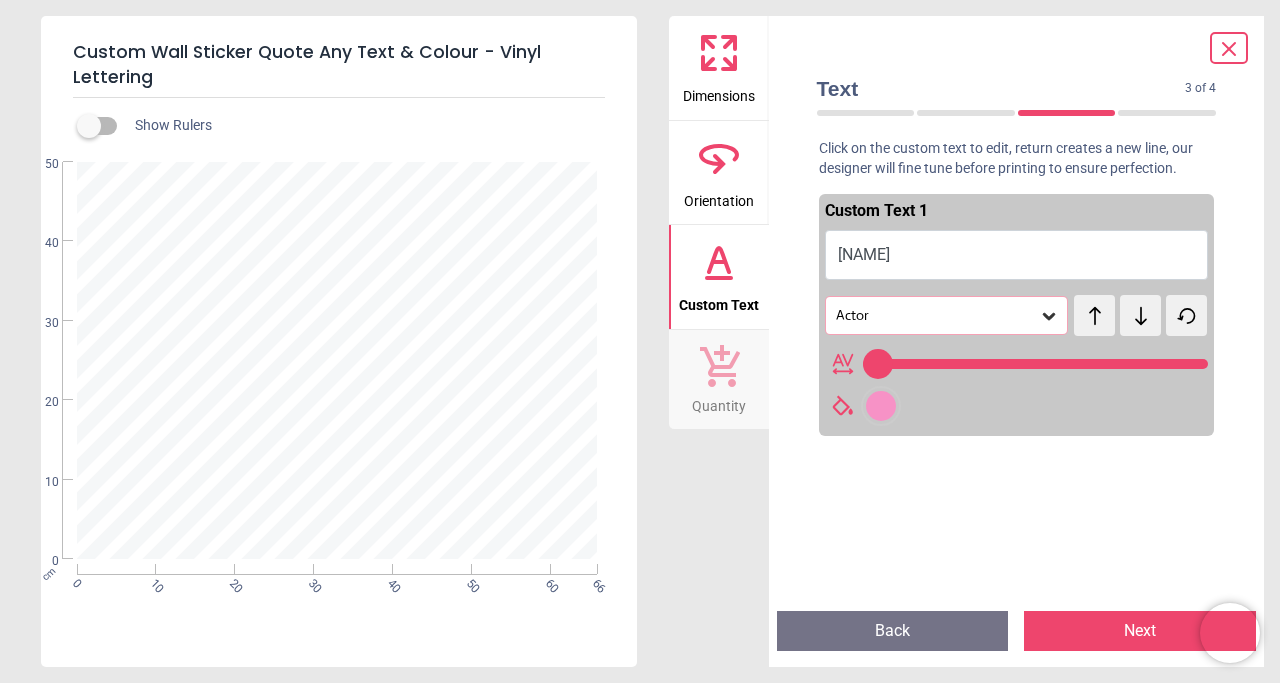 scroll, scrollTop: 238, scrollLeft: 0, axis: vertical 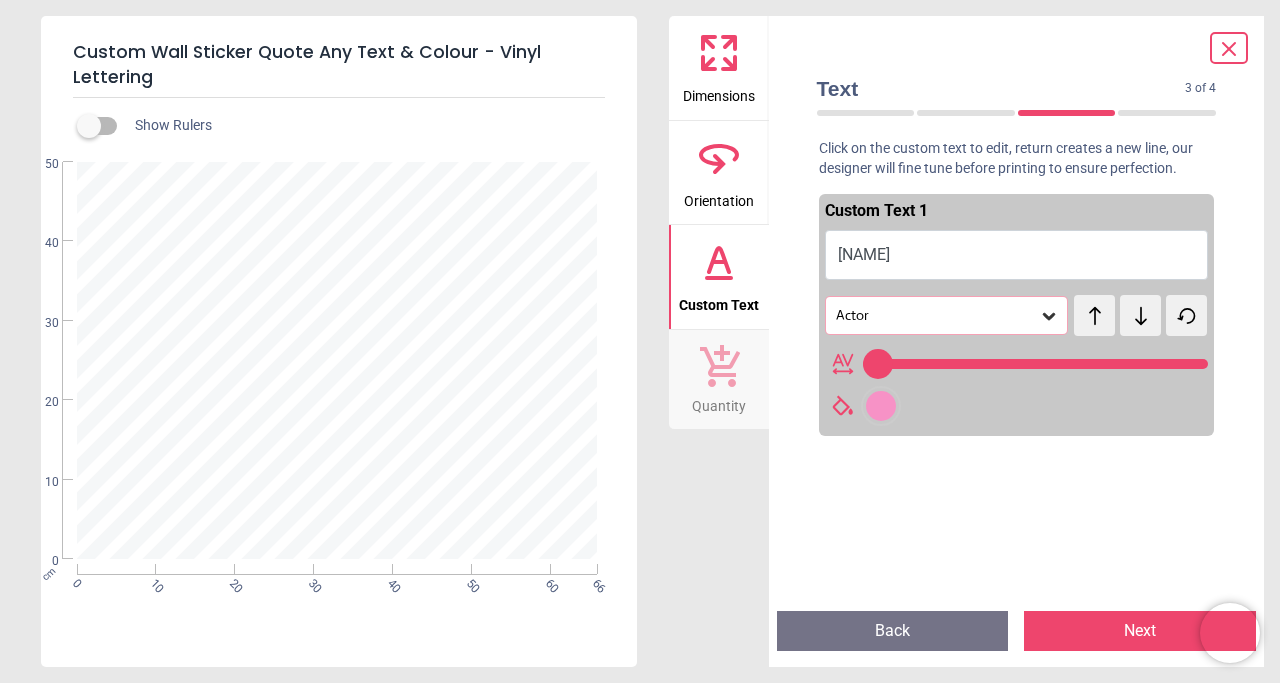 type on "***" 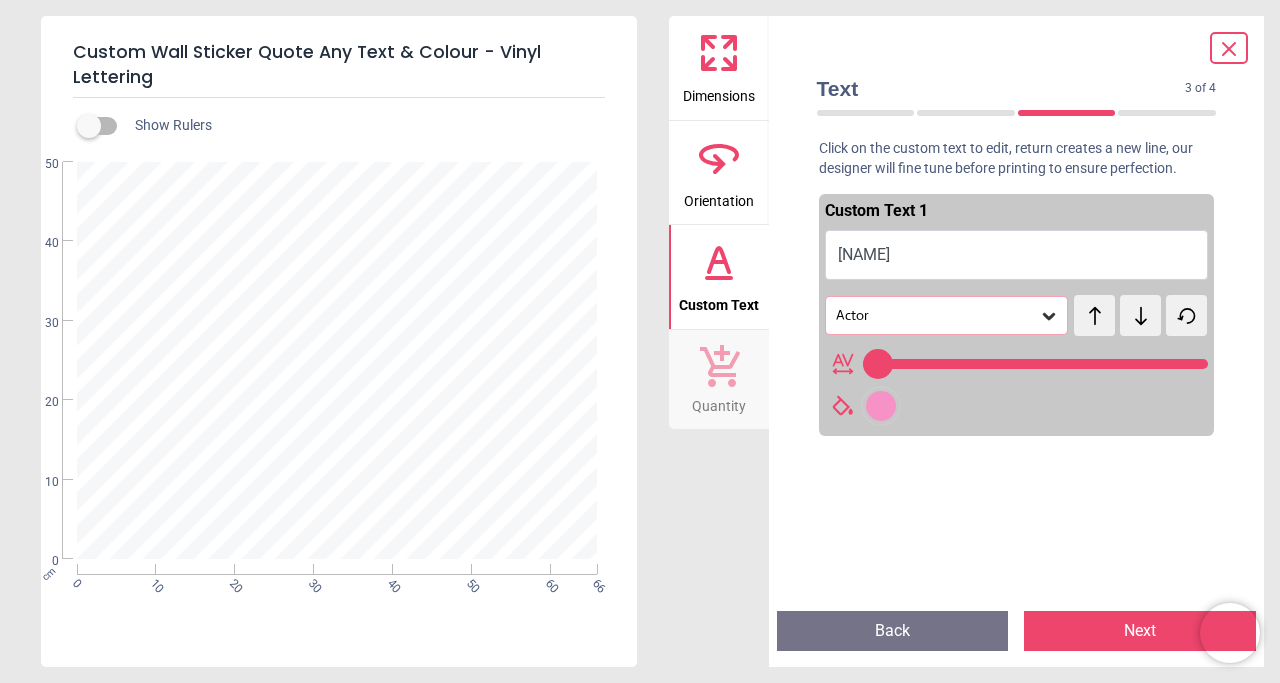 scroll, scrollTop: 0, scrollLeft: 0, axis: both 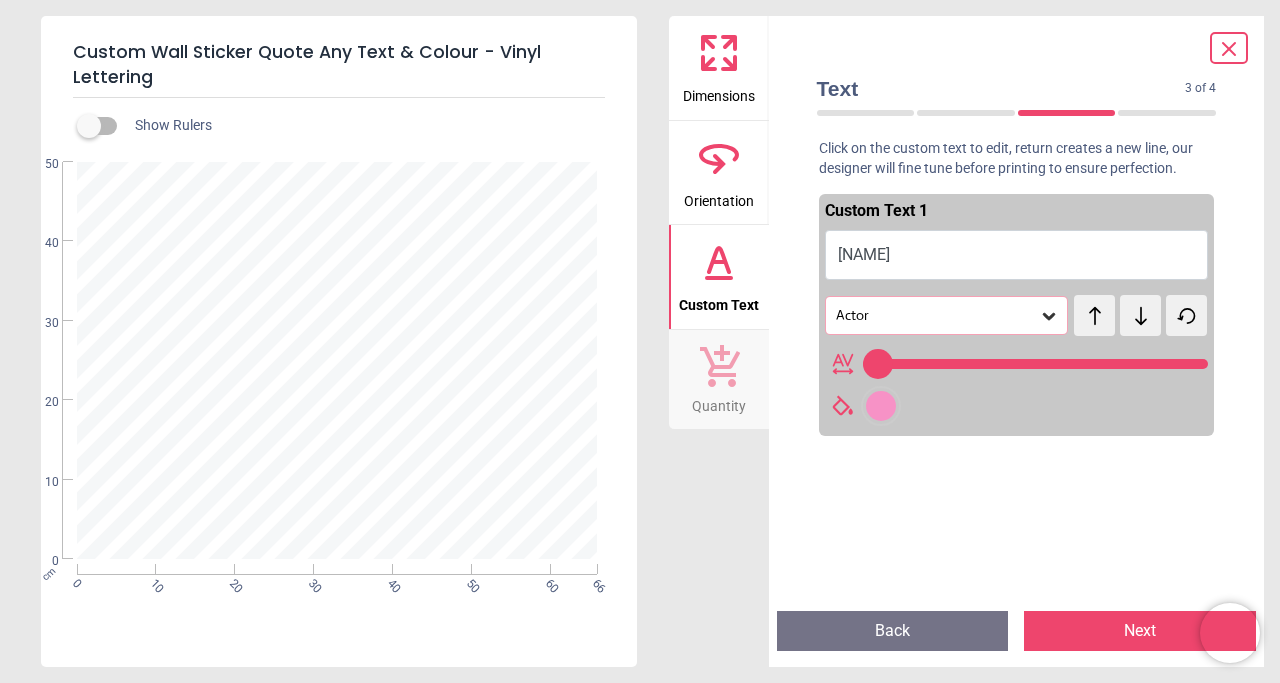 type on "***" 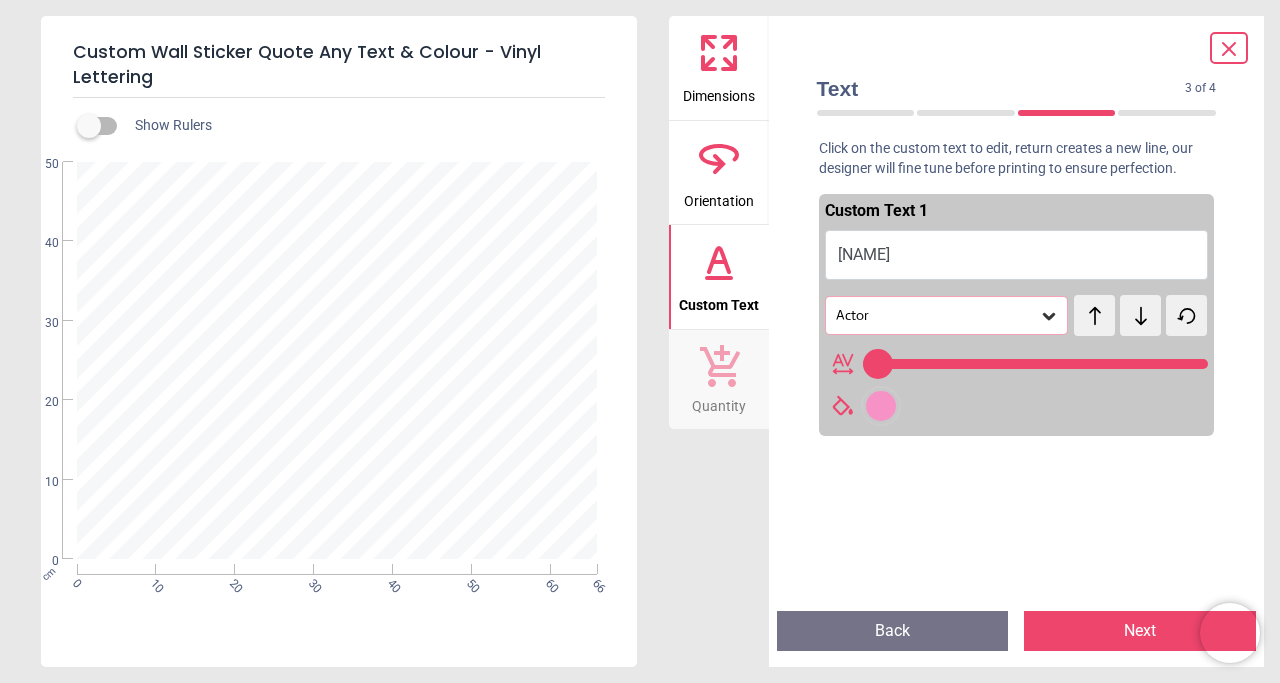 type on "**" 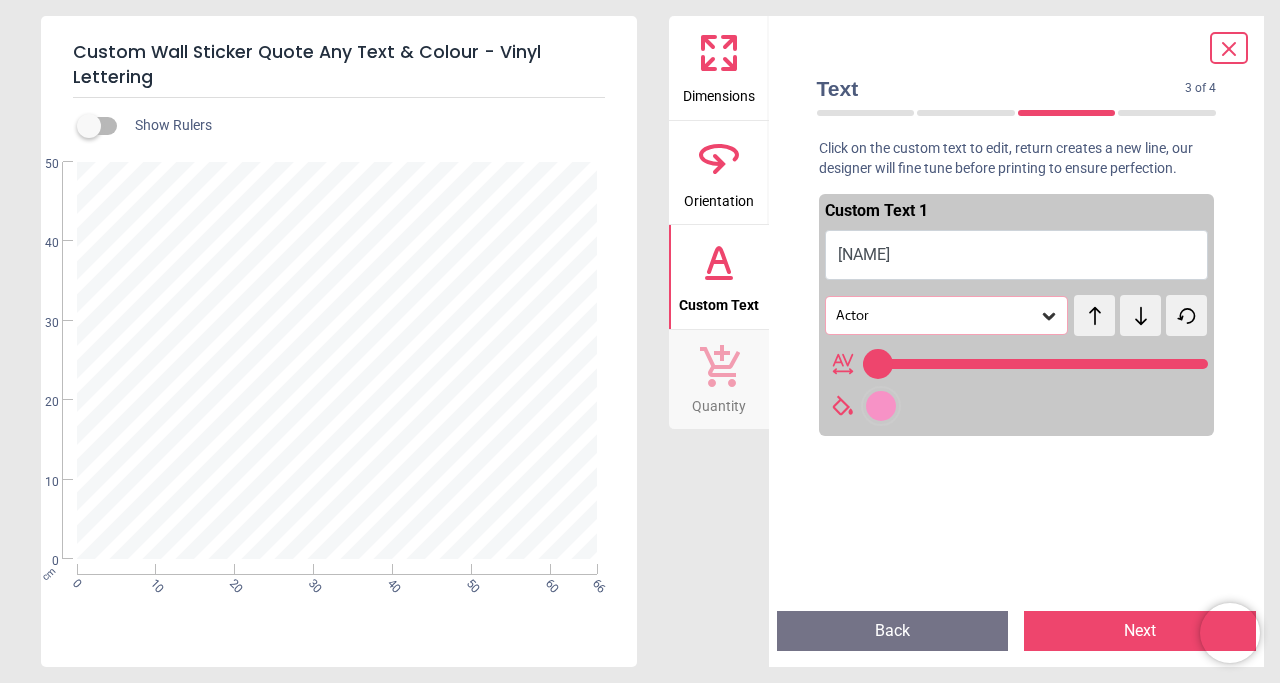 type on "***" 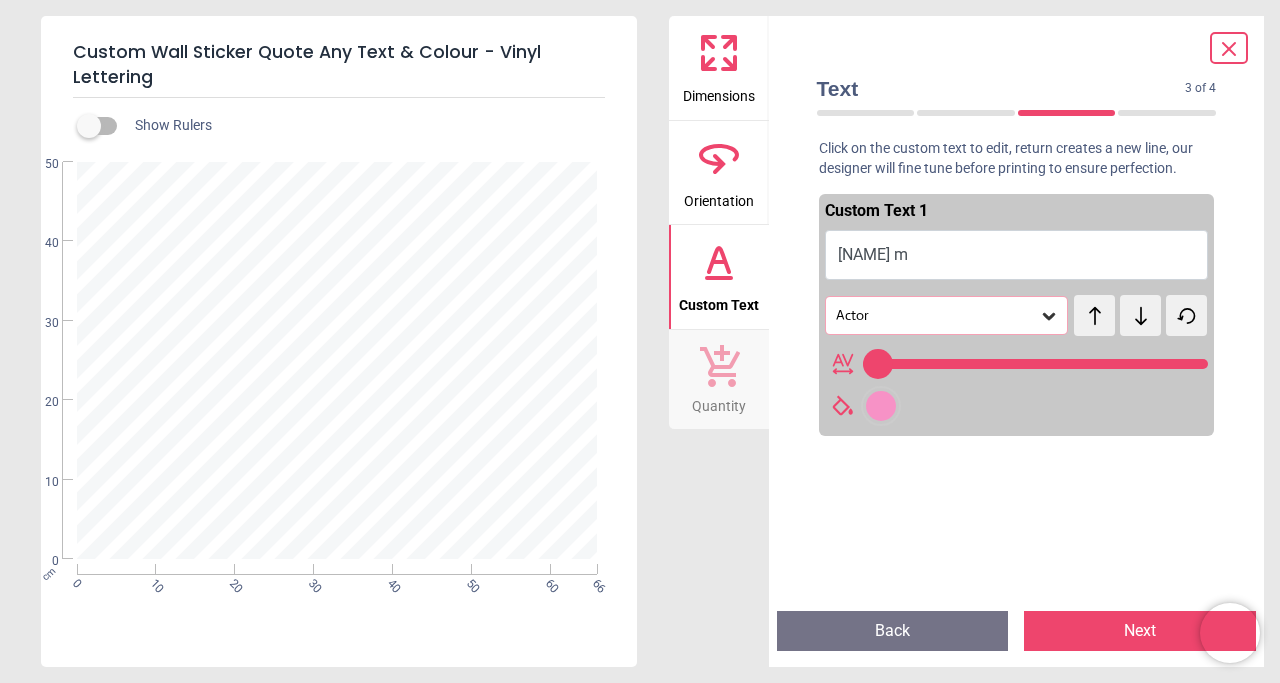type on "***" 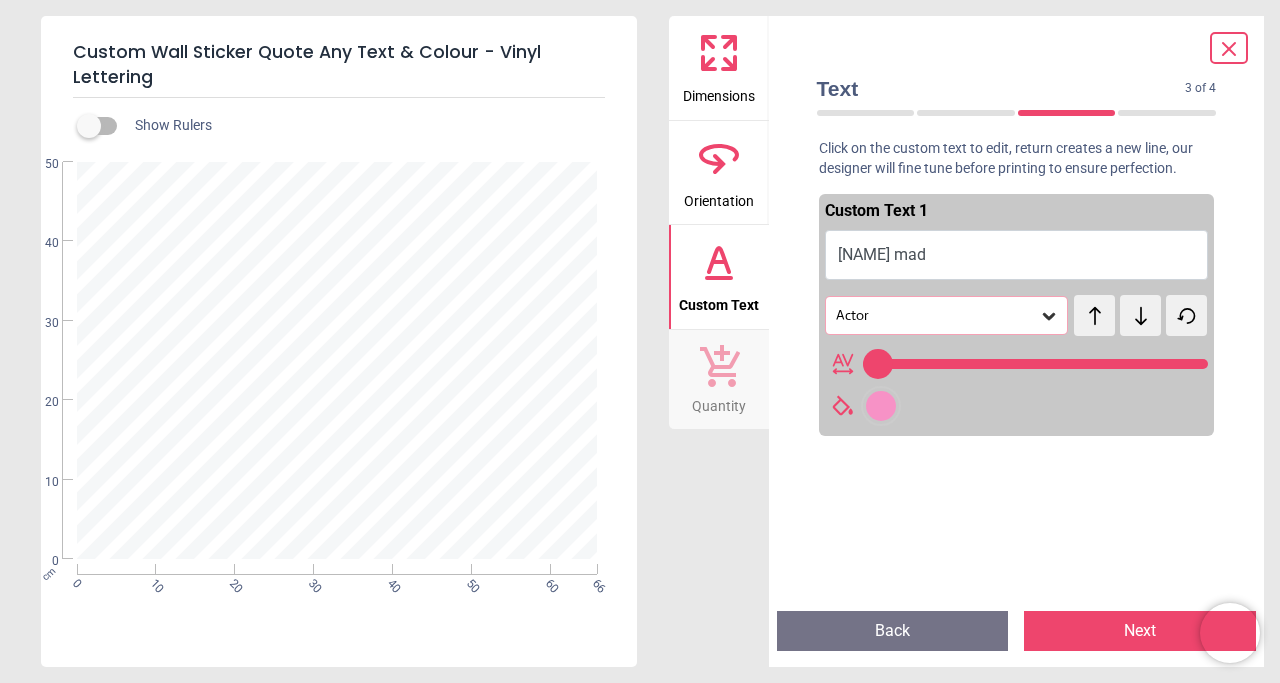 type on "********" 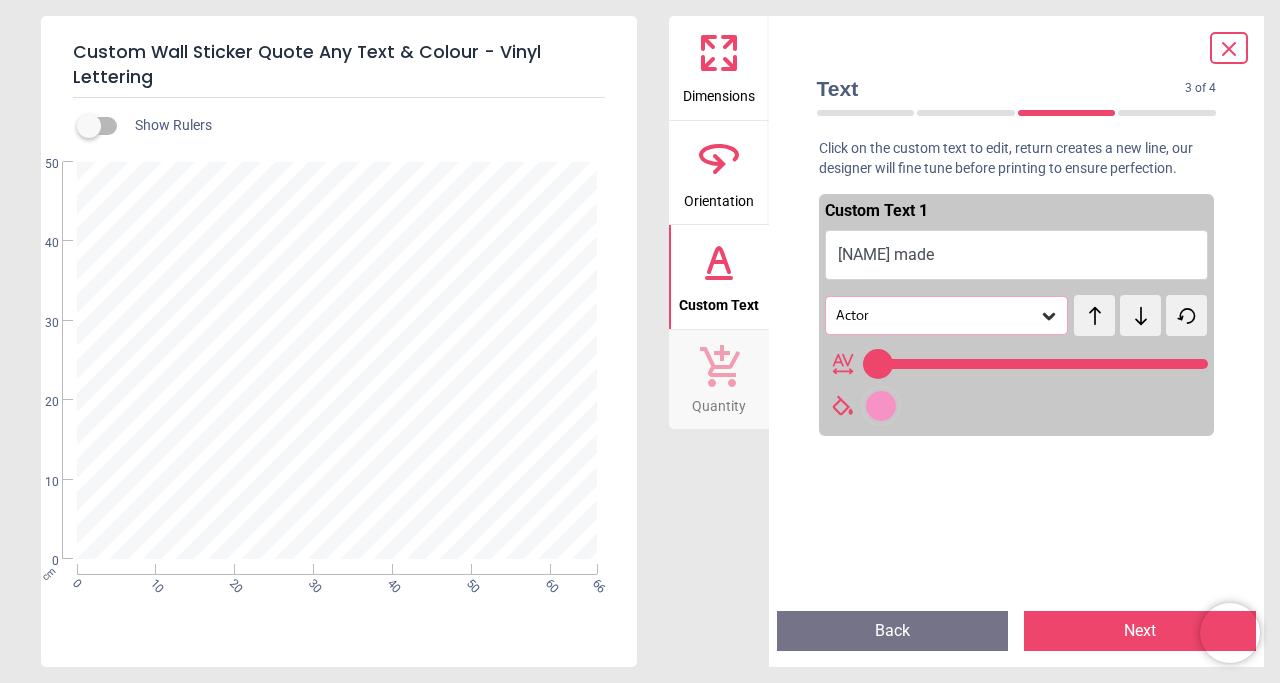 scroll, scrollTop: 89, scrollLeft: 0, axis: vertical 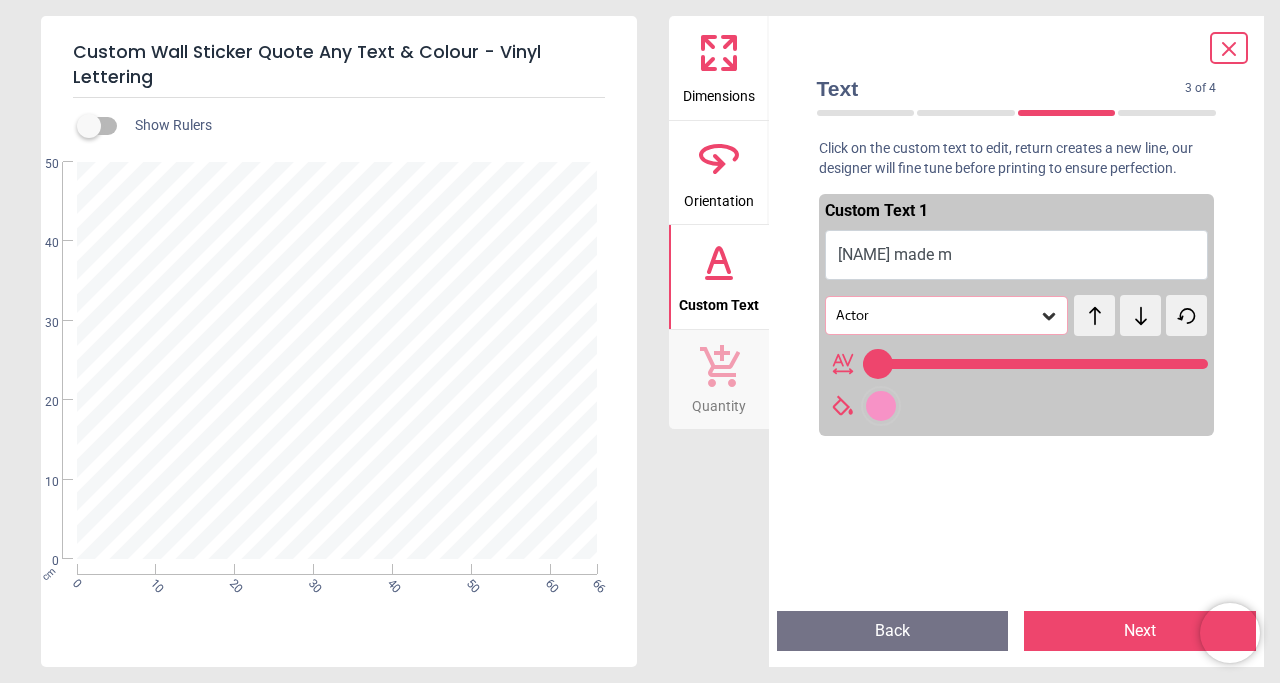 type on "**" 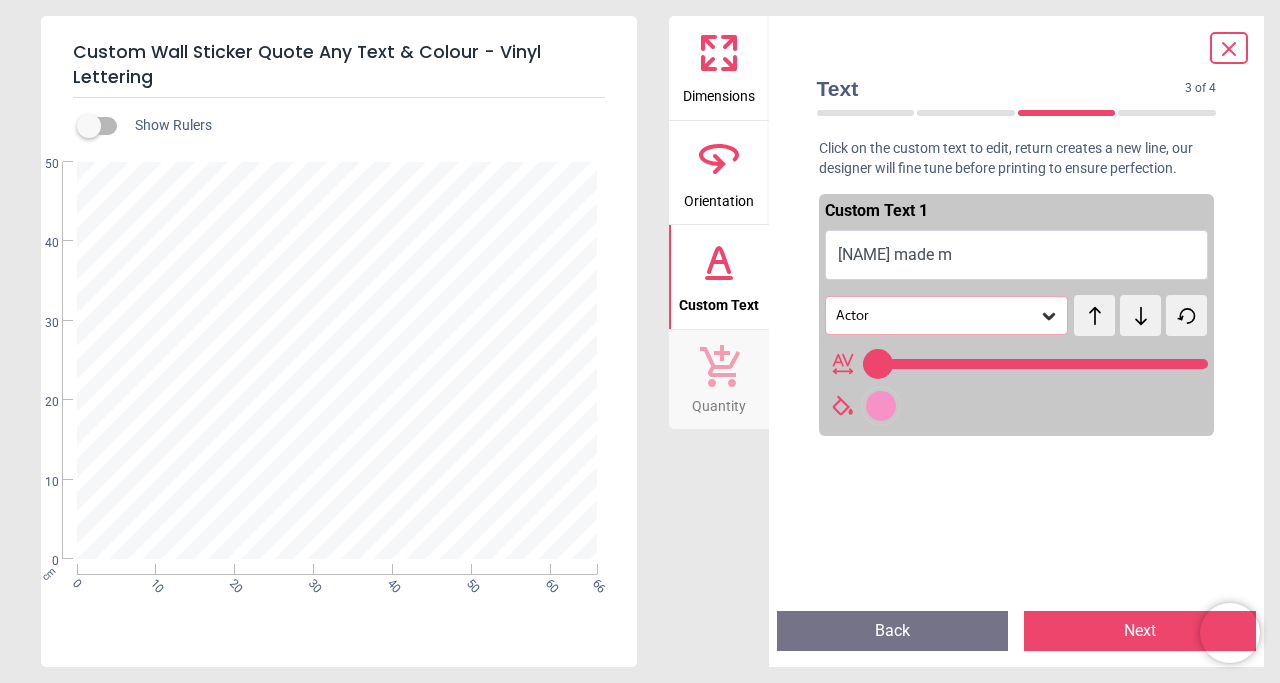 type on "**********" 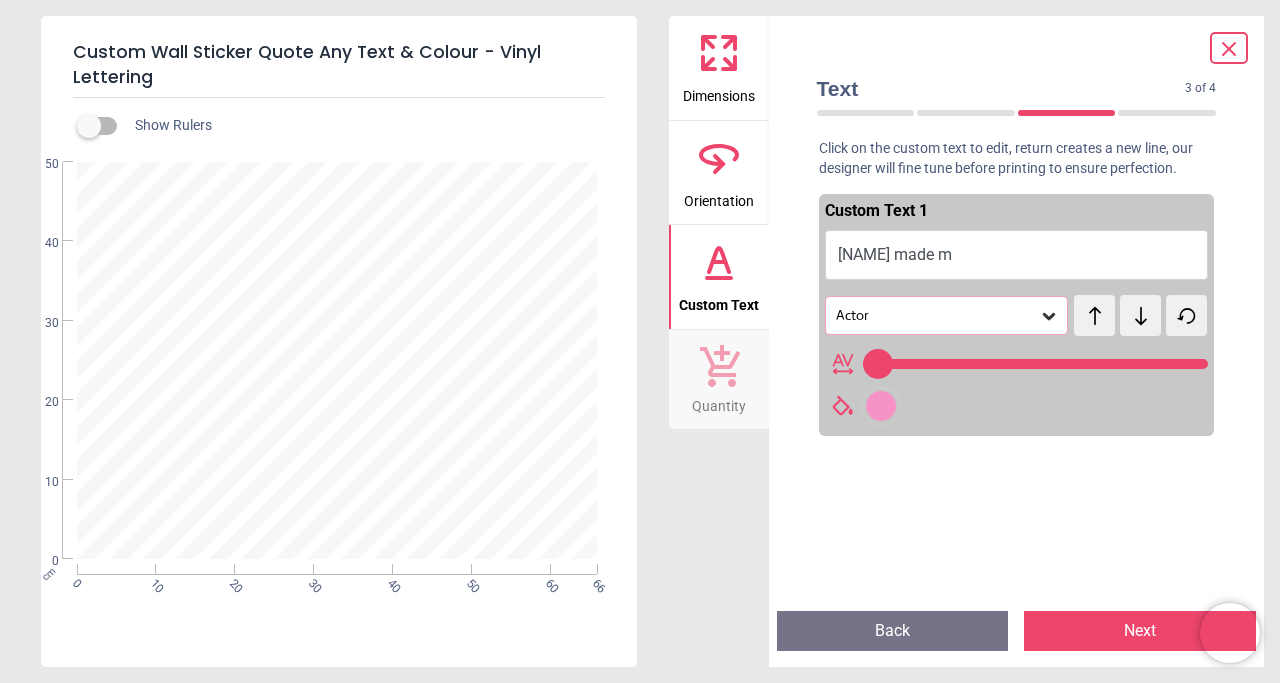 type on "**" 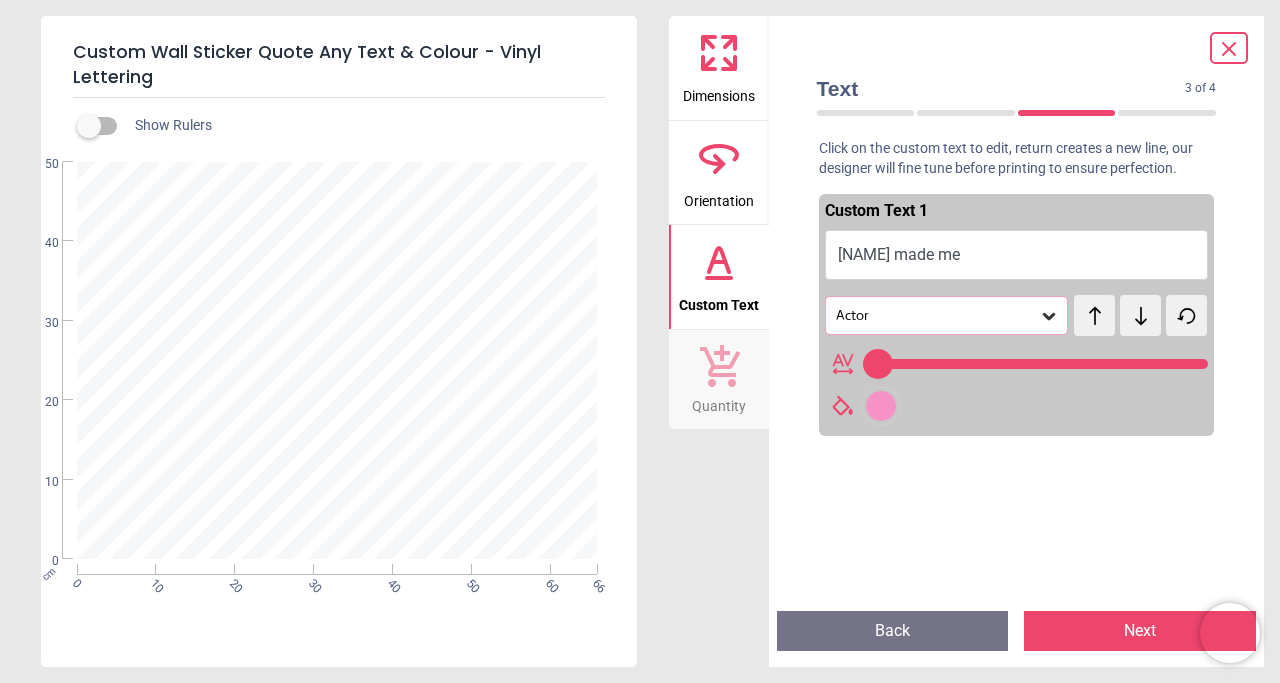 scroll, scrollTop: 0, scrollLeft: 0, axis: both 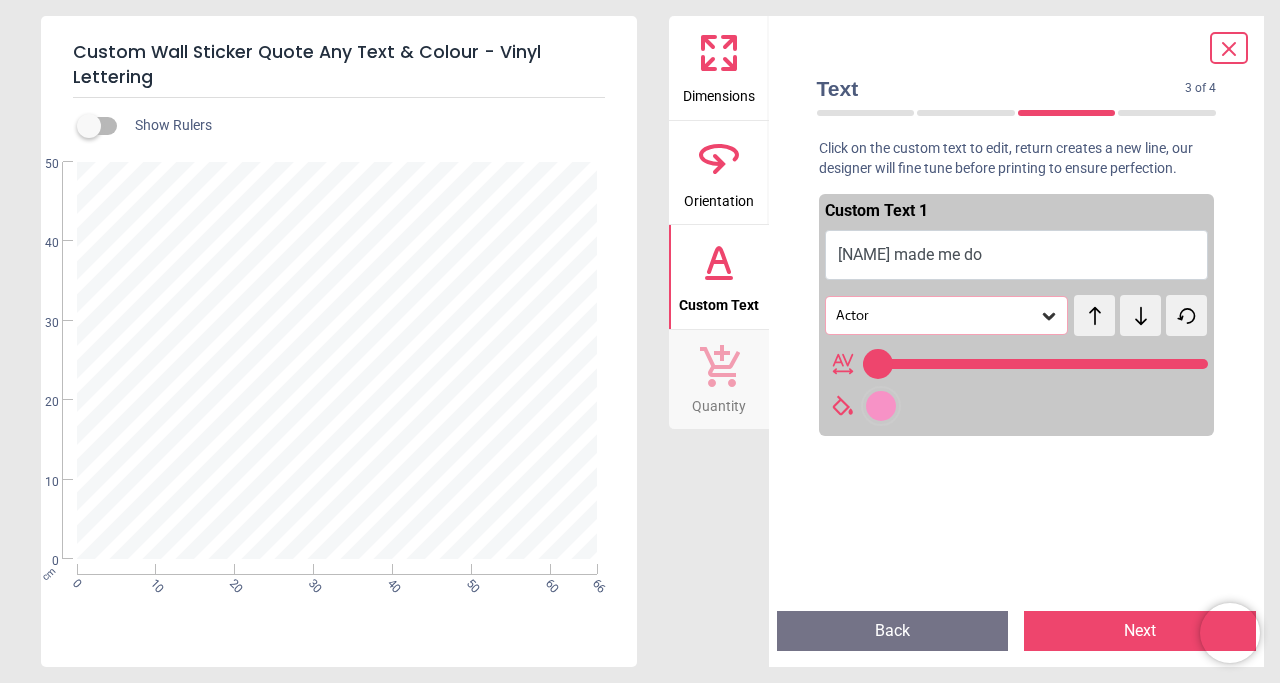 type on "**" 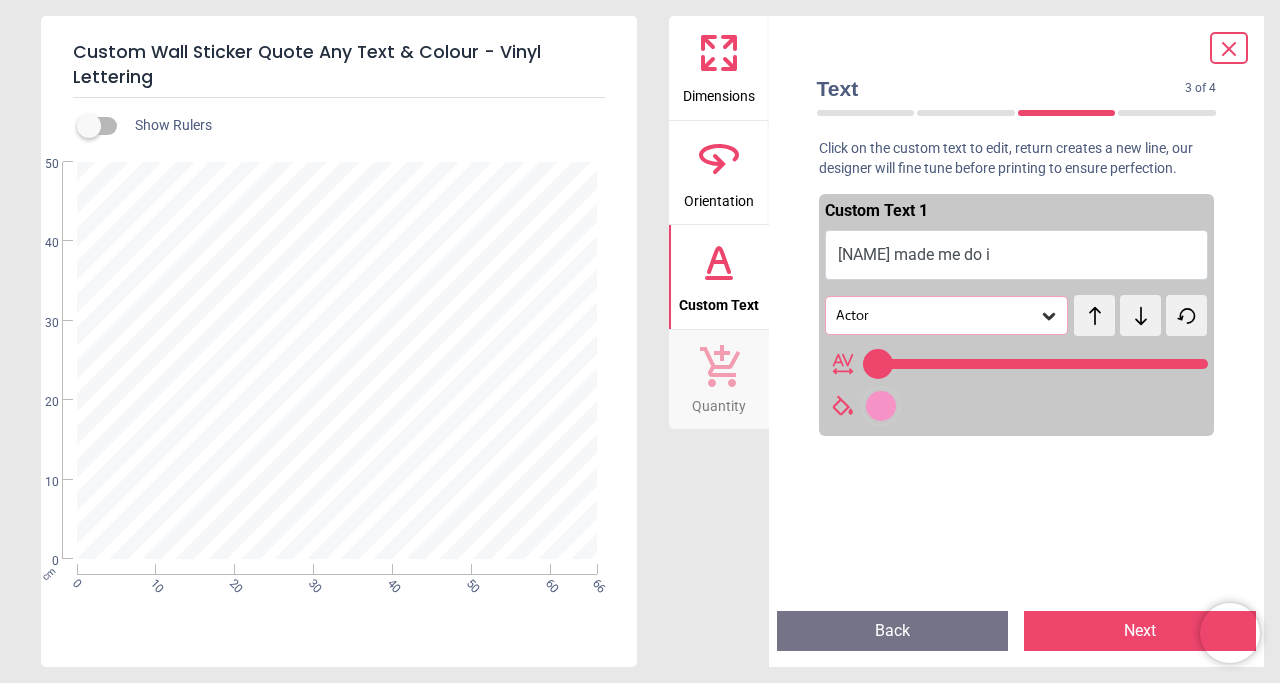 type on "**********" 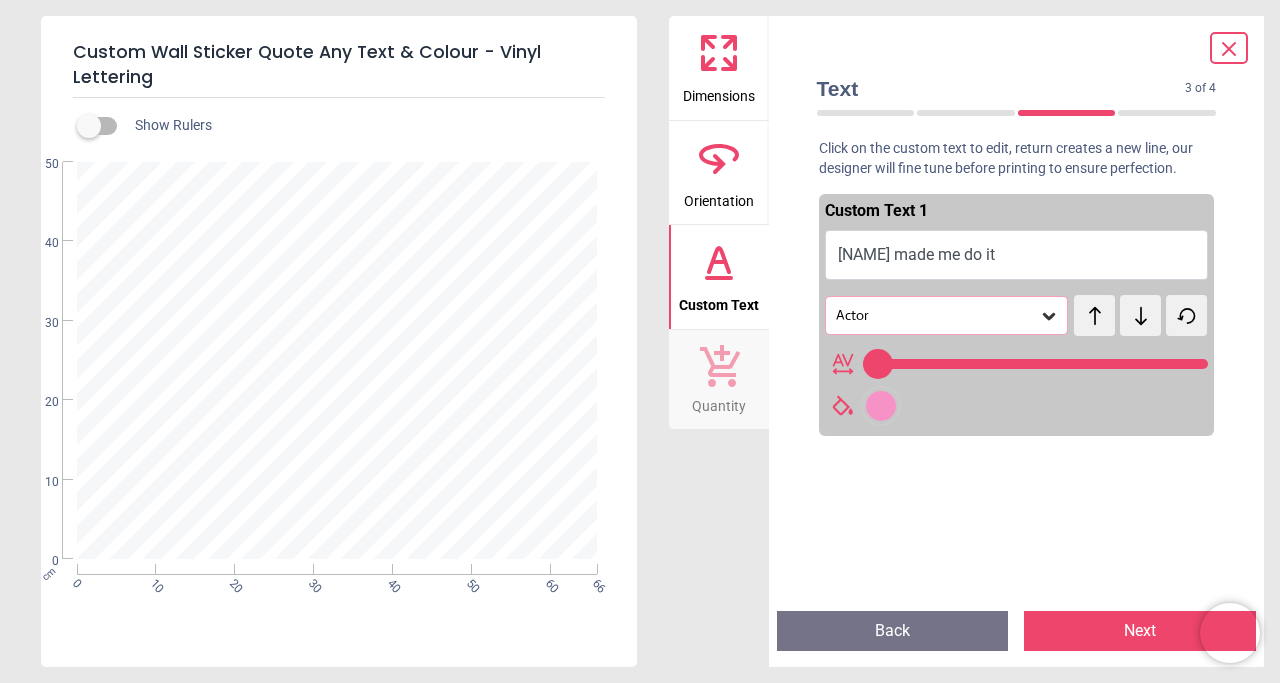 scroll, scrollTop: 1, scrollLeft: 0, axis: vertical 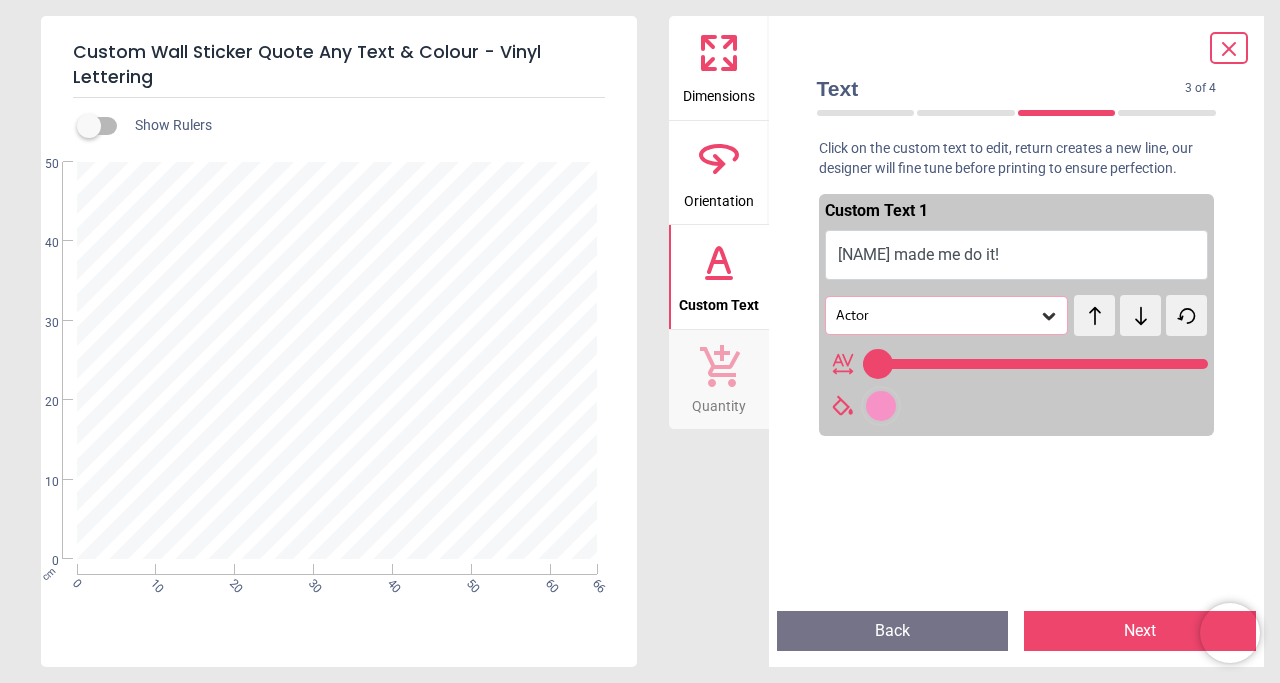 type on "**********" 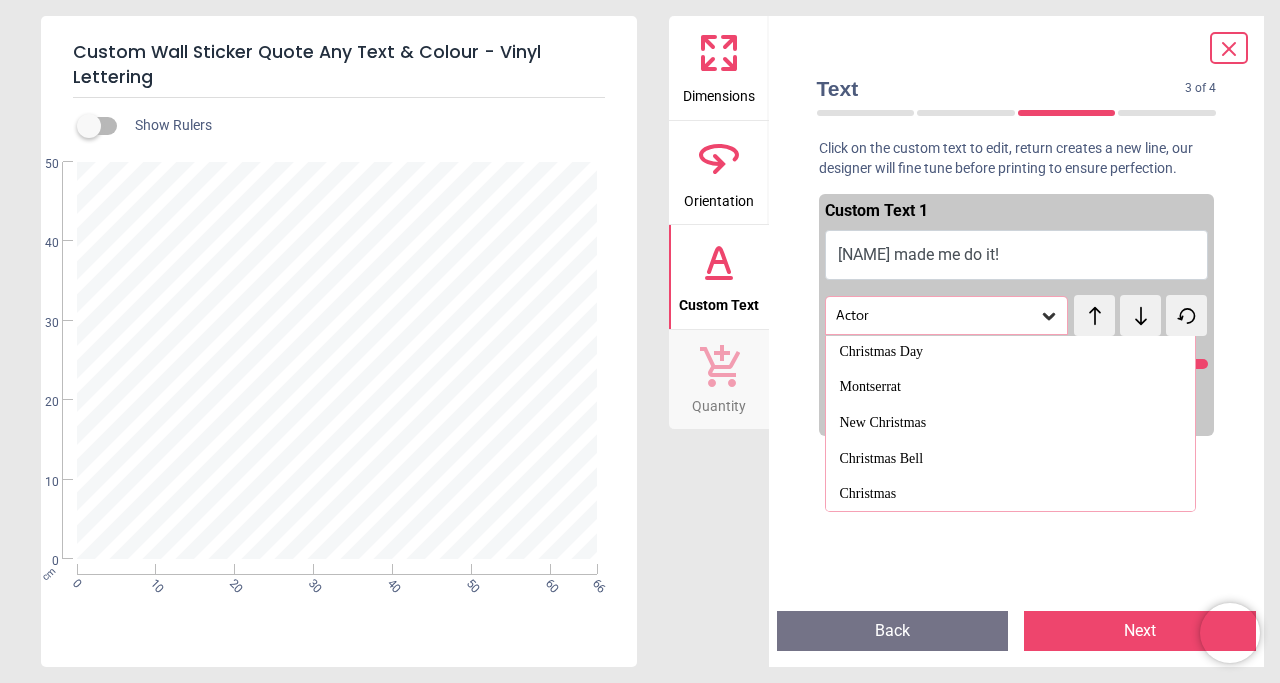 scroll, scrollTop: 2245, scrollLeft: 0, axis: vertical 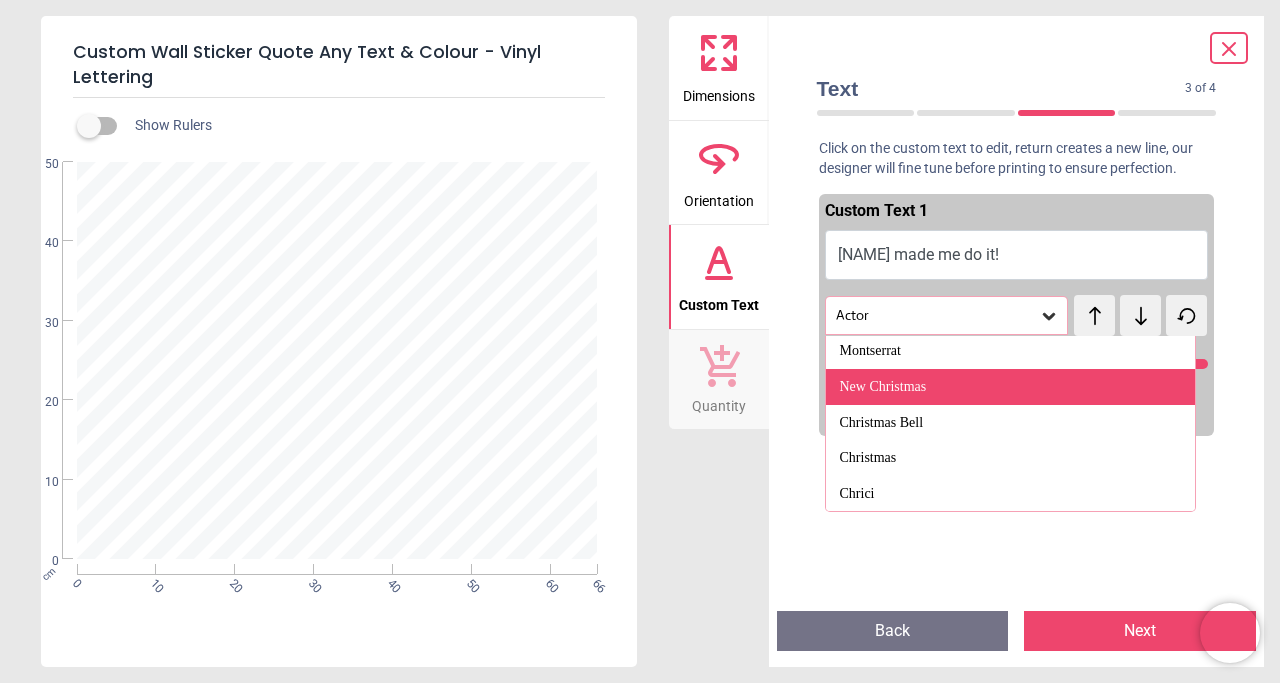 click on "New Christmas" at bounding box center (1011, 387) 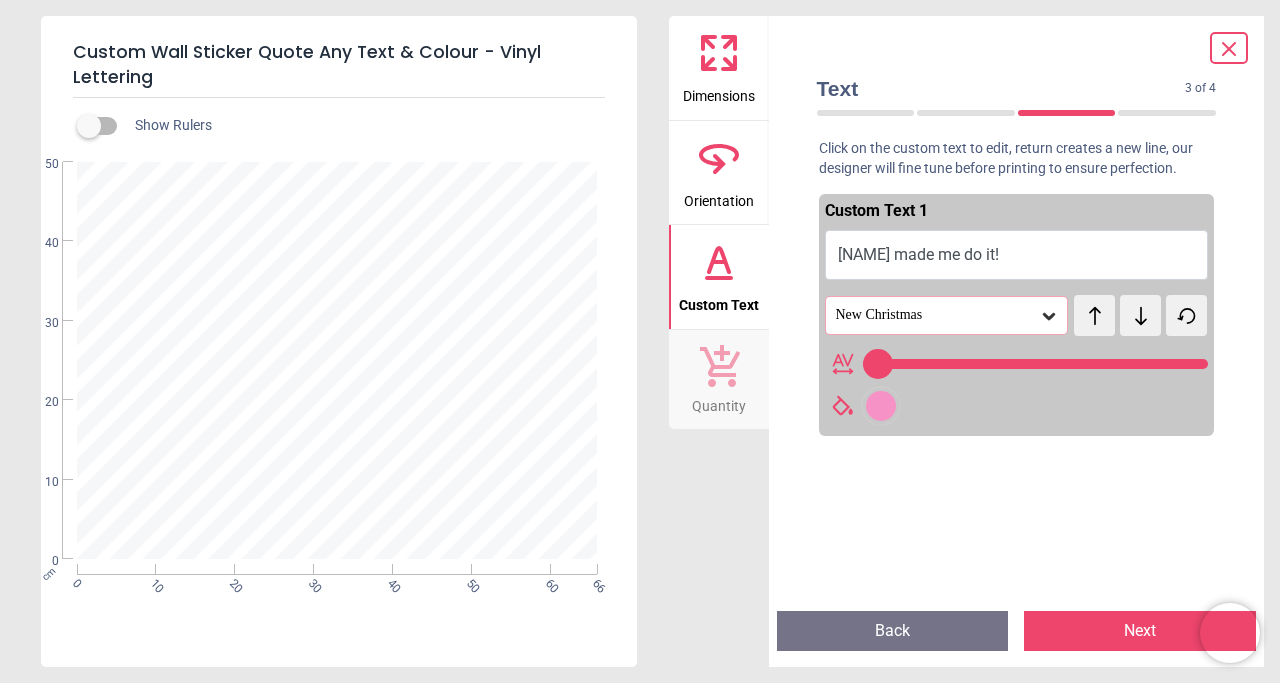 scroll, scrollTop: 0, scrollLeft: 0, axis: both 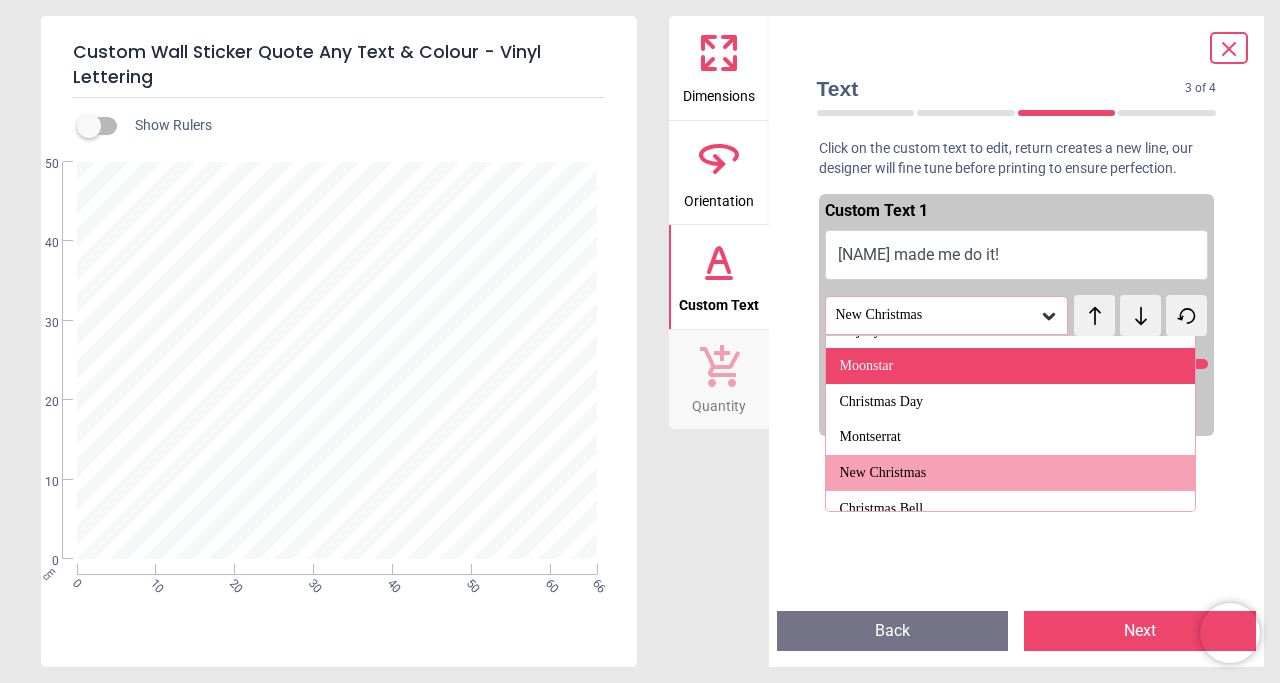 click on "Moonstar" at bounding box center [1011, 366] 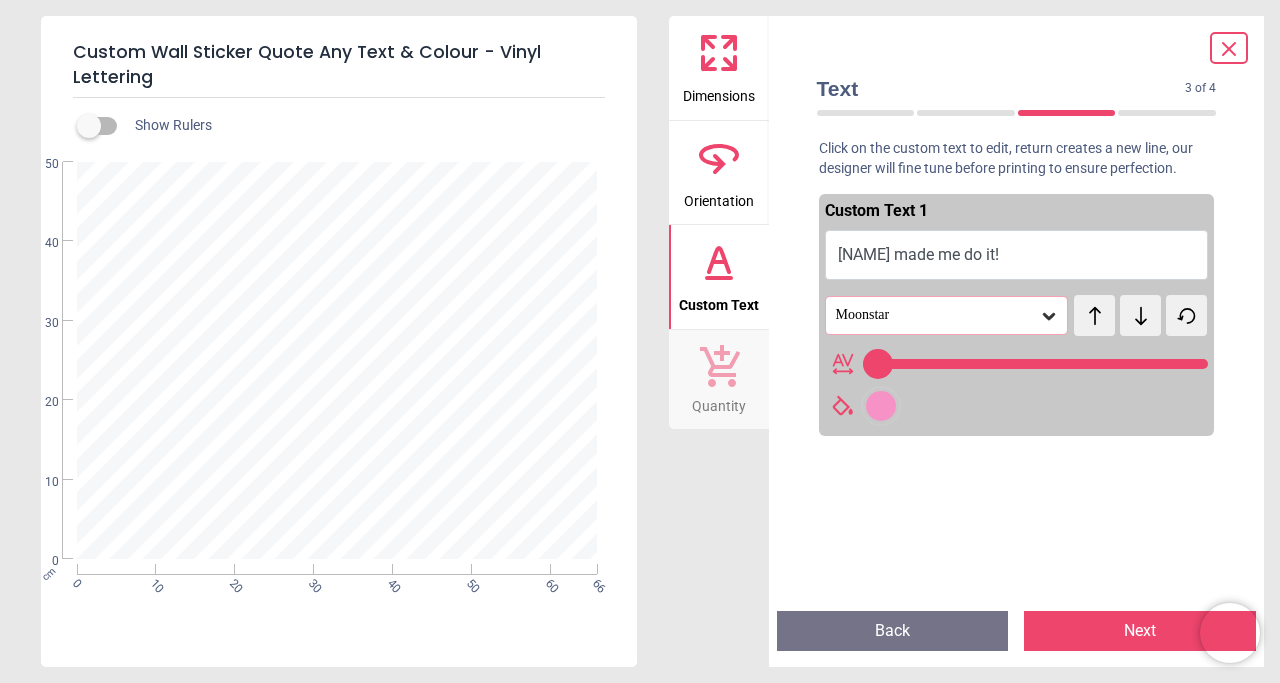 click 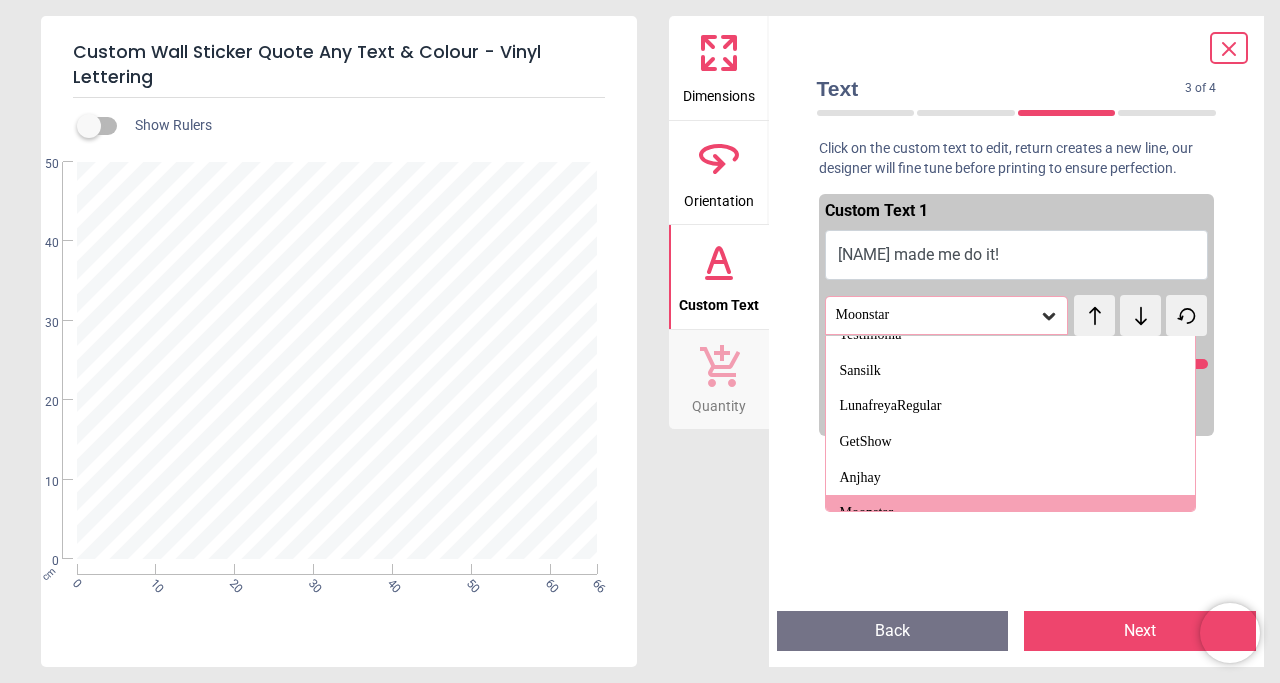 scroll, scrollTop: 2032, scrollLeft: 0, axis: vertical 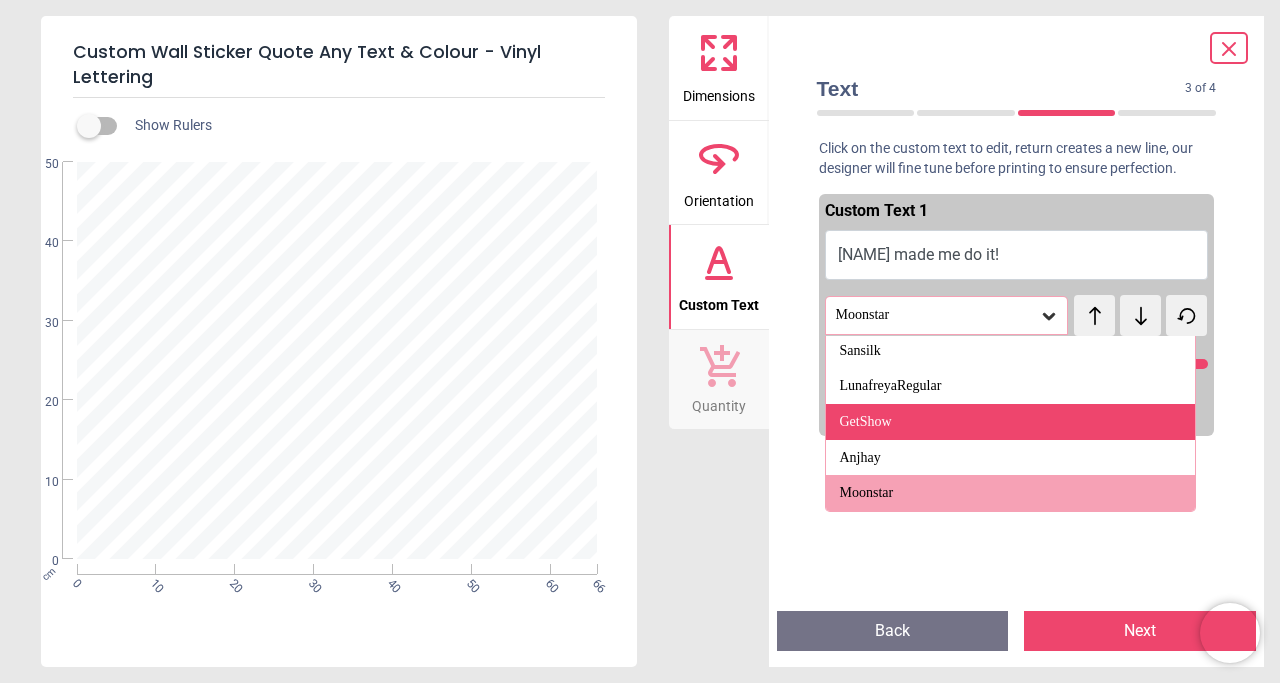 click on "GetShow" at bounding box center (866, 422) 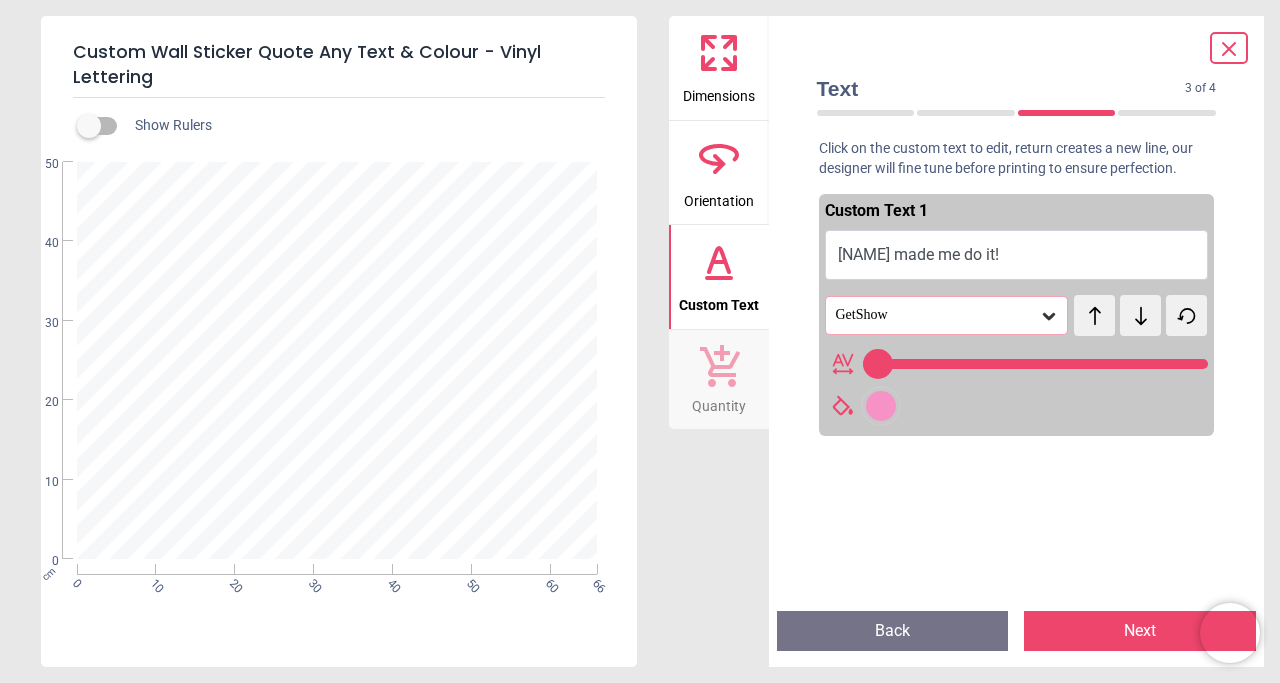 click on "Mxde made me do it!" at bounding box center (1017, 255) 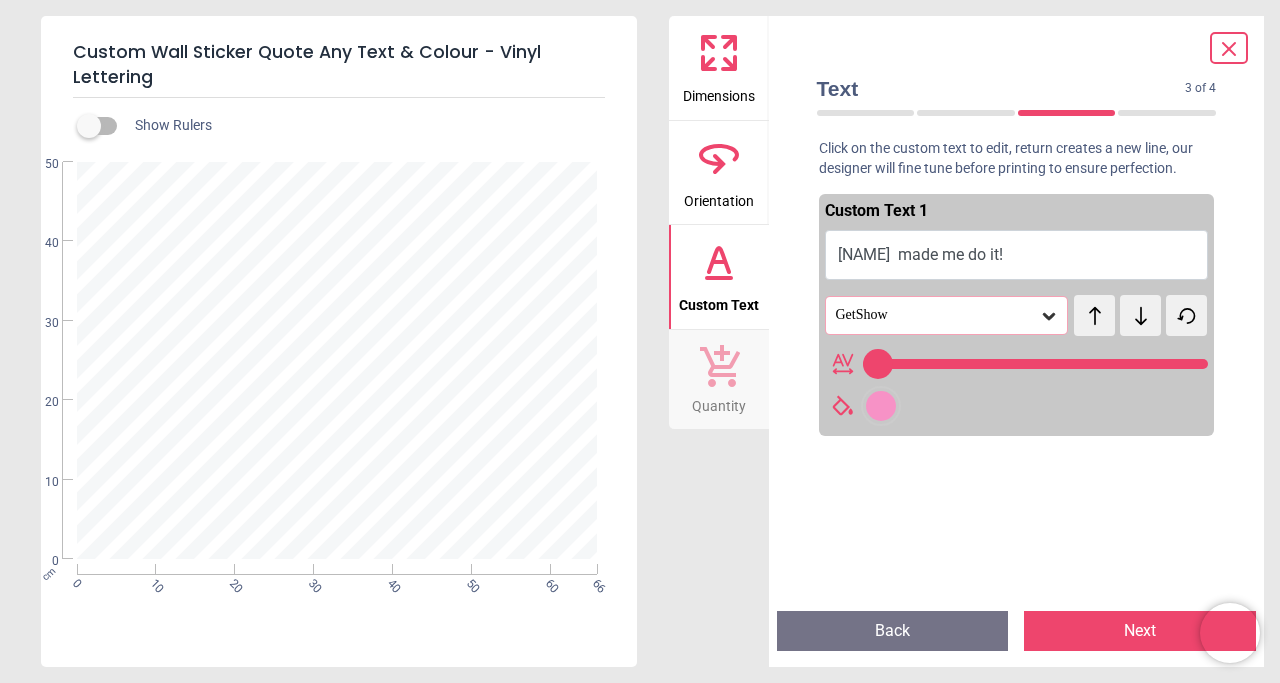 type on "**" 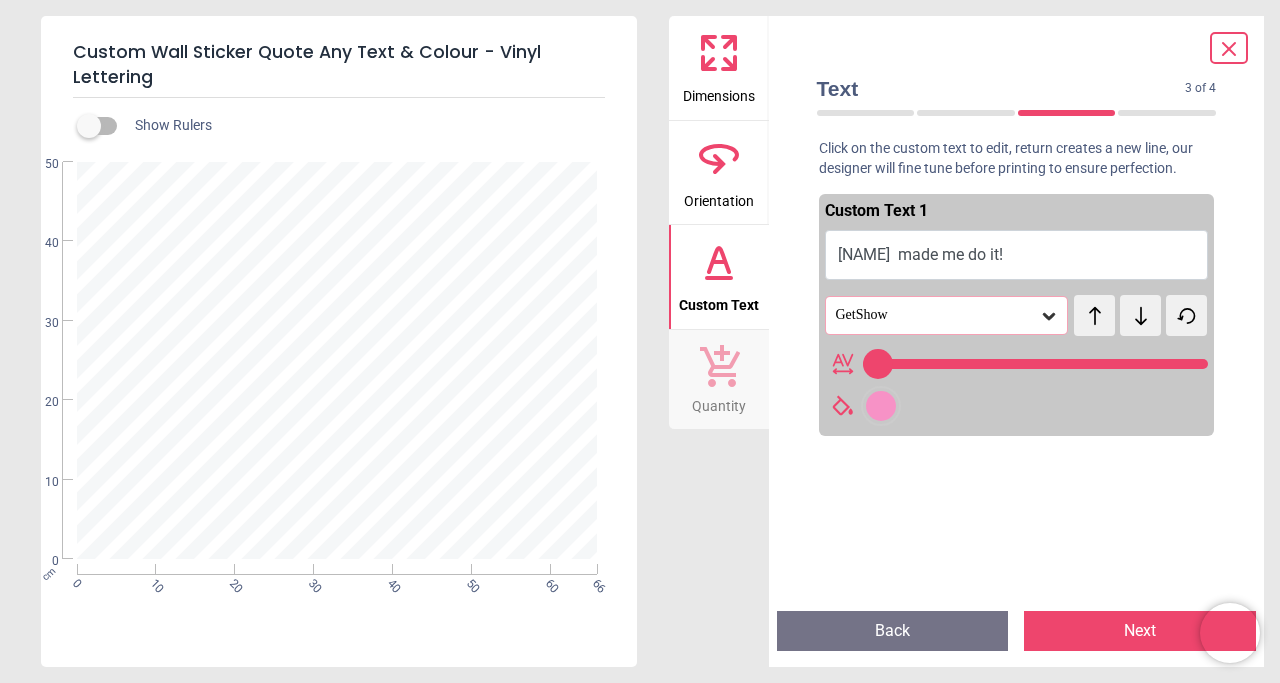 type on "**********" 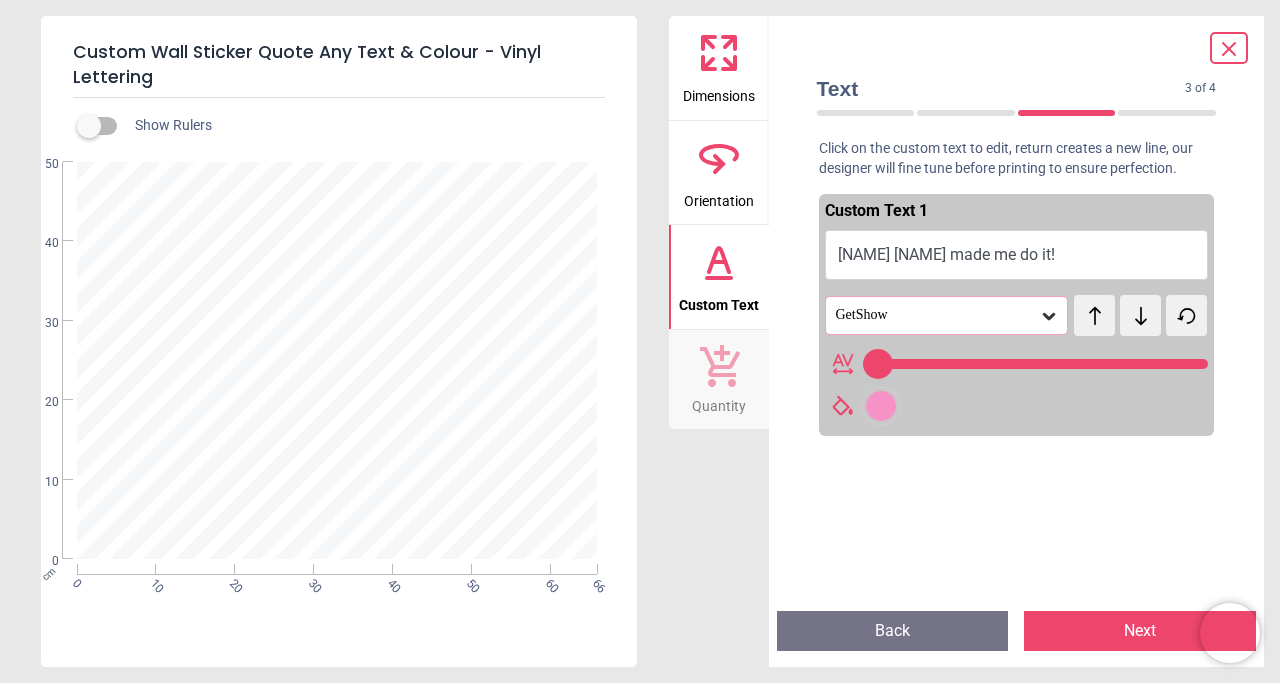type on "**********" 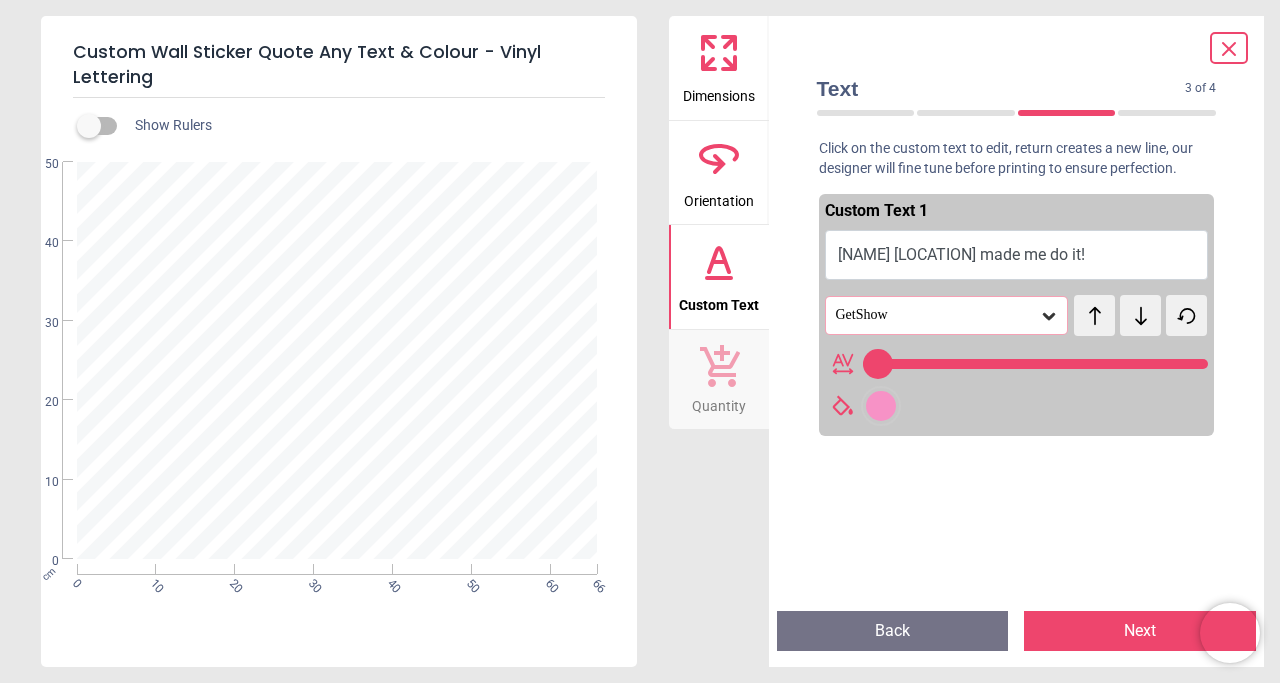 type on "**********" 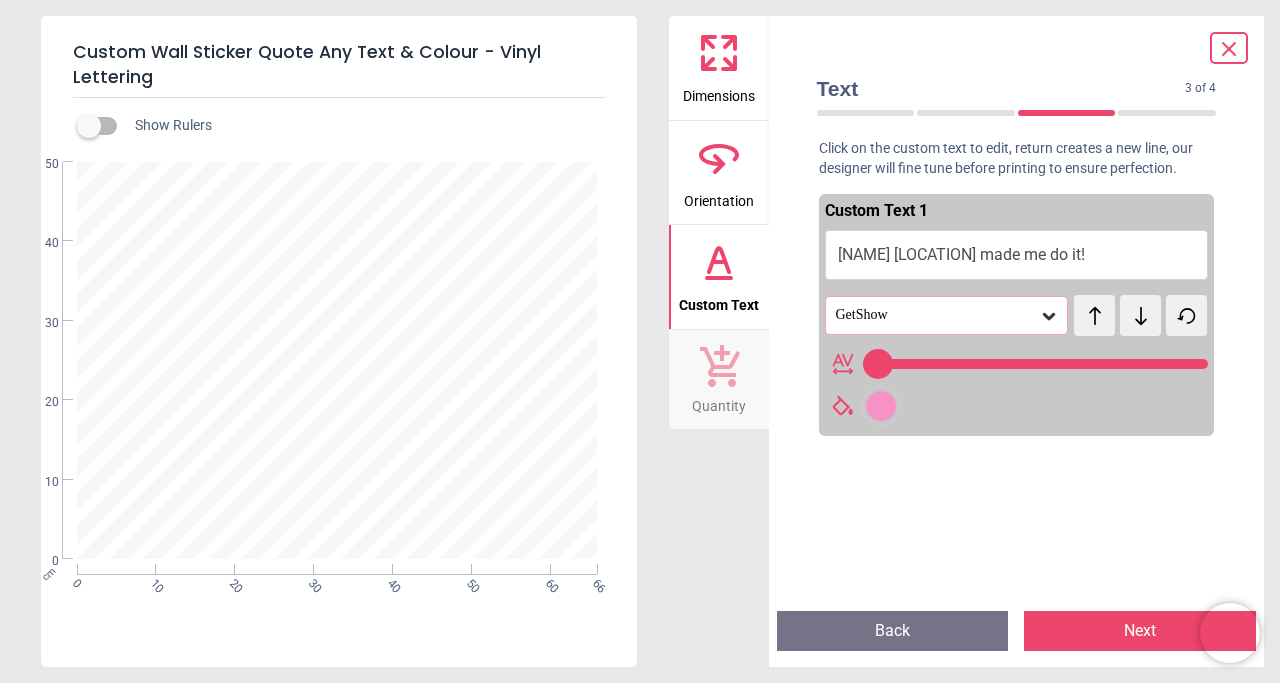 click on "**********" at bounding box center (338, 366) 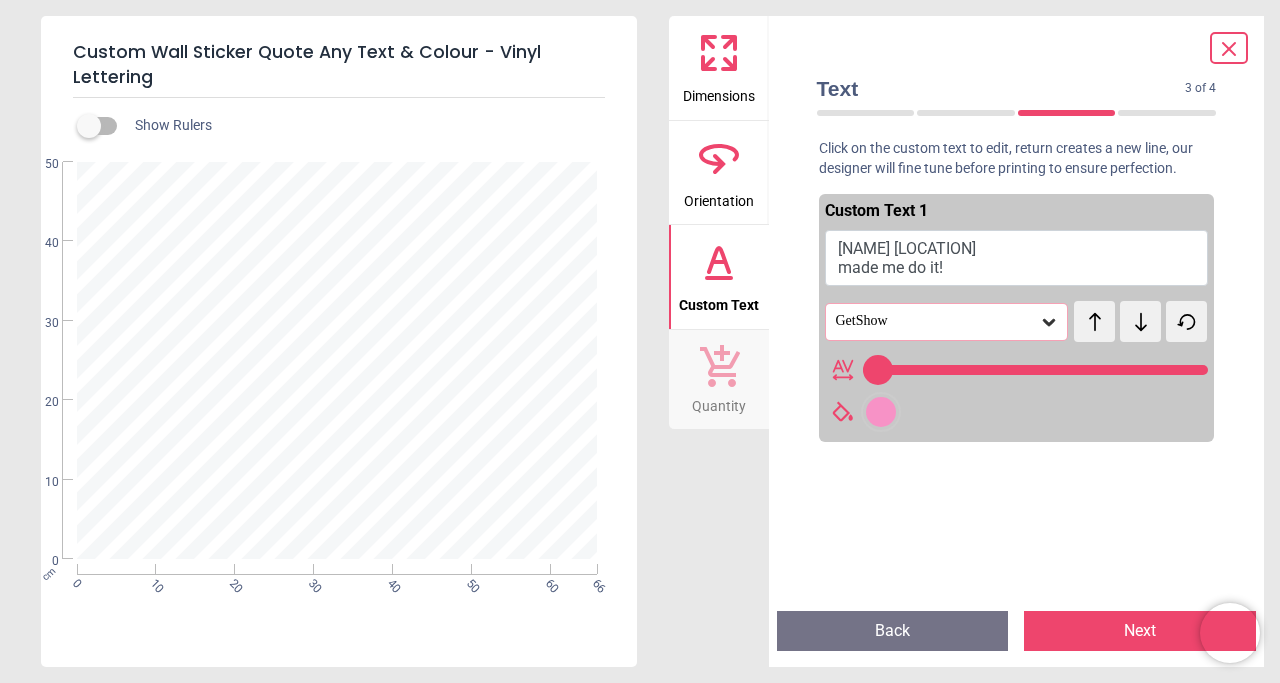 type on "**********" 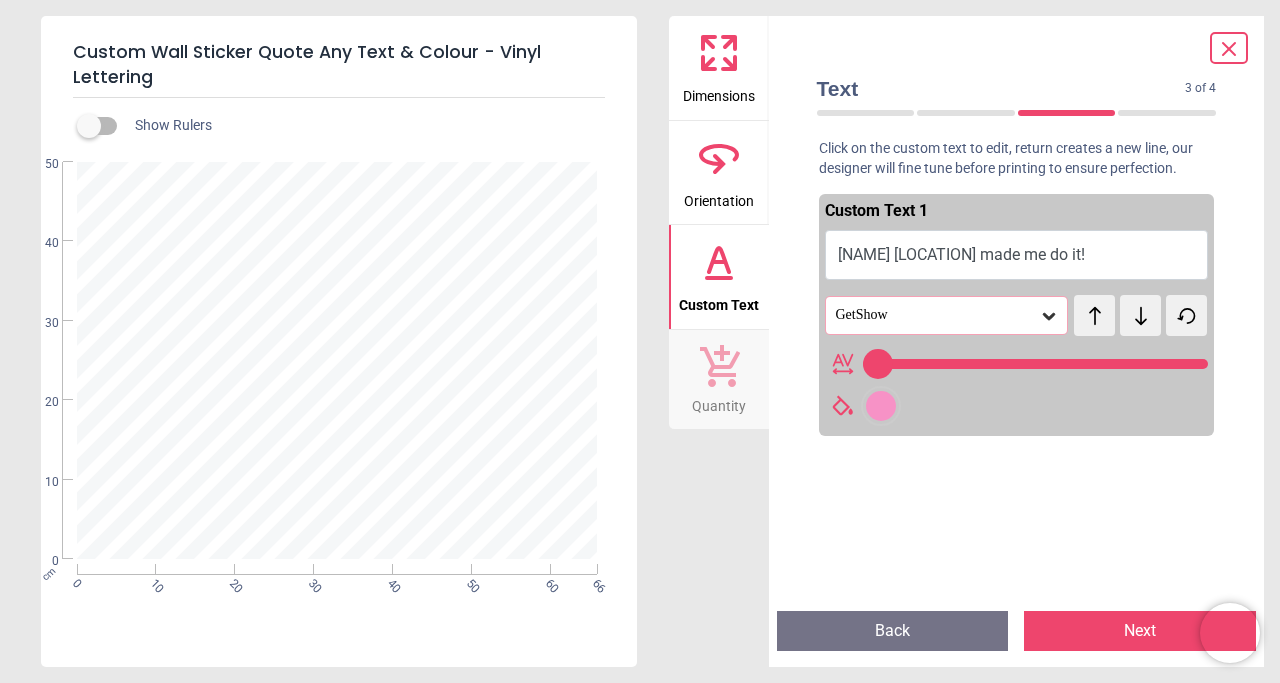type on "**********" 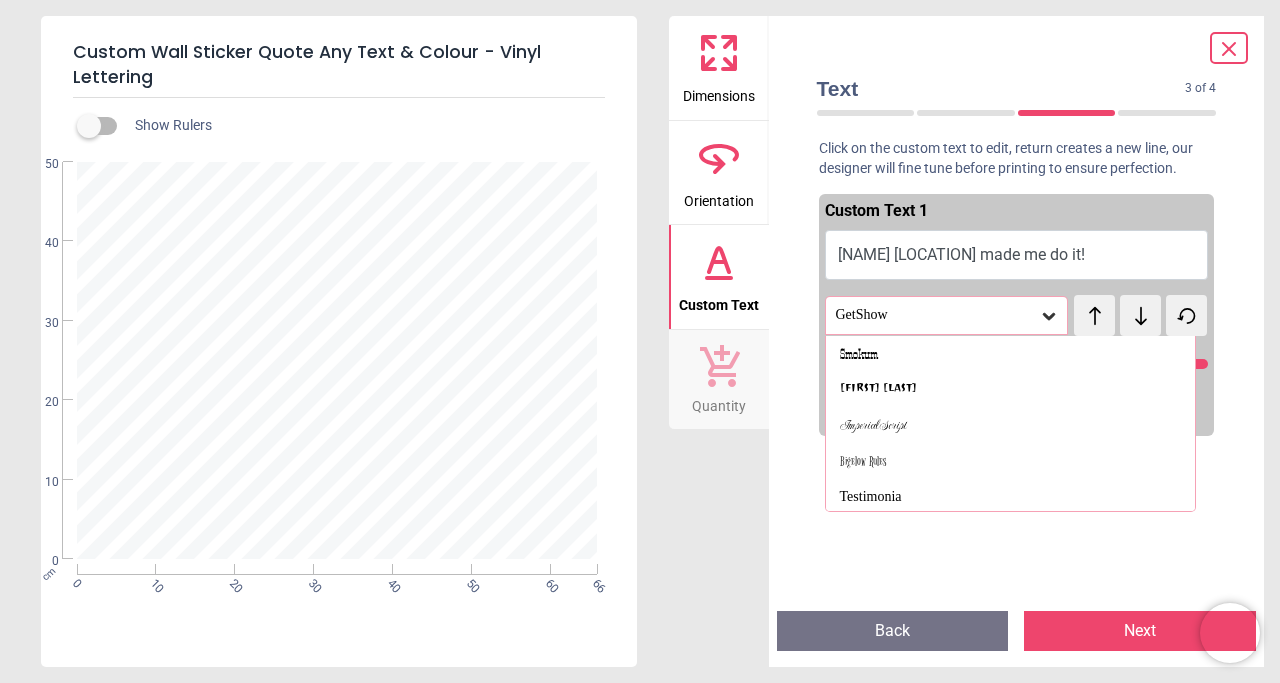 scroll, scrollTop: 1960, scrollLeft: 0, axis: vertical 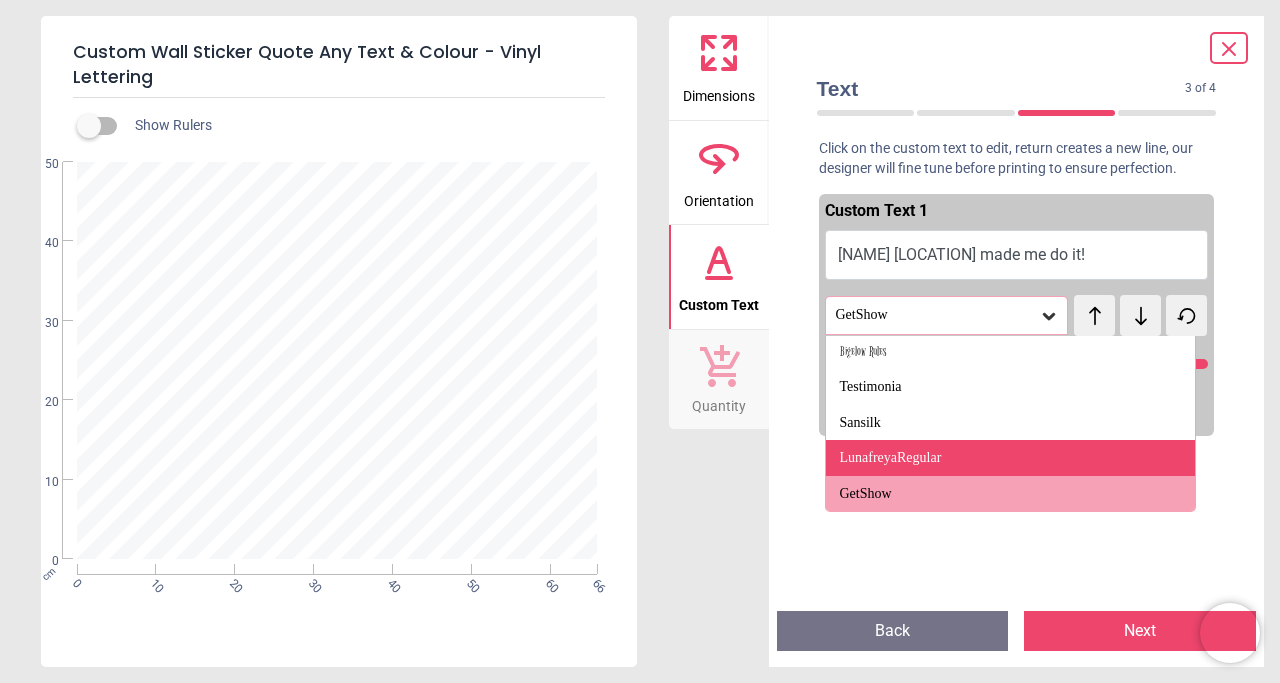 click on "LunafreyaRegular" at bounding box center (1011, 458) 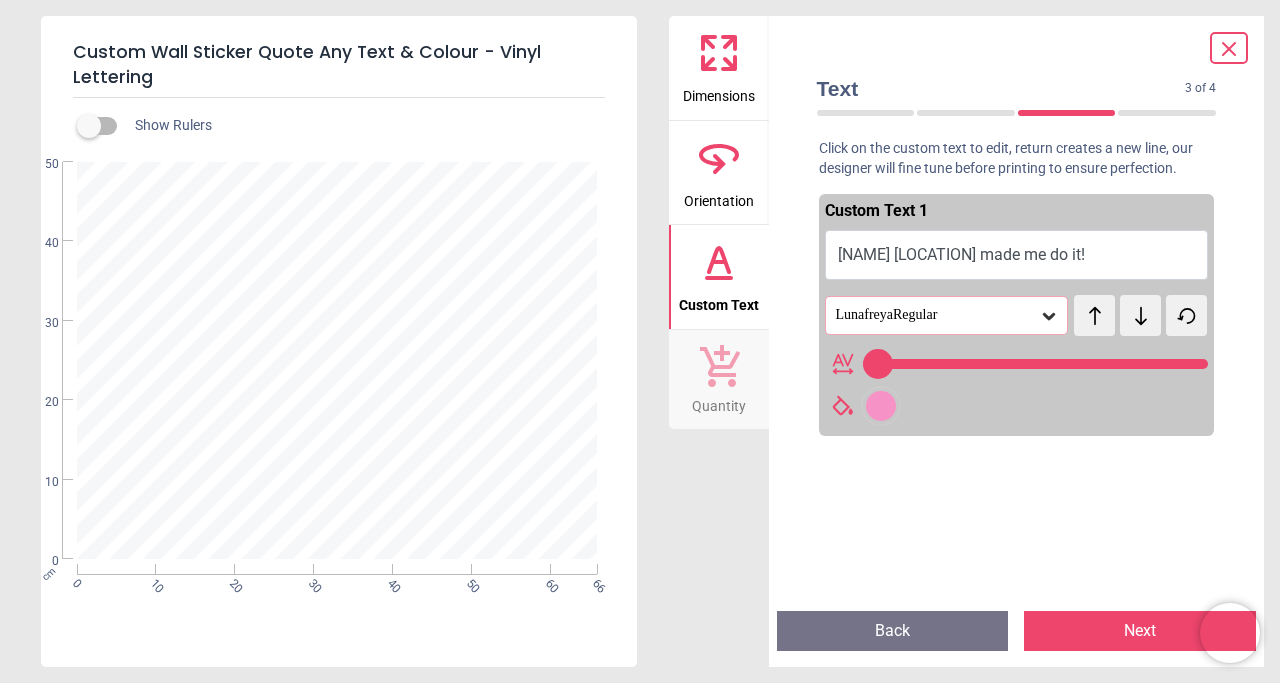 click 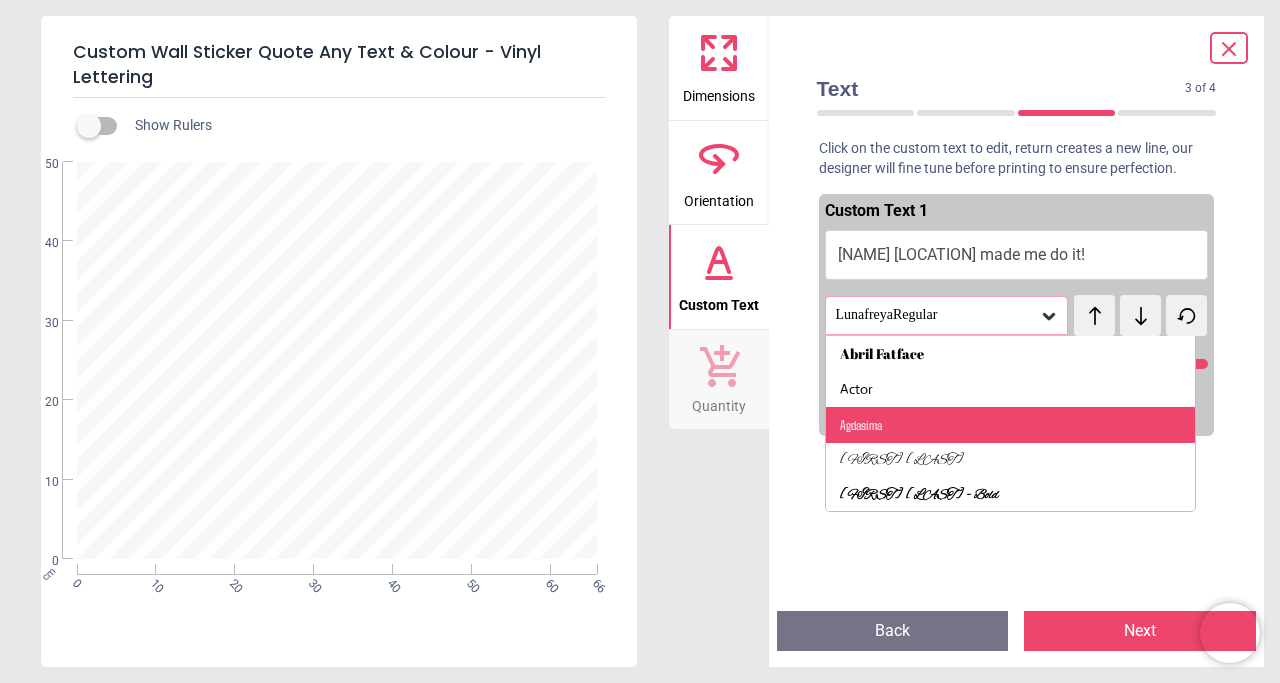 scroll, scrollTop: 50, scrollLeft: 0, axis: vertical 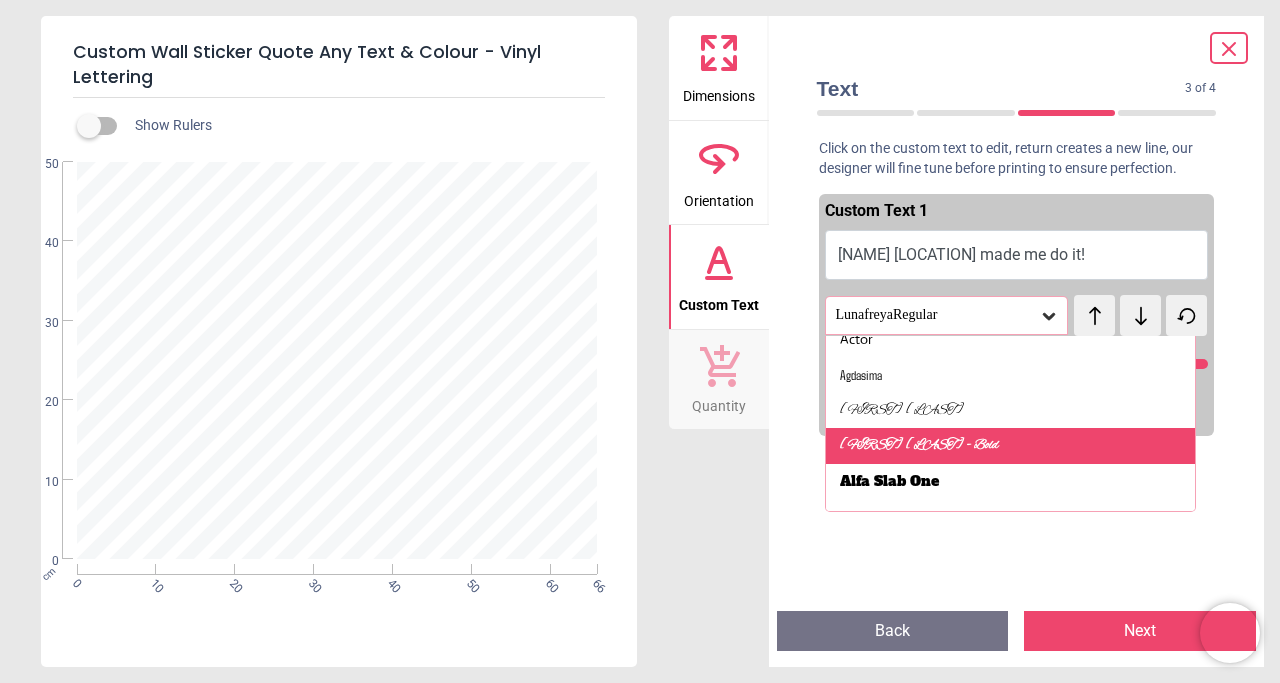 click on "Alex Brush - Bold" at bounding box center [919, 446] 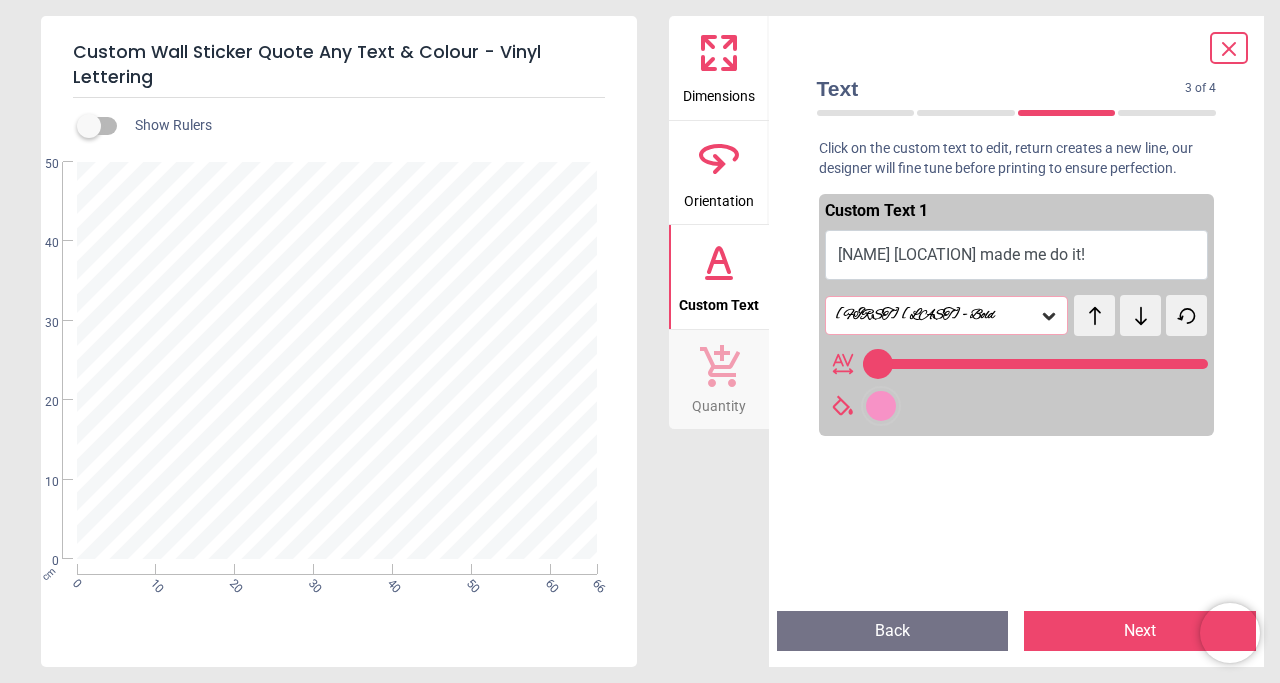 scroll, scrollTop: 9, scrollLeft: 0, axis: vertical 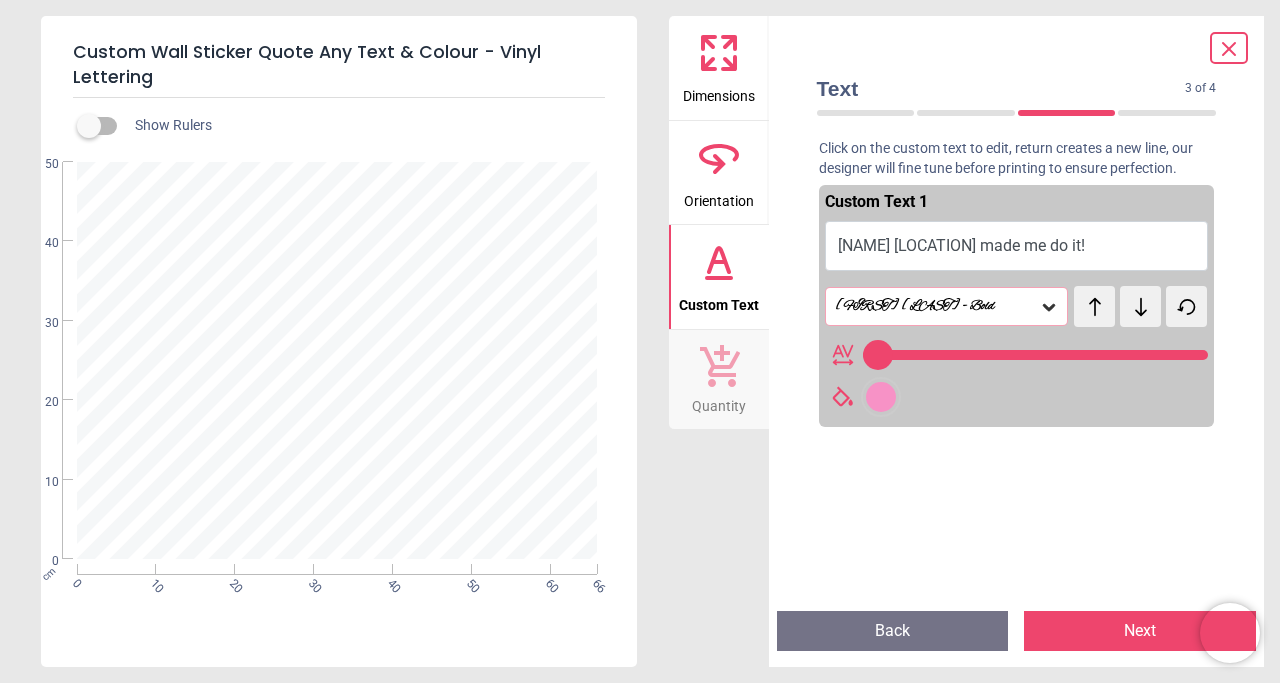 click 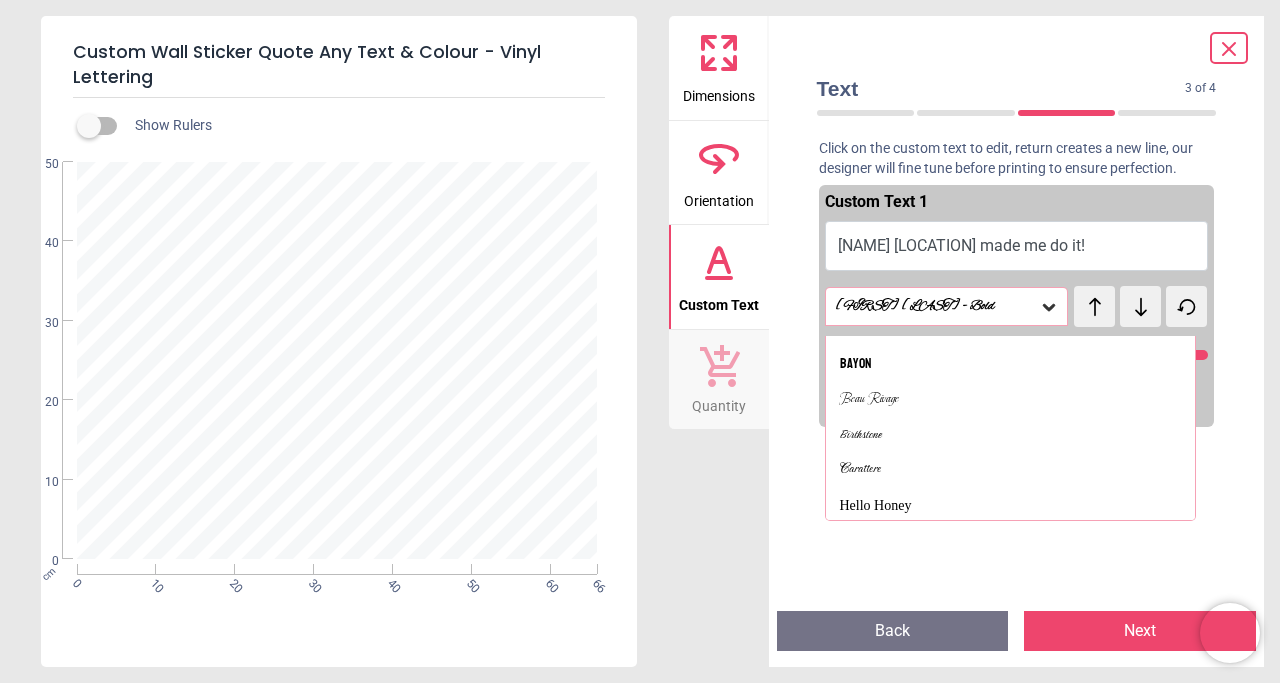 scroll, scrollTop: 461, scrollLeft: 0, axis: vertical 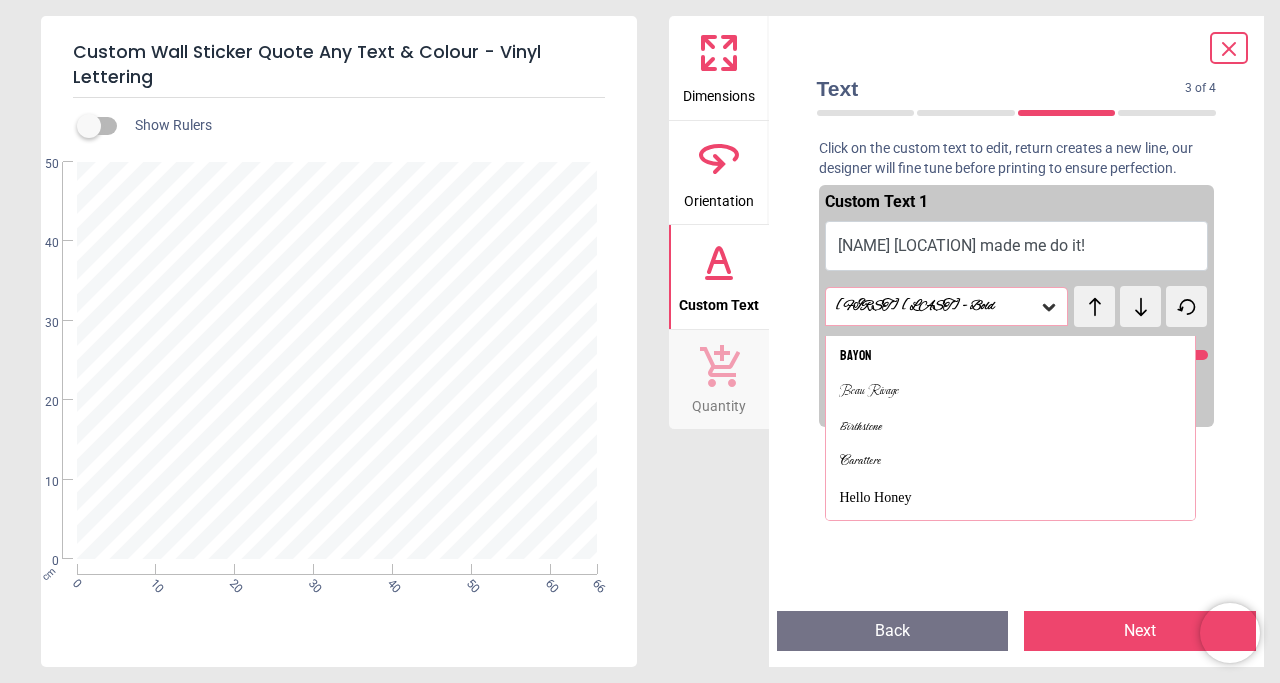 click on "Beau Rivage" at bounding box center [1011, 391] 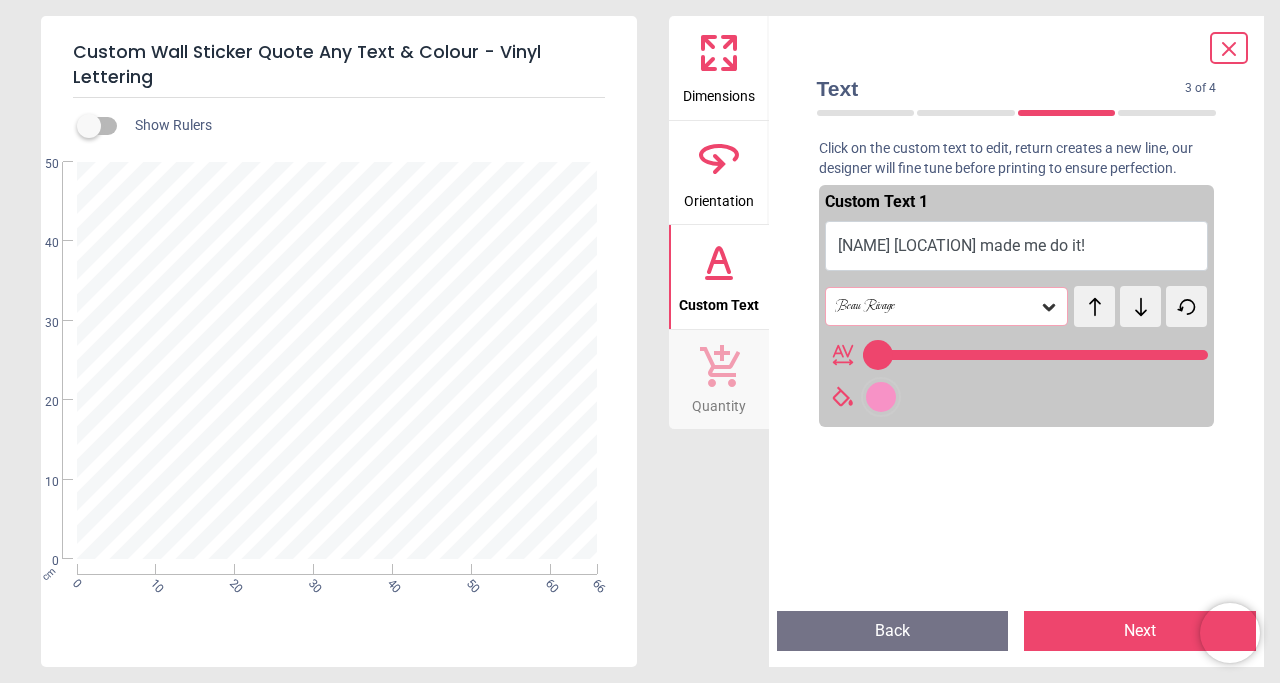 click on "Beau Rivage" at bounding box center (937, 306) 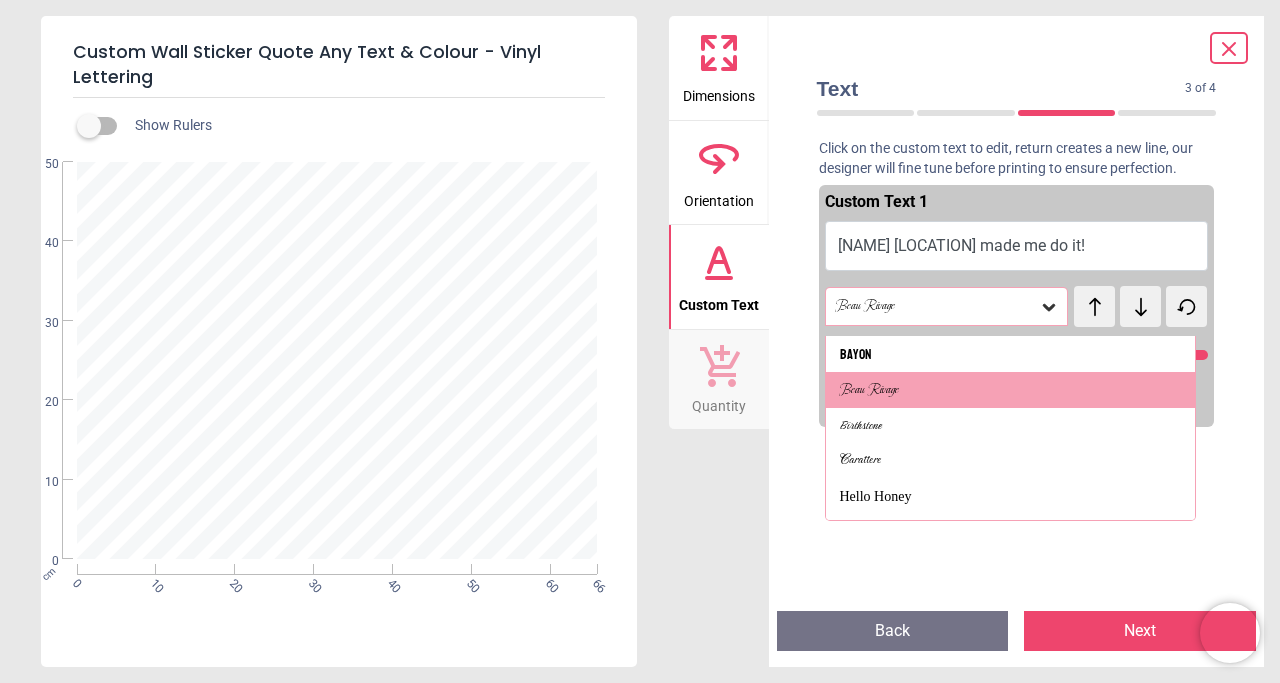 scroll, scrollTop: 503, scrollLeft: 0, axis: vertical 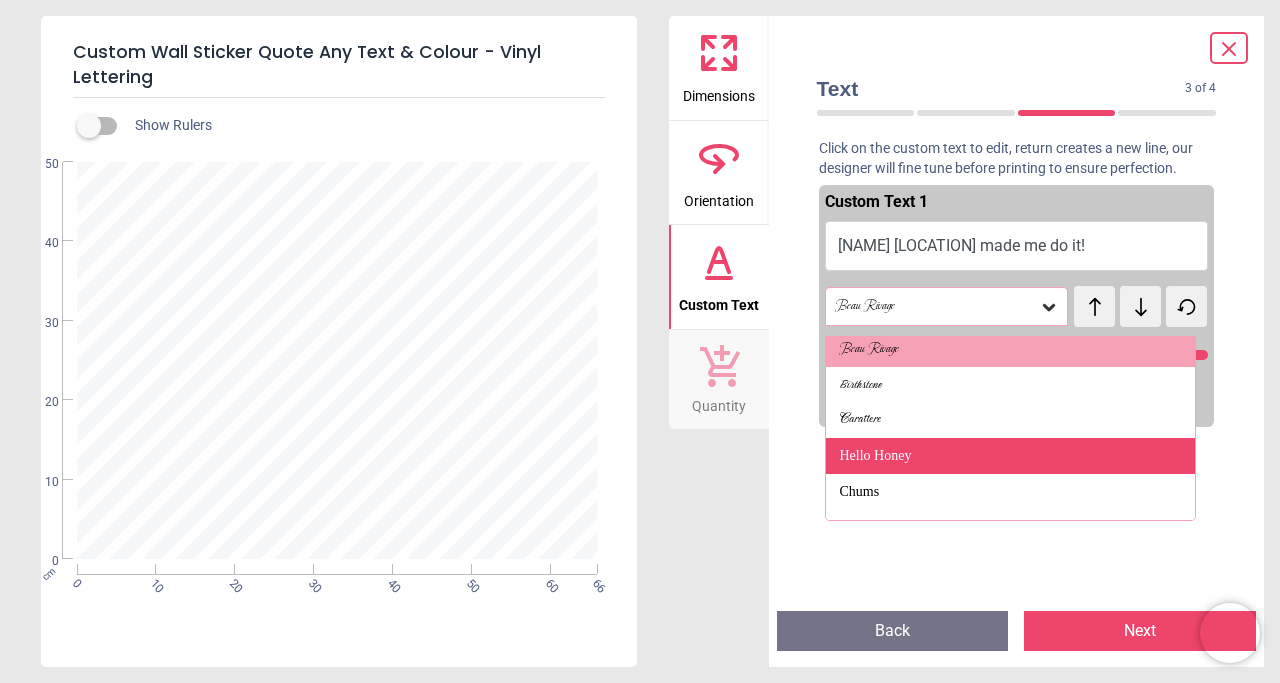 click on "Hello Honey" at bounding box center (876, 456) 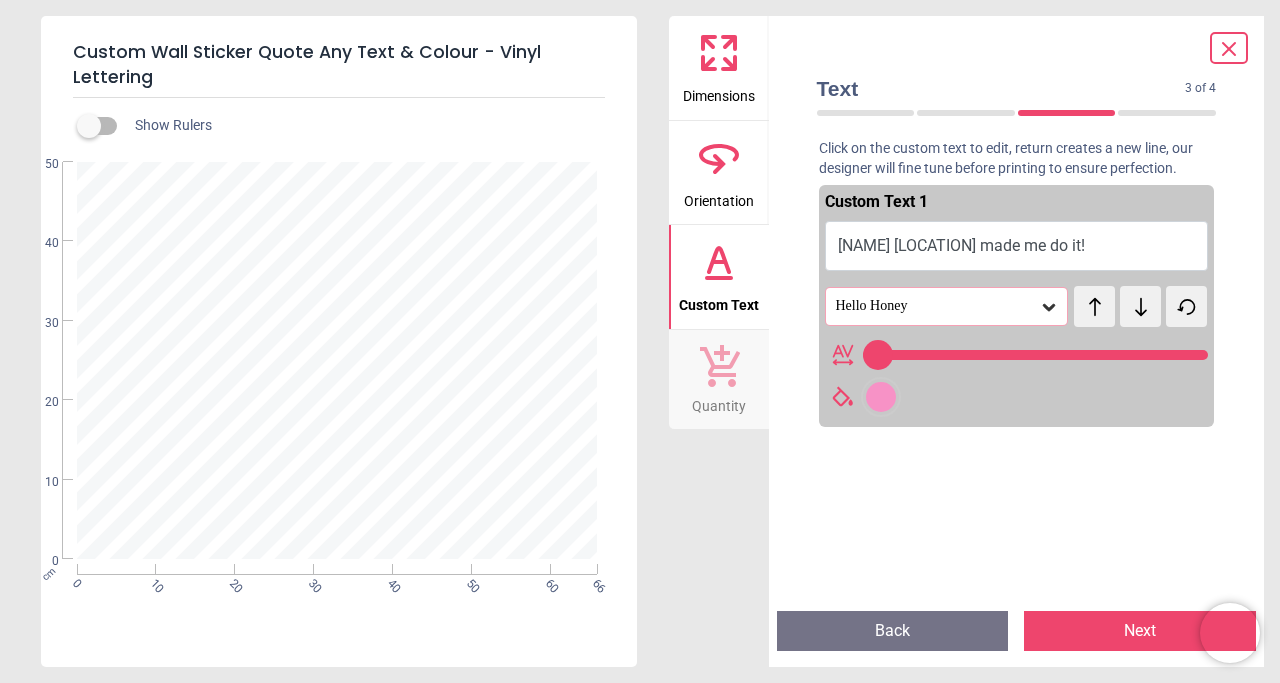 click 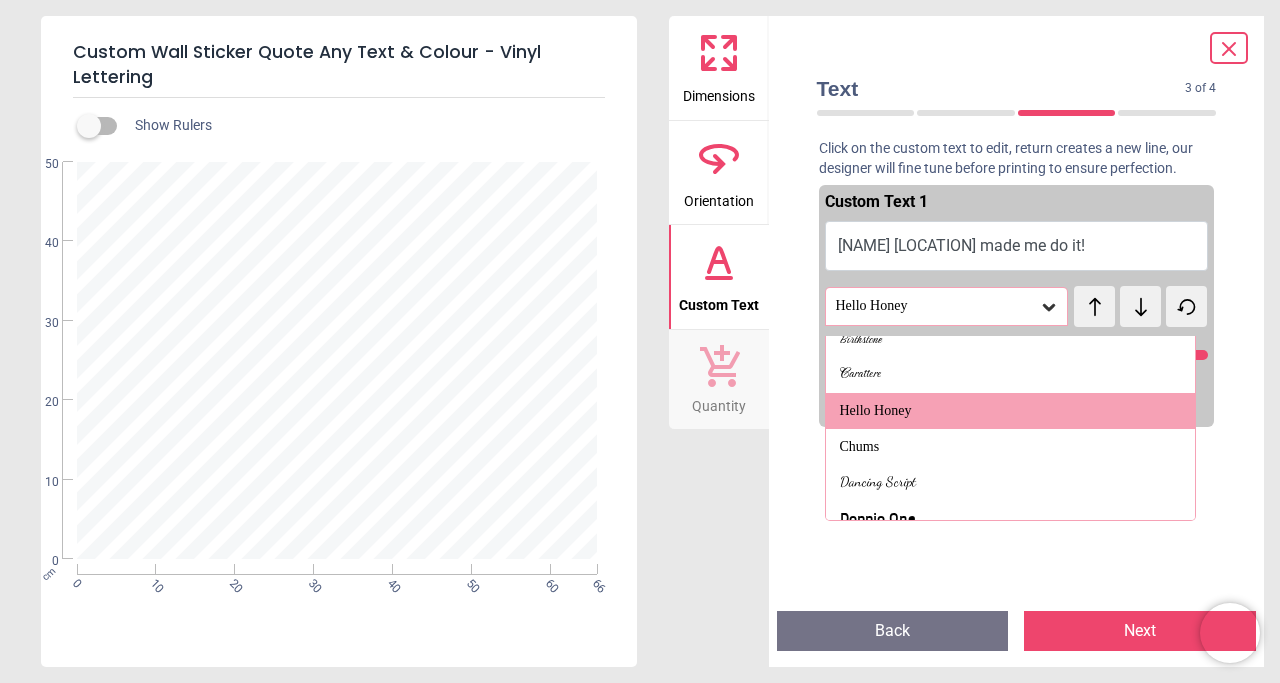 scroll, scrollTop: 561, scrollLeft: 0, axis: vertical 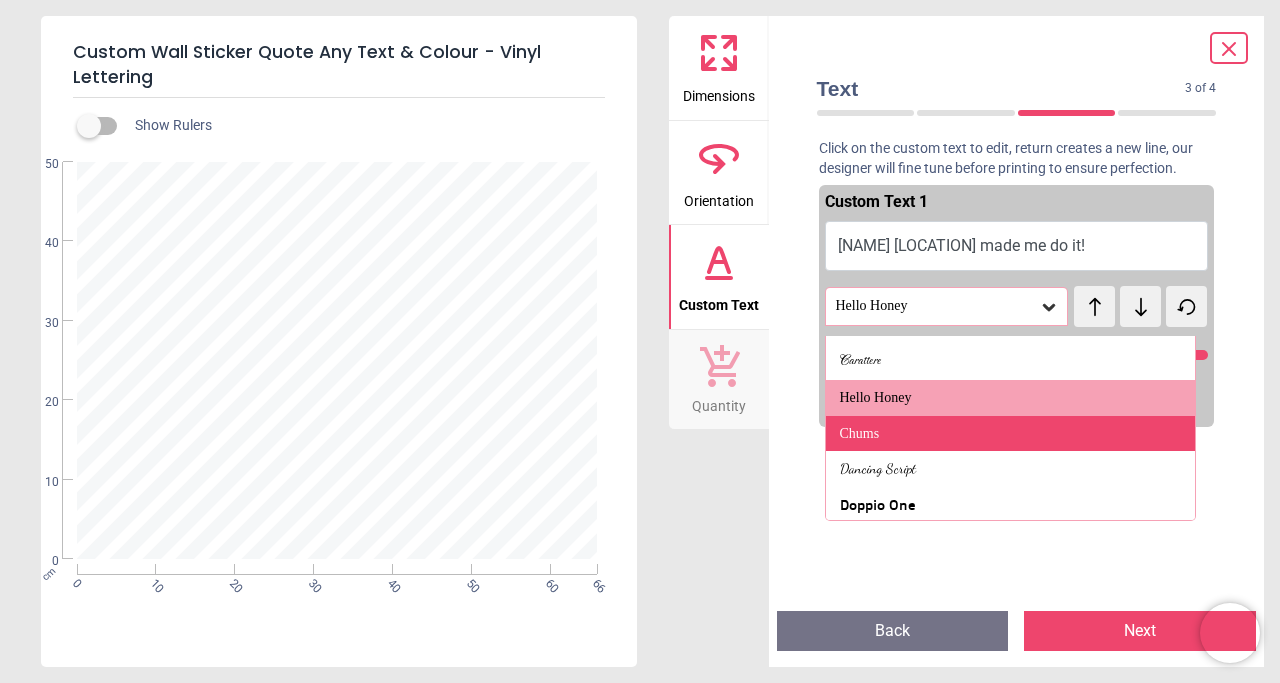 click on "Chums" at bounding box center [1011, 434] 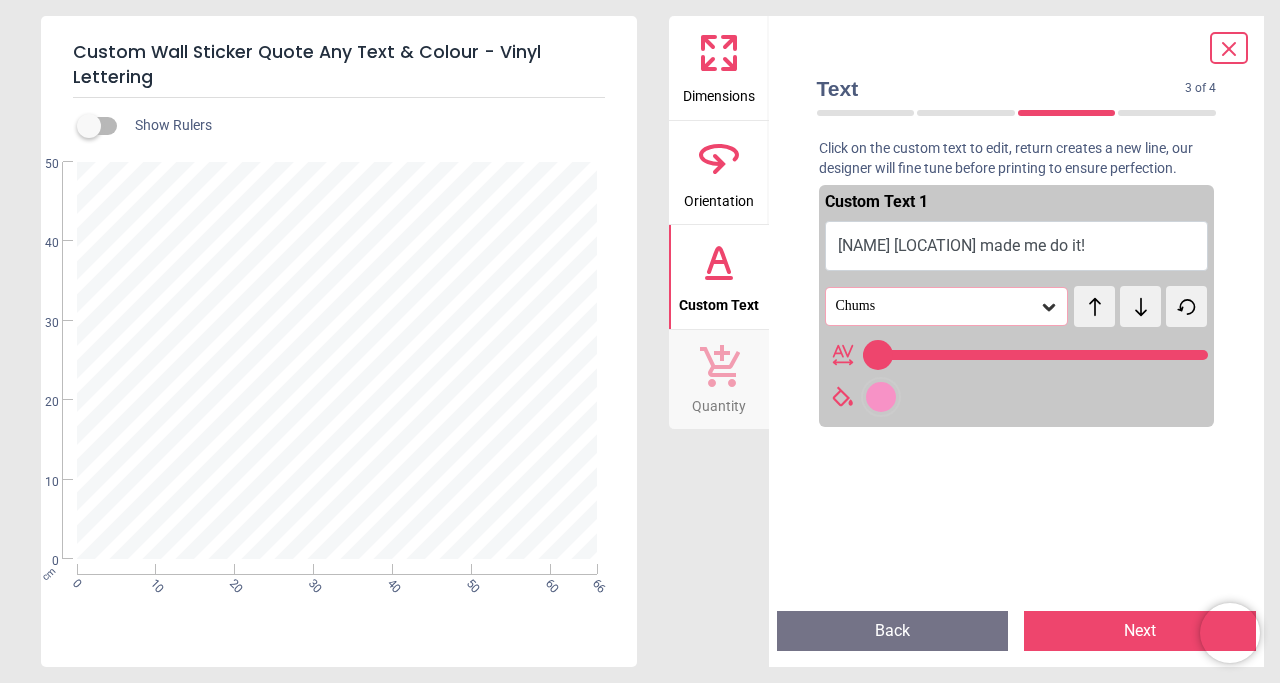 scroll, scrollTop: 41, scrollLeft: 0, axis: vertical 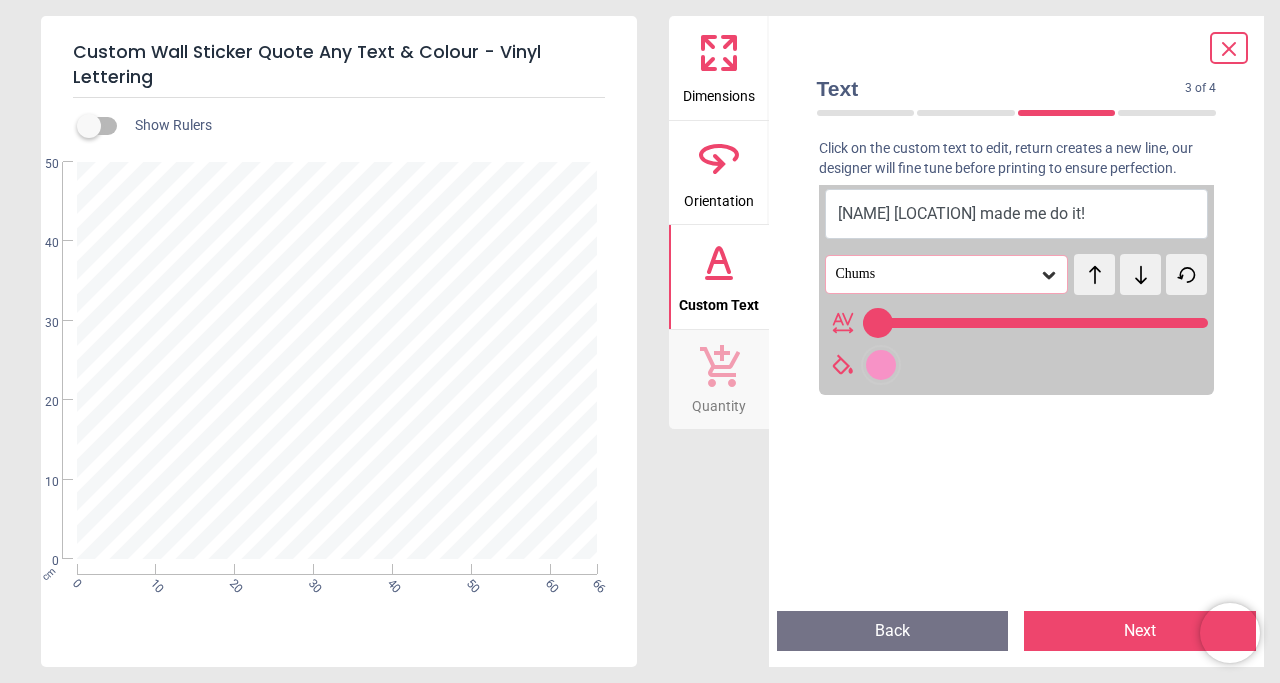 click 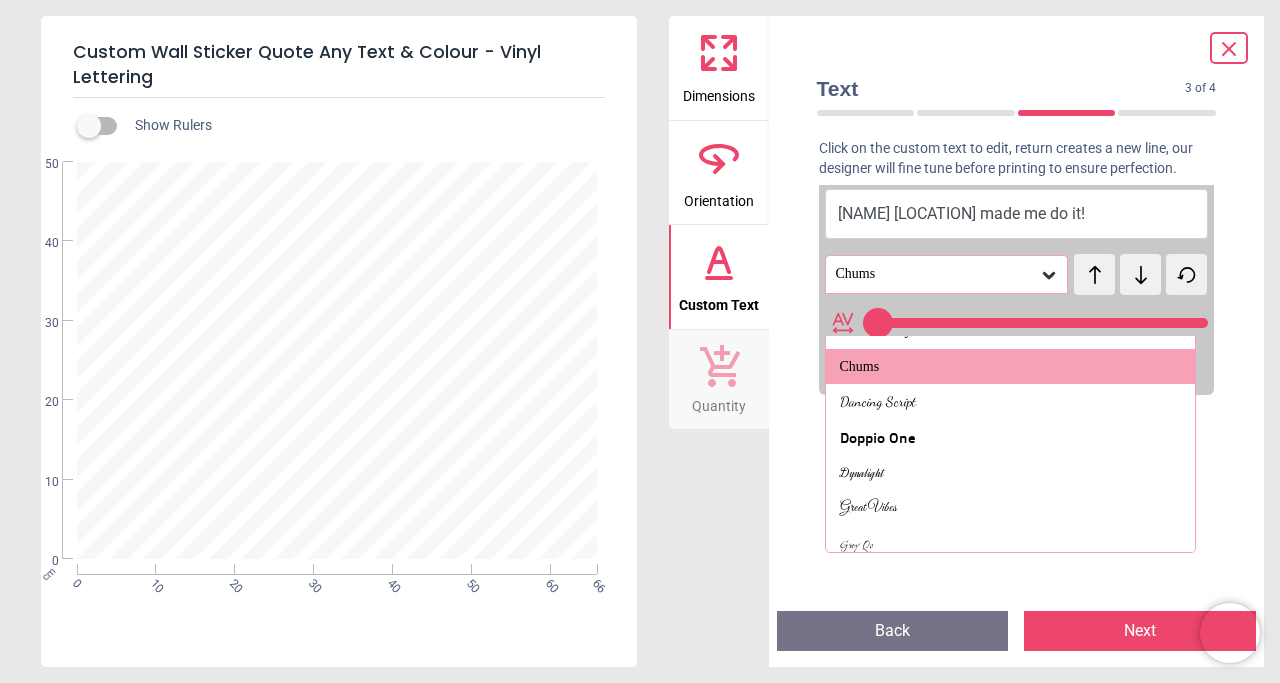 scroll, scrollTop: 673, scrollLeft: 0, axis: vertical 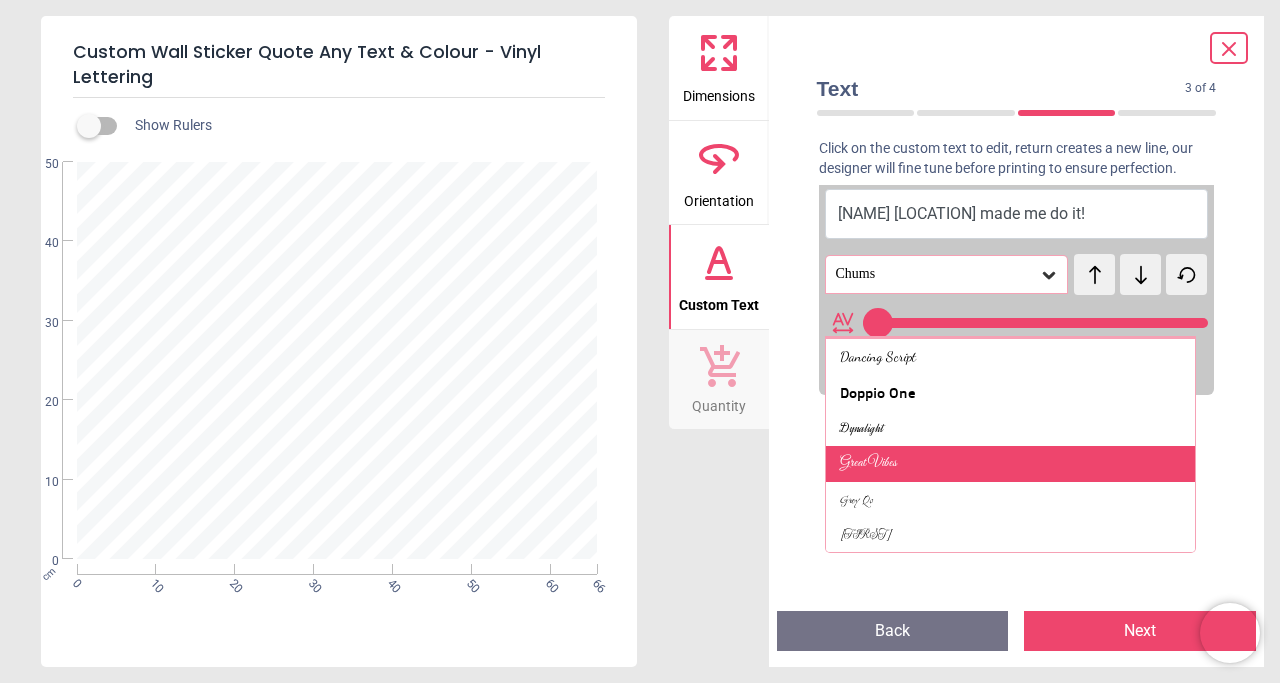 click on "Great Vibes" at bounding box center (868, 464) 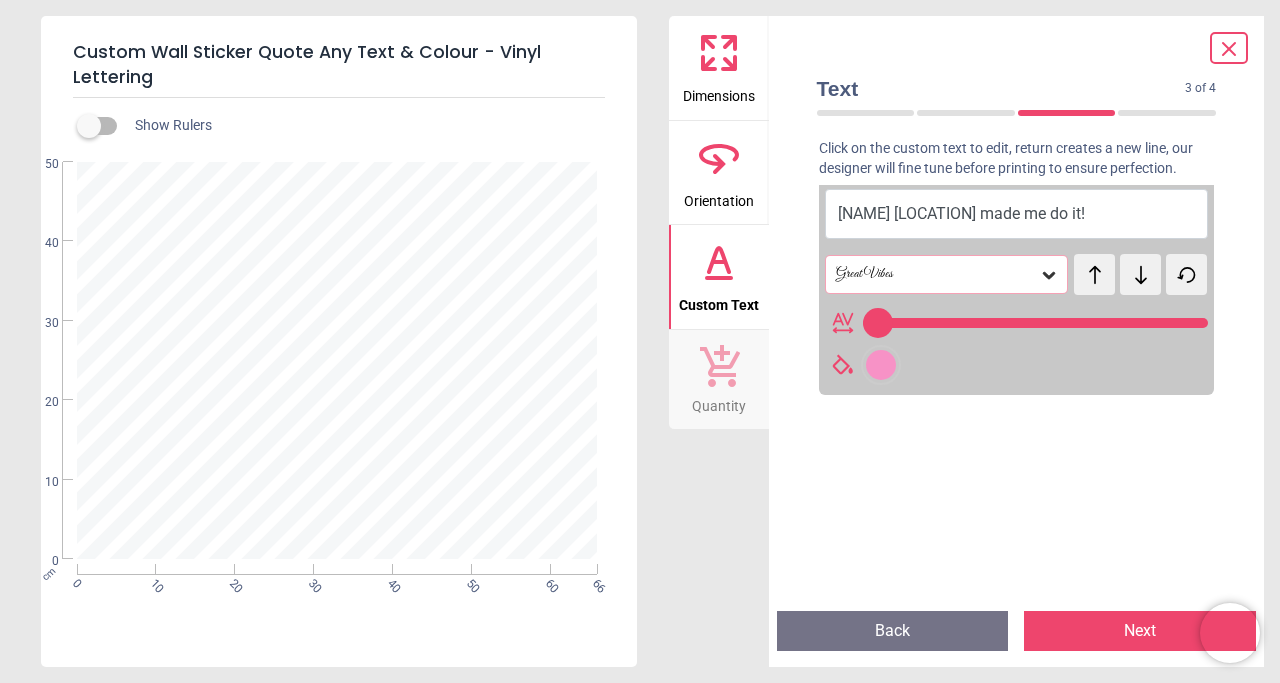 click 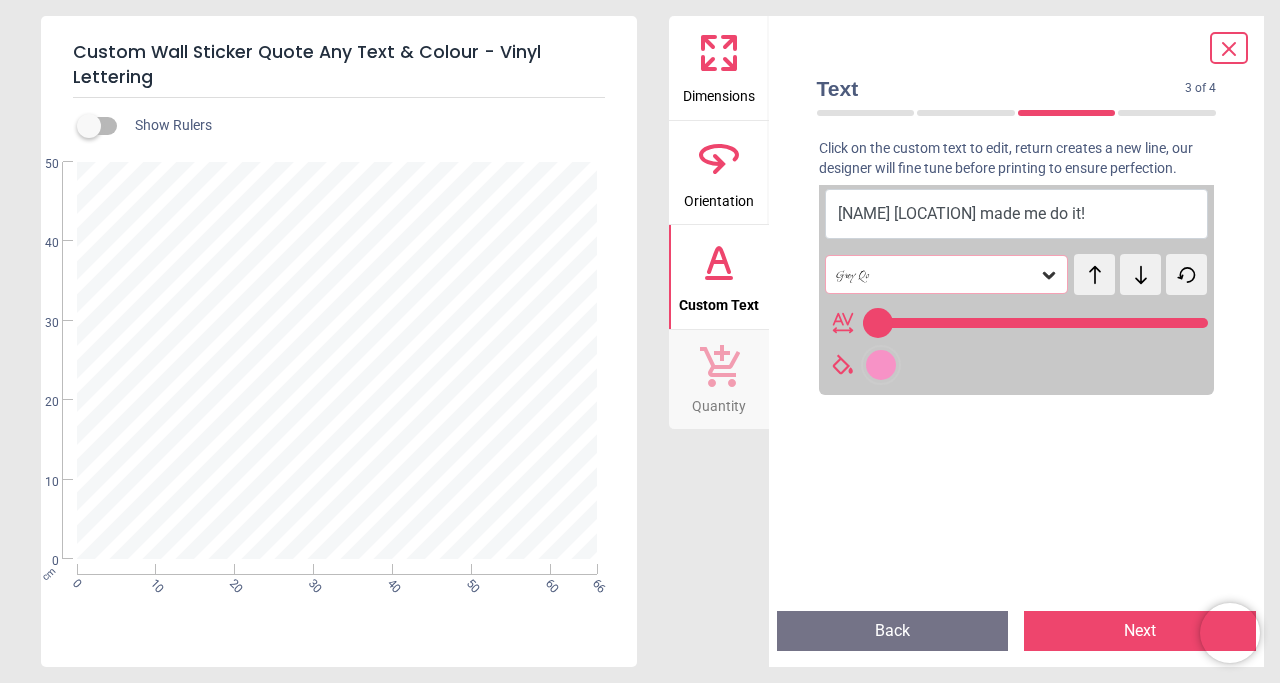 click 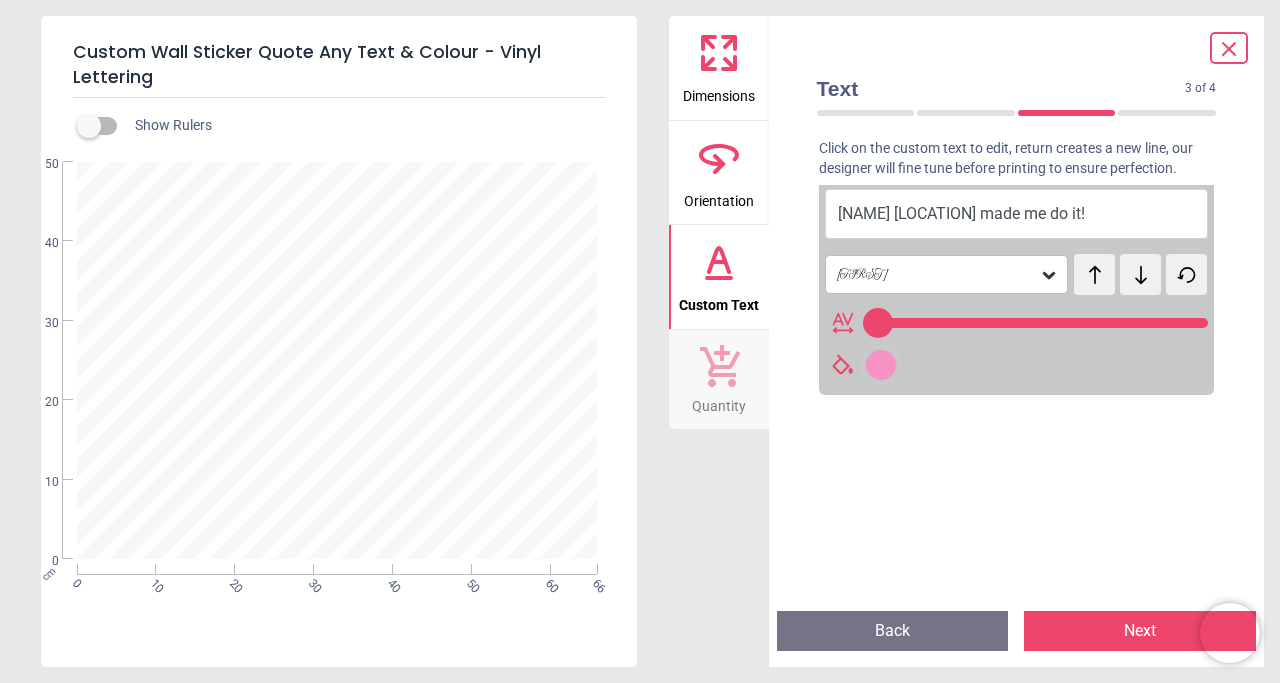 click 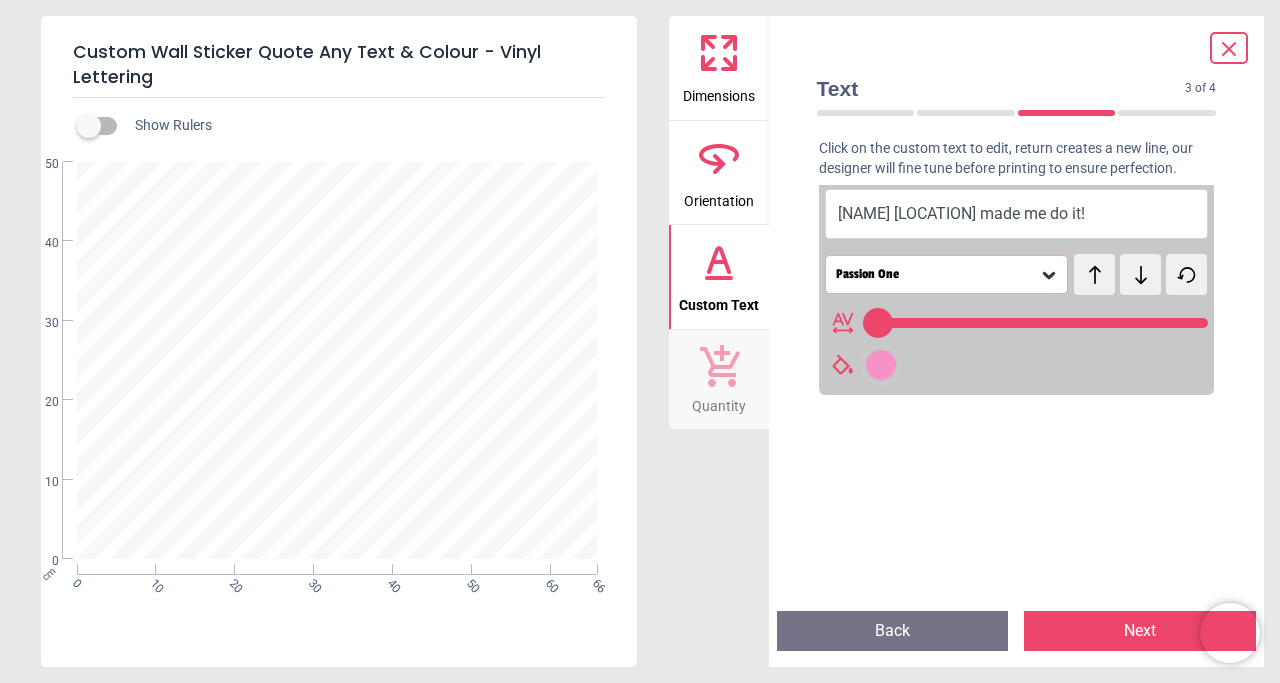 click 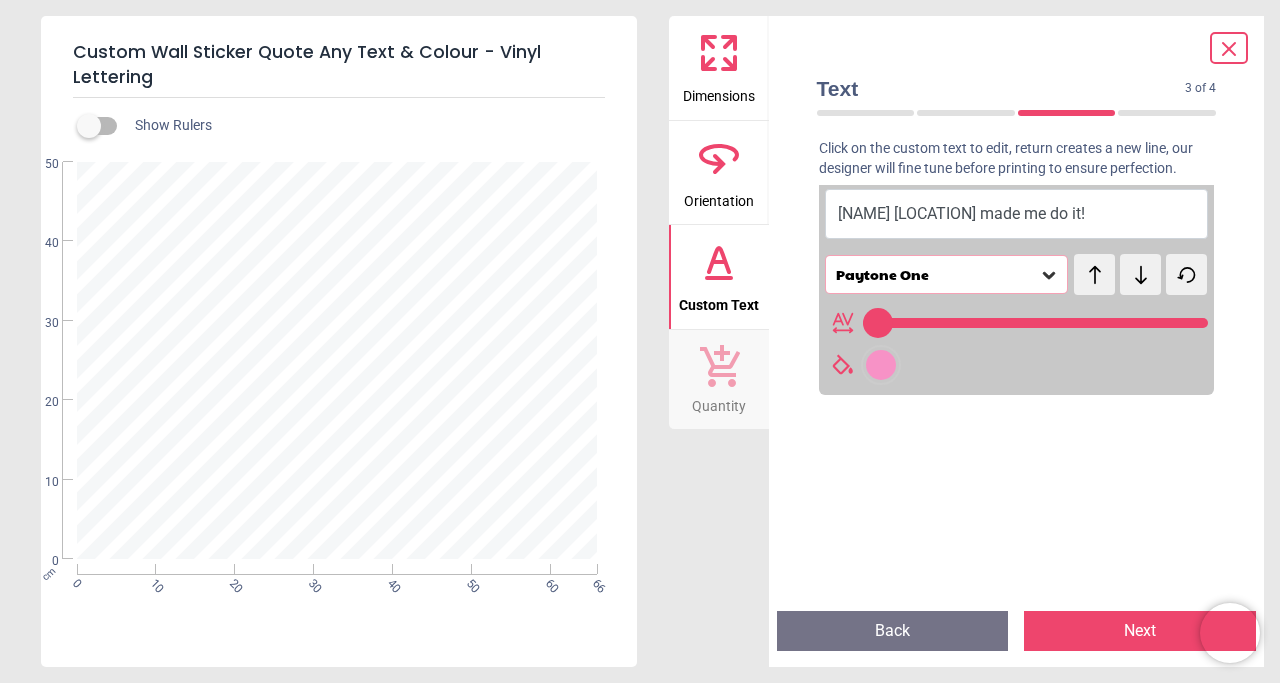 click 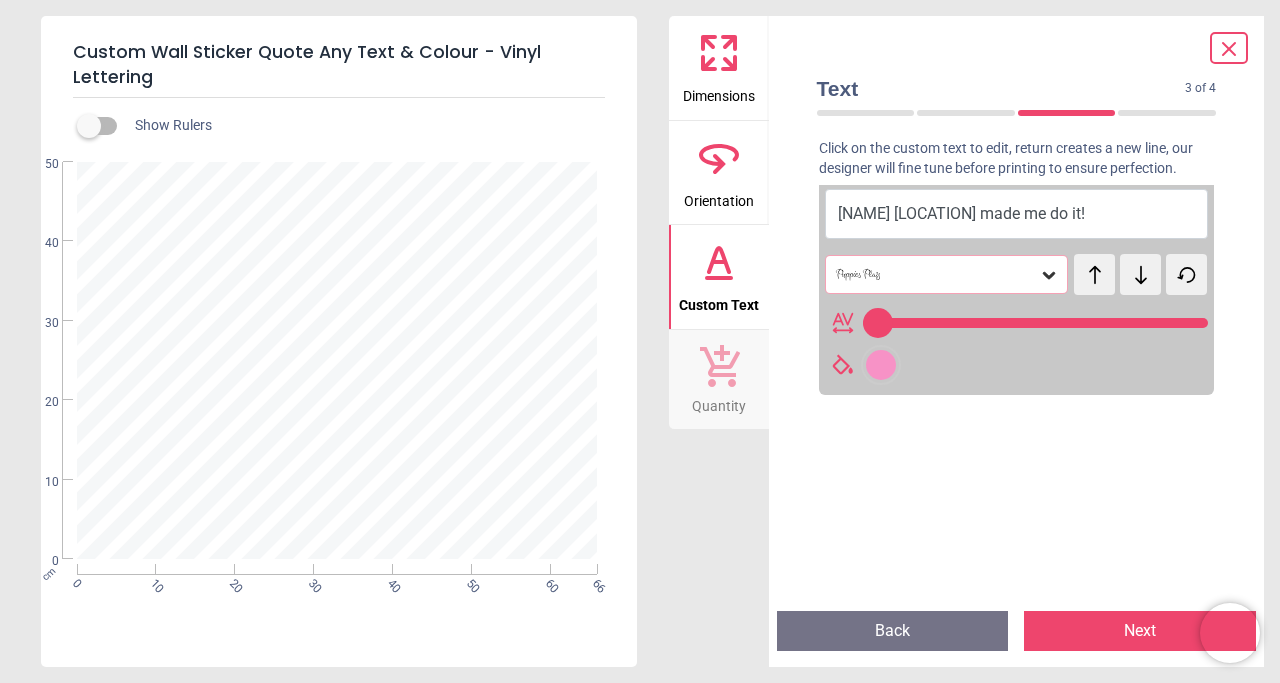 click 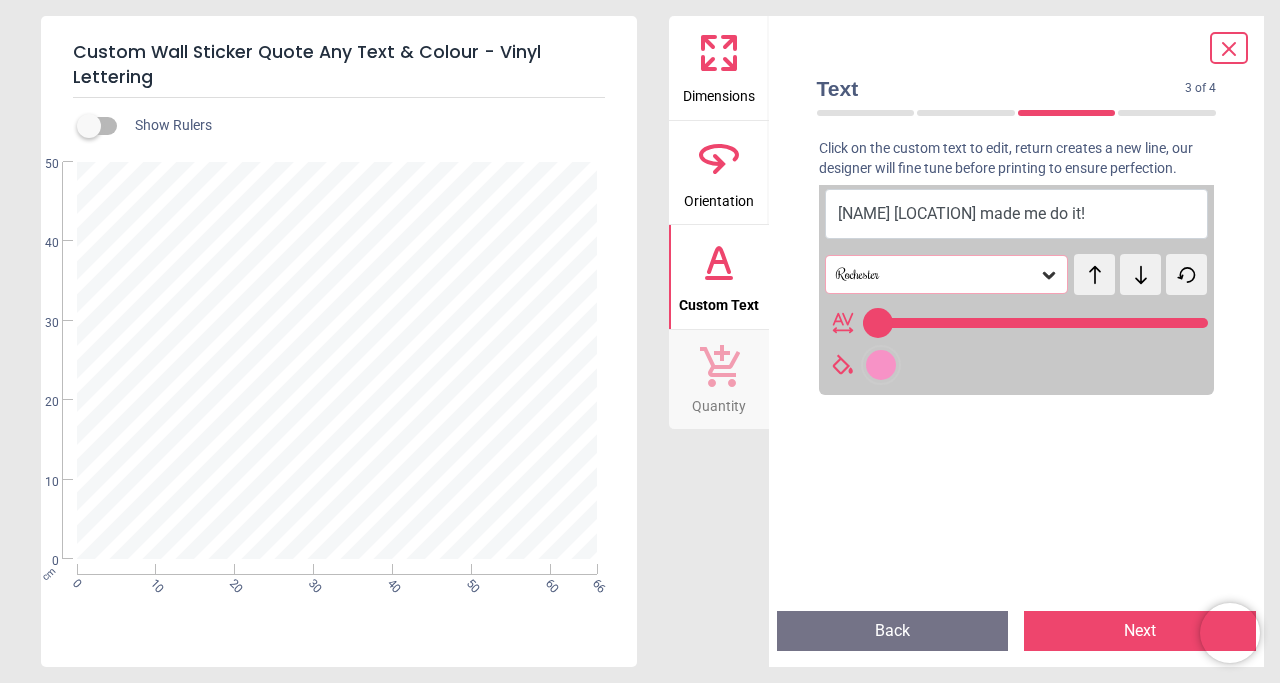 click 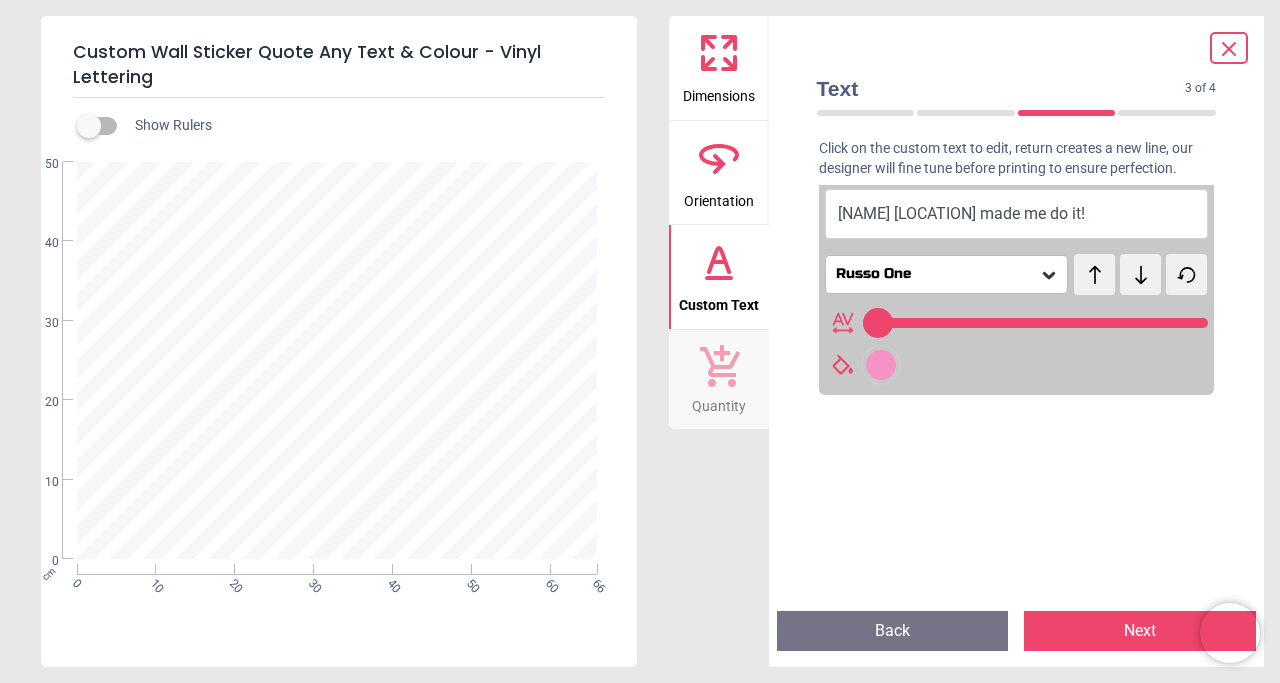 click 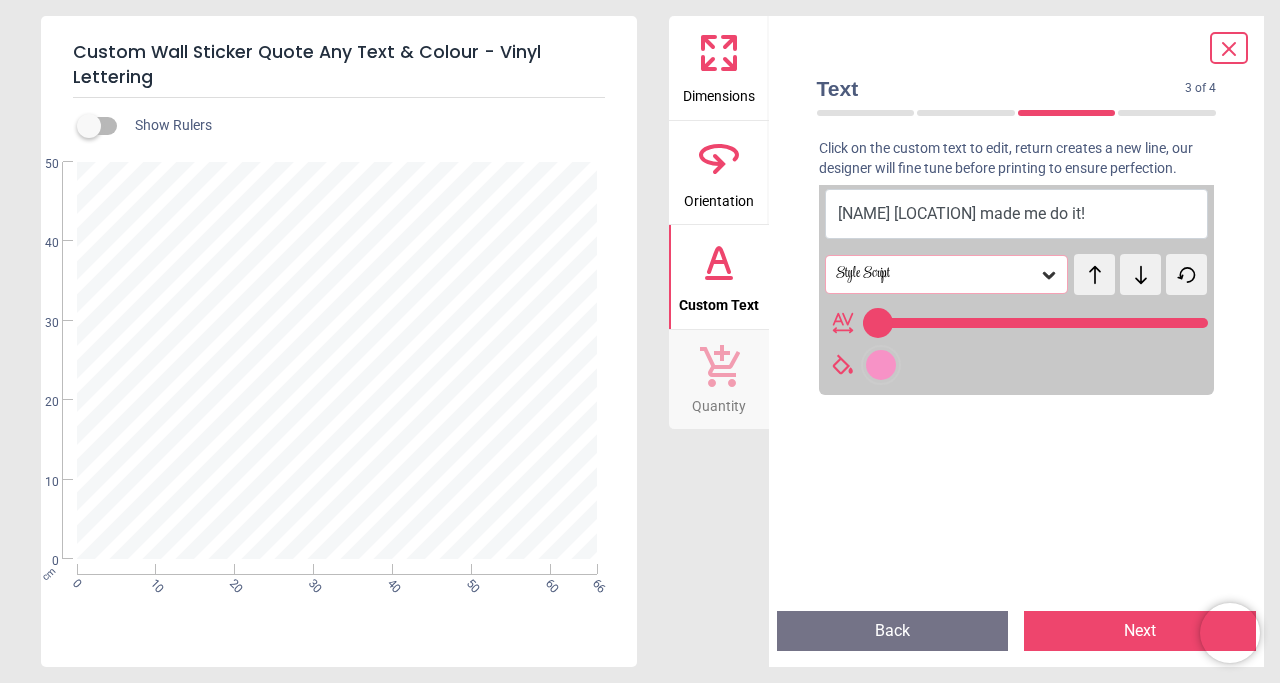 click 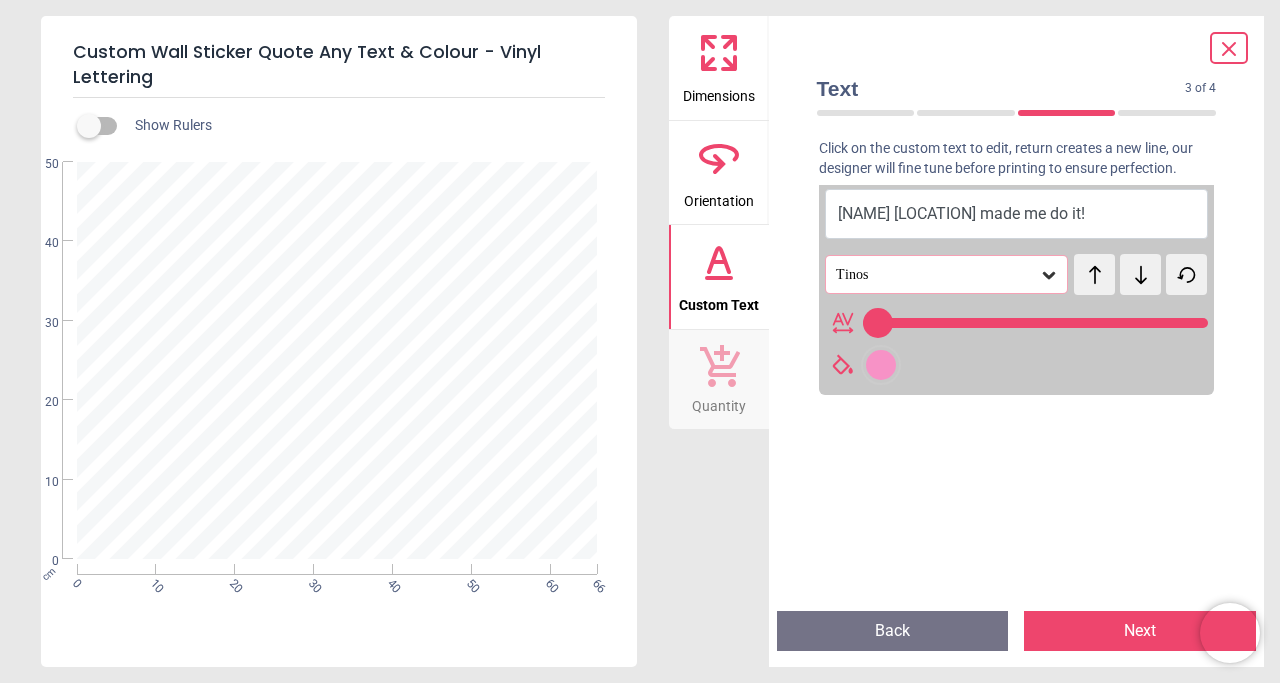 click 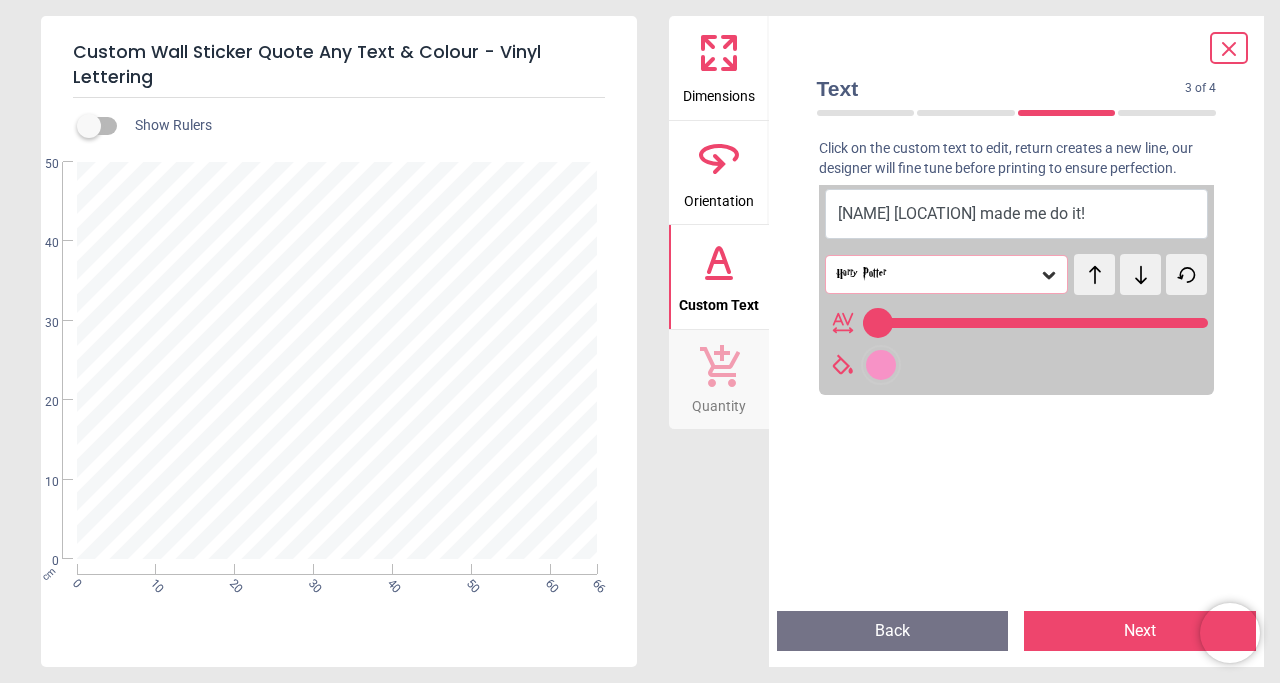 click 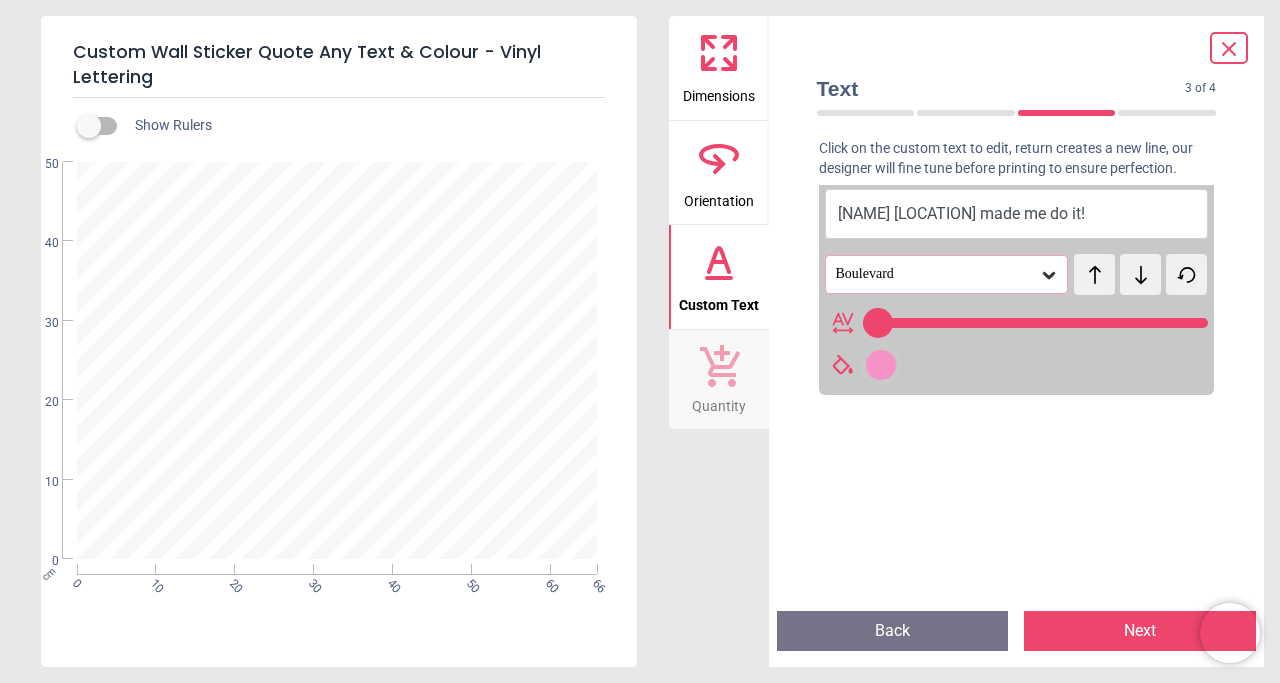click 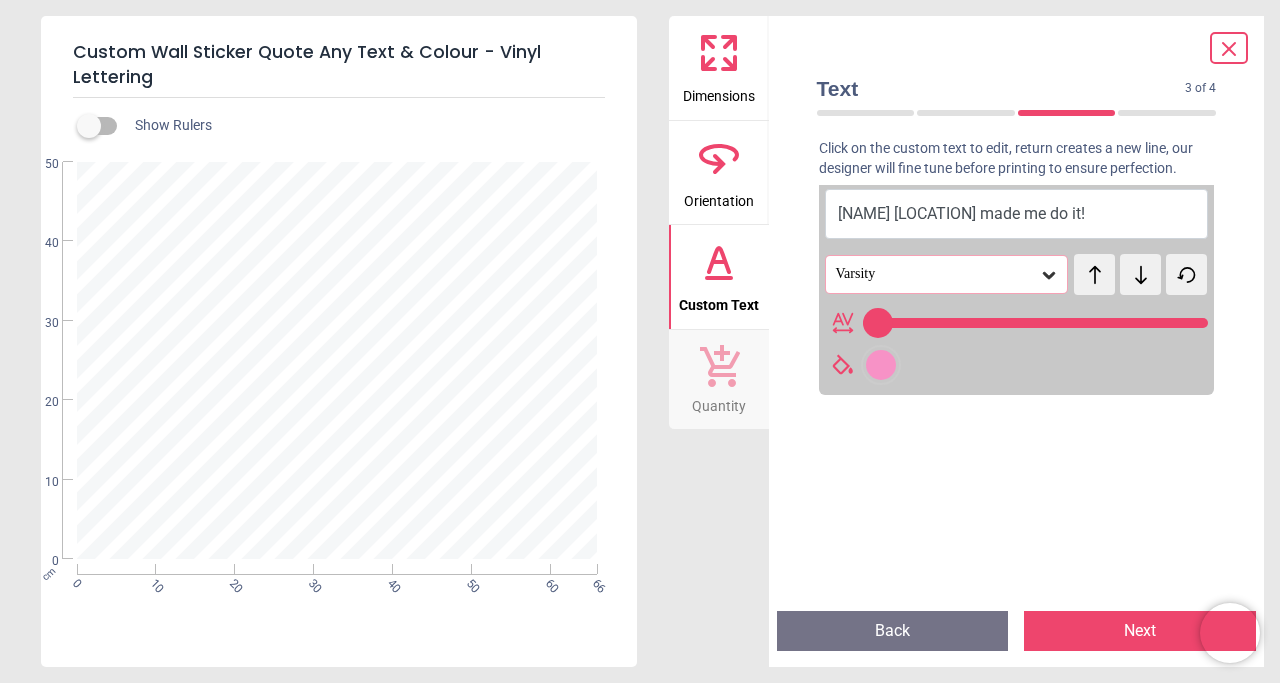 click 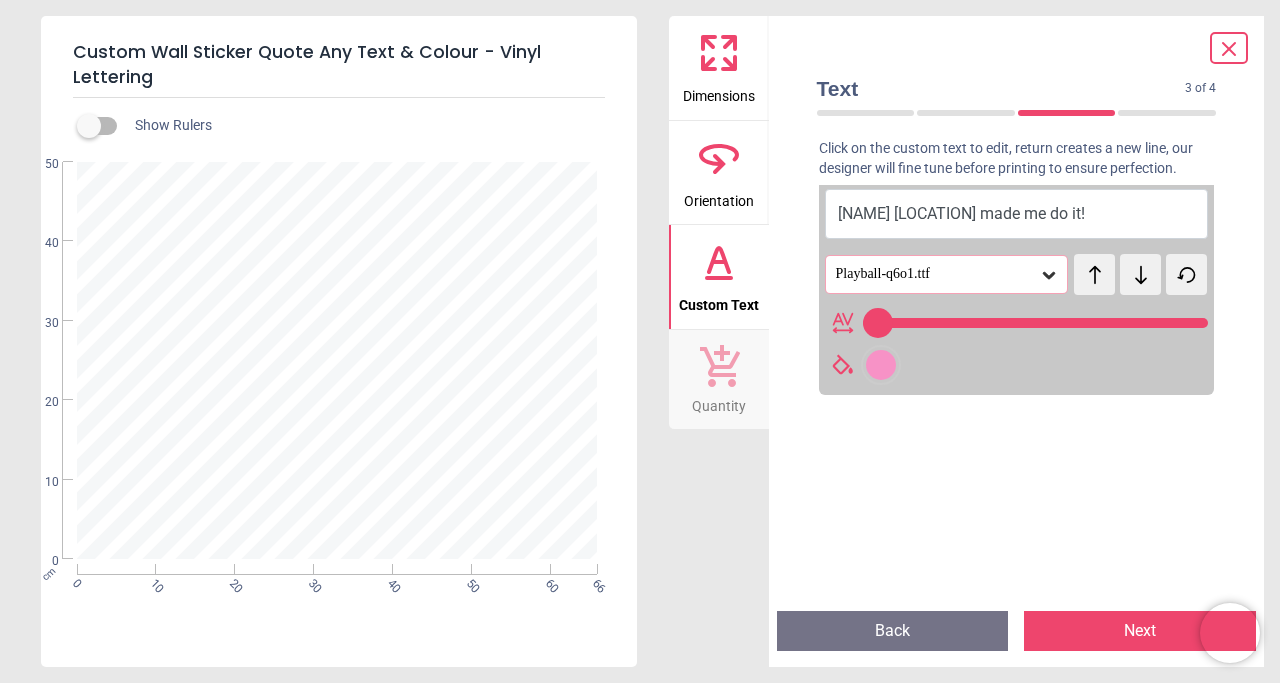 click 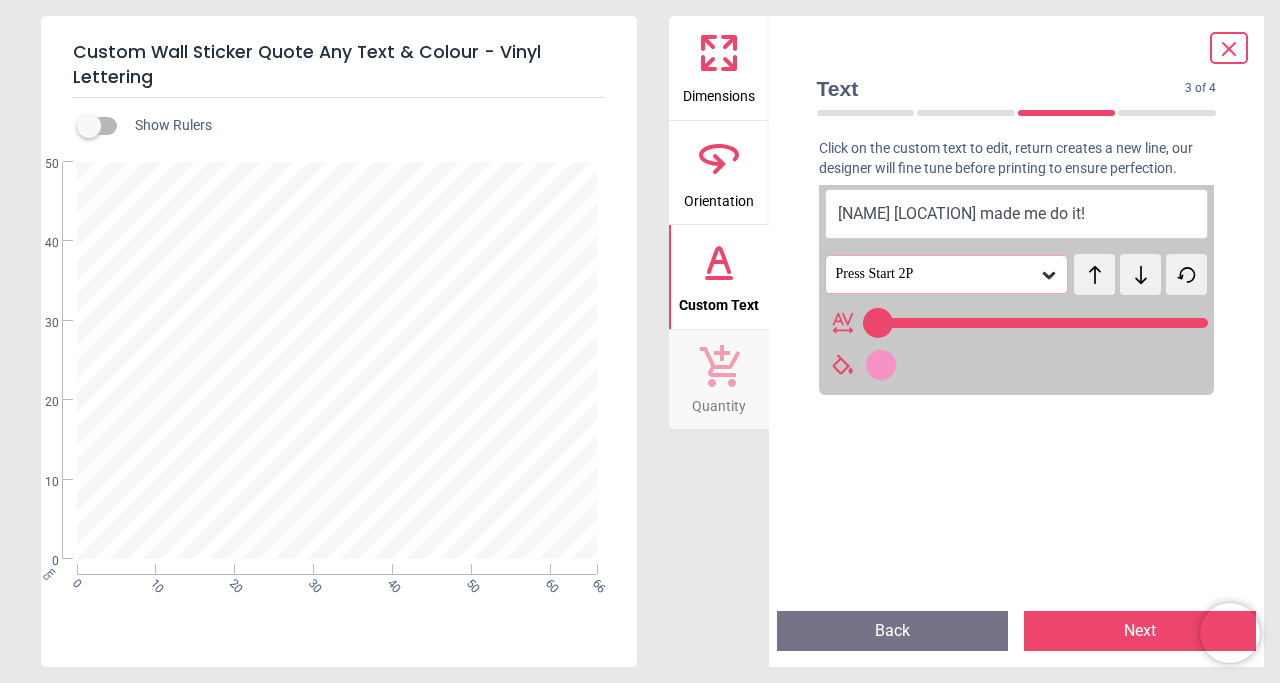 click 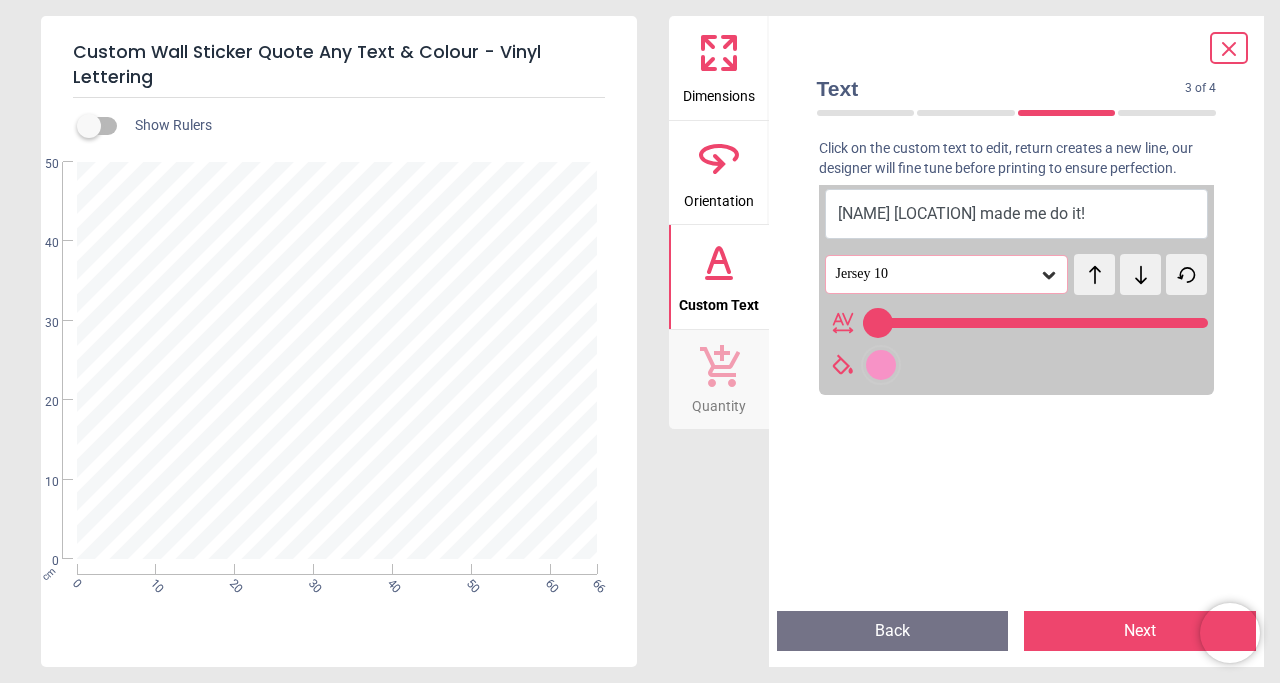 click 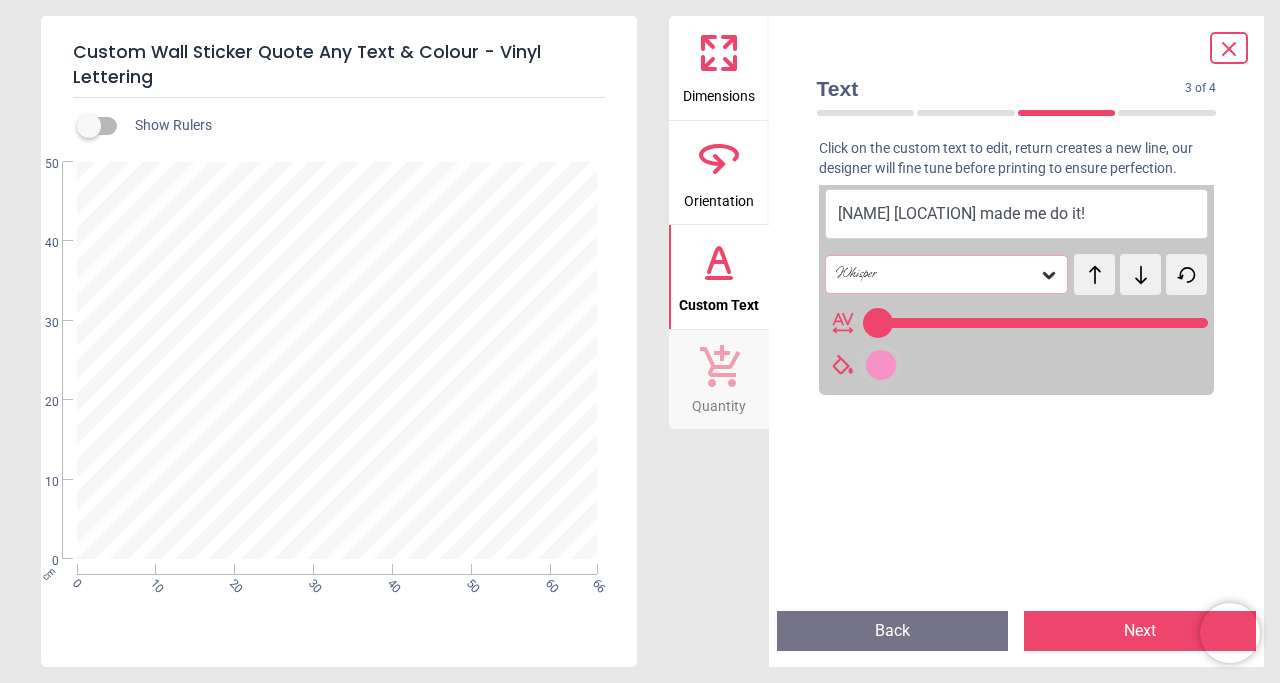 click 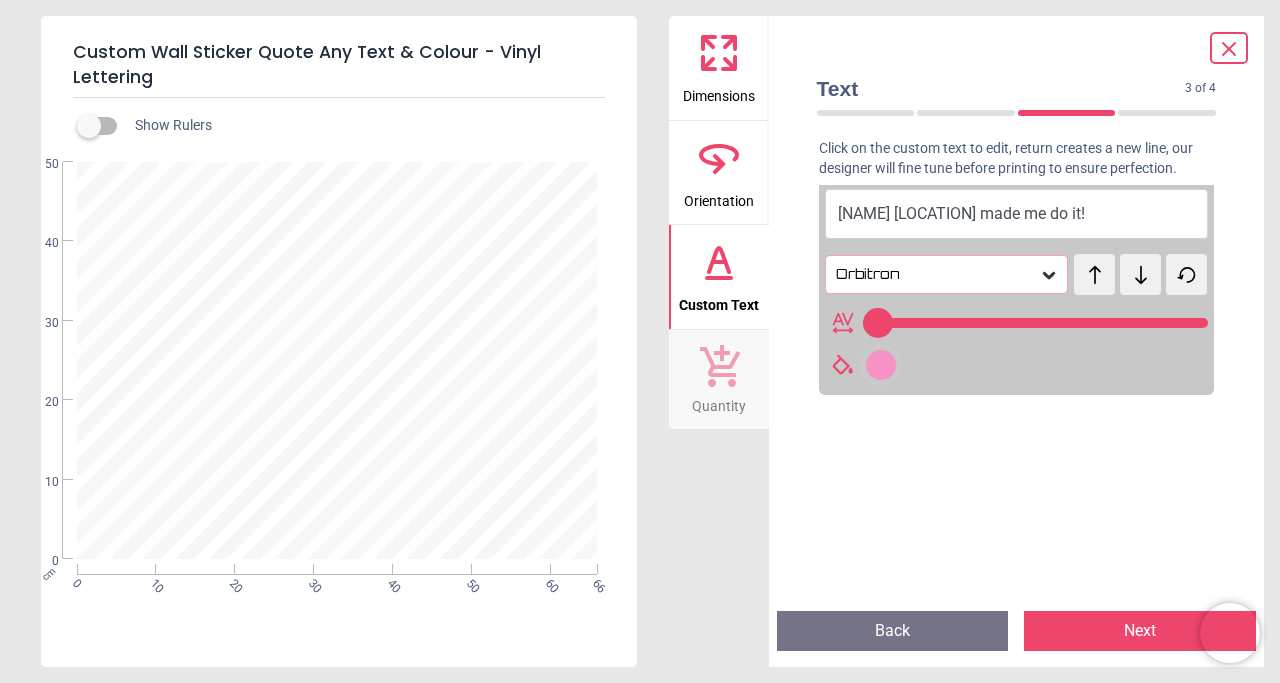 click 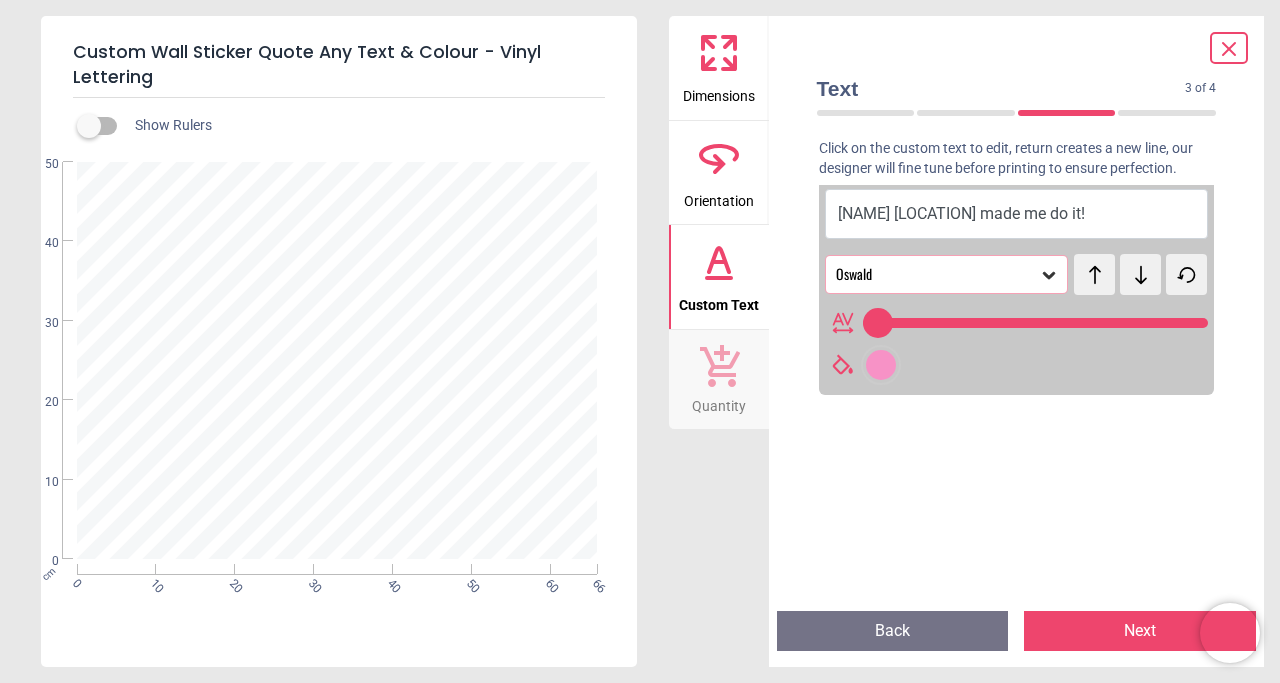 click 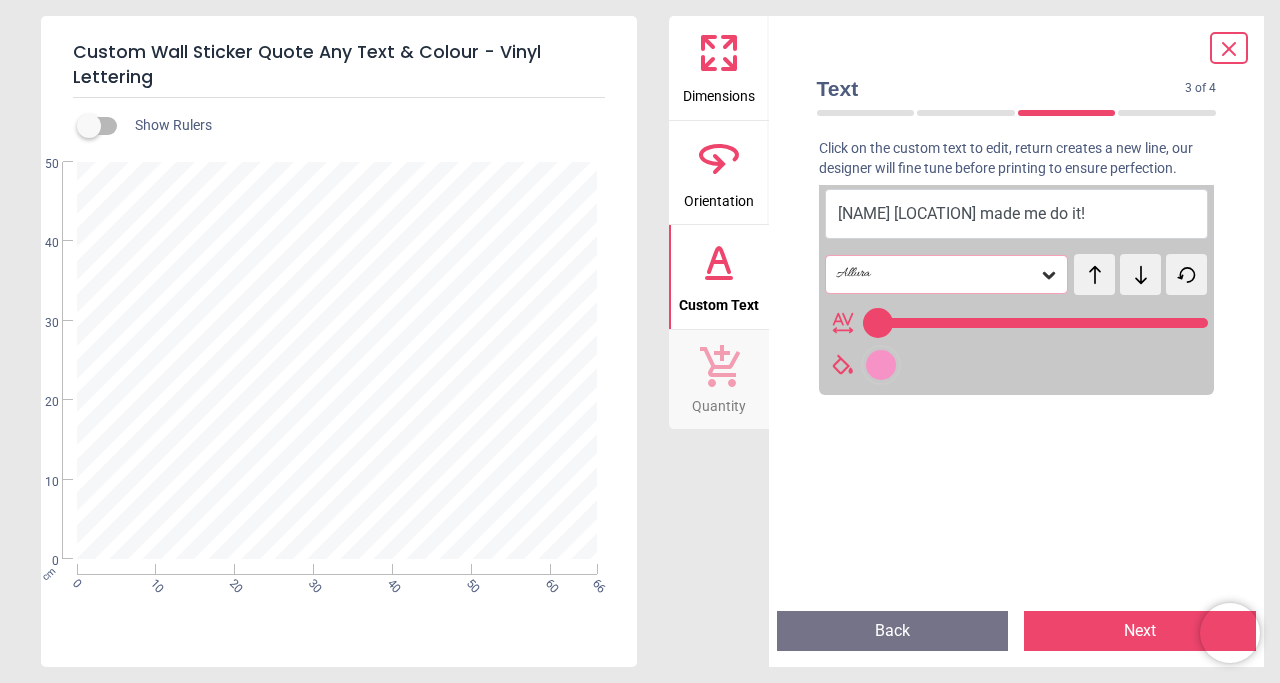 click 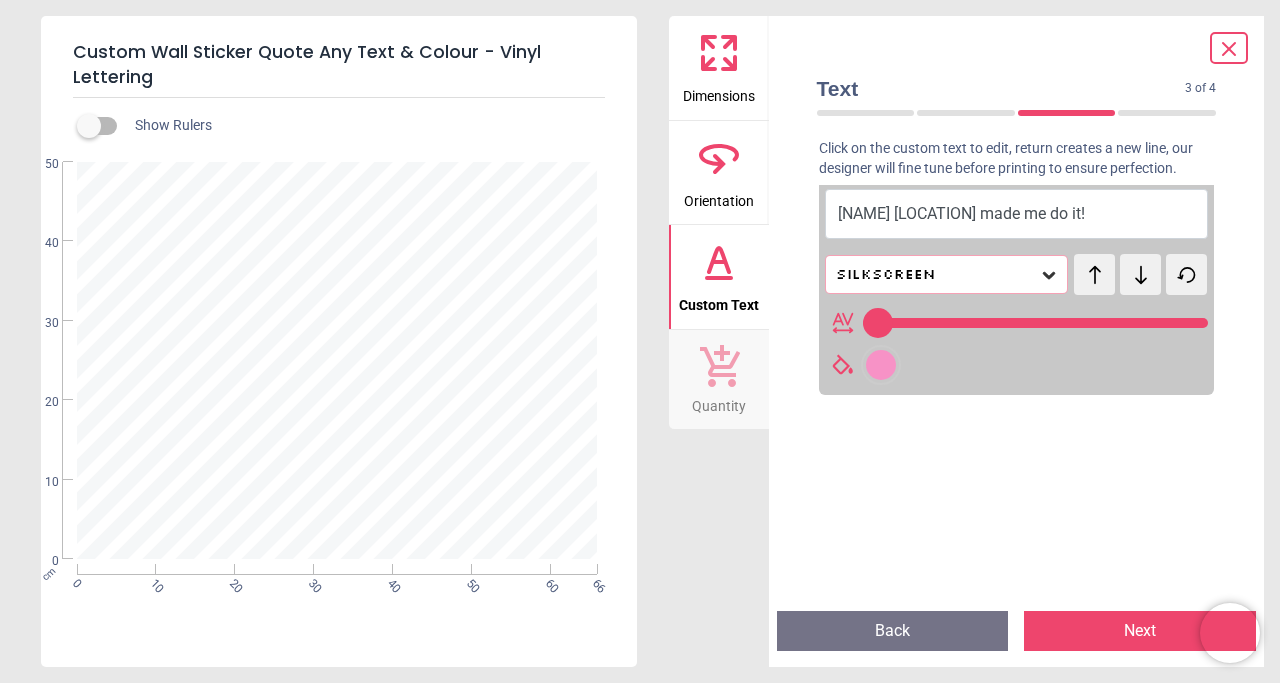 click 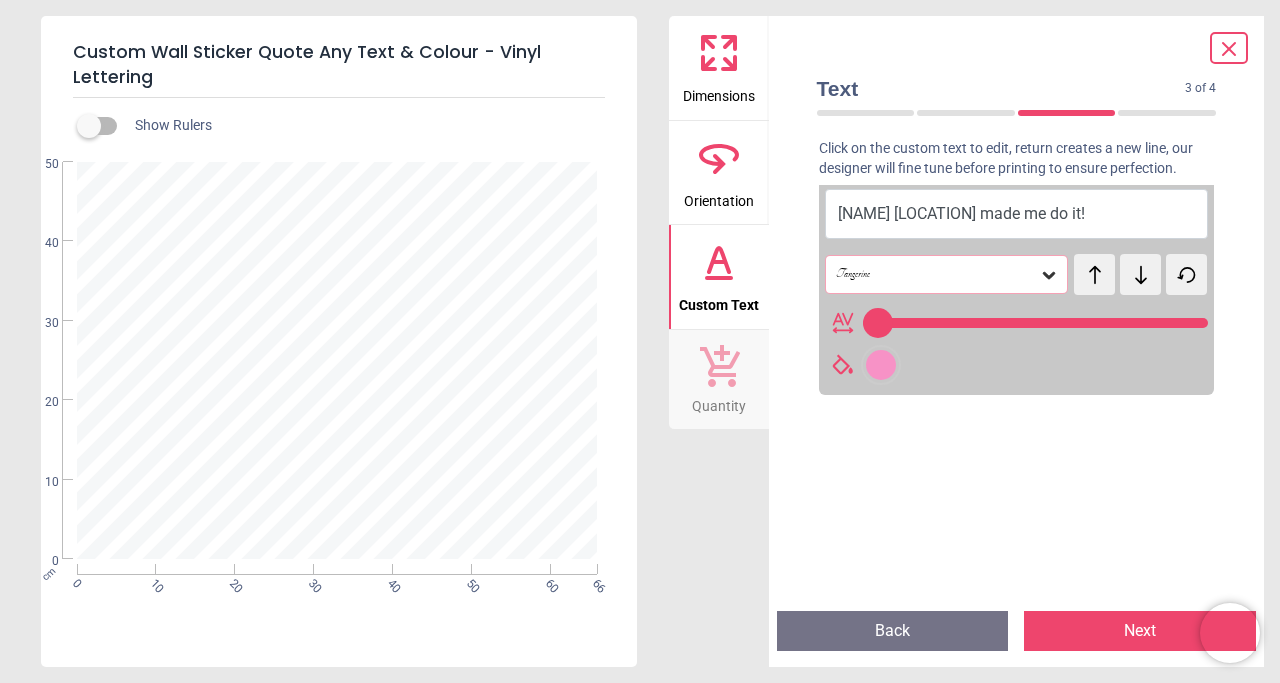 click 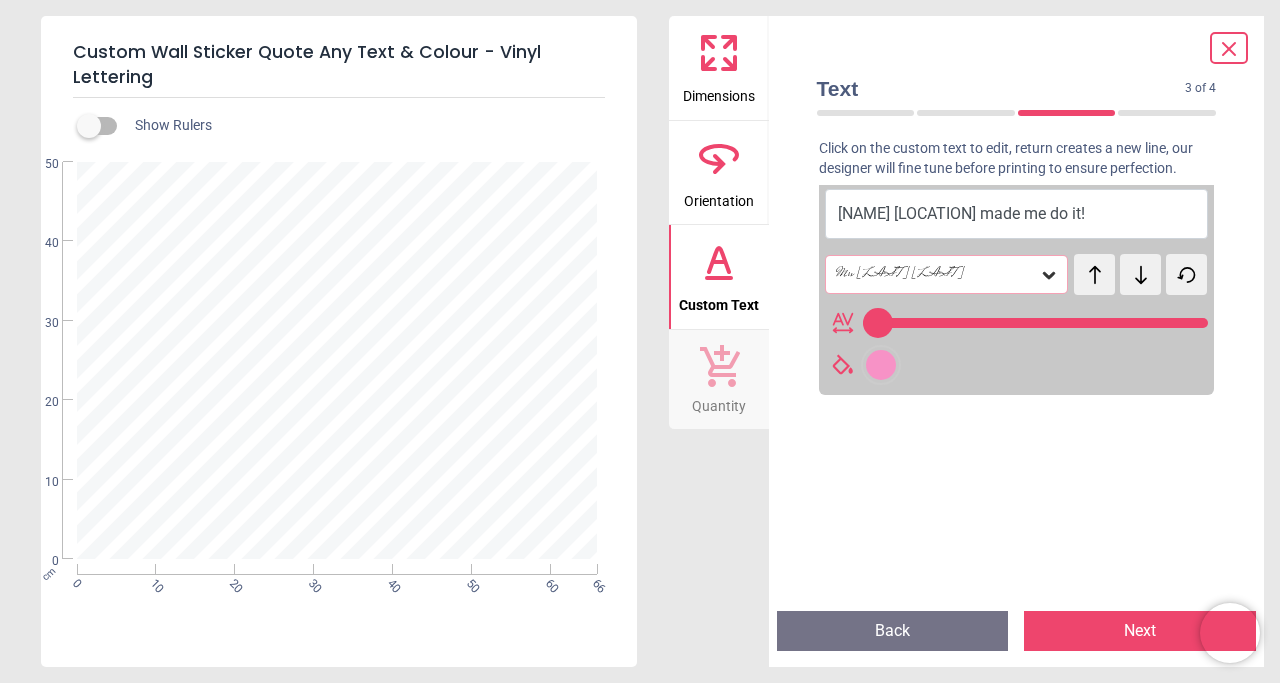 click 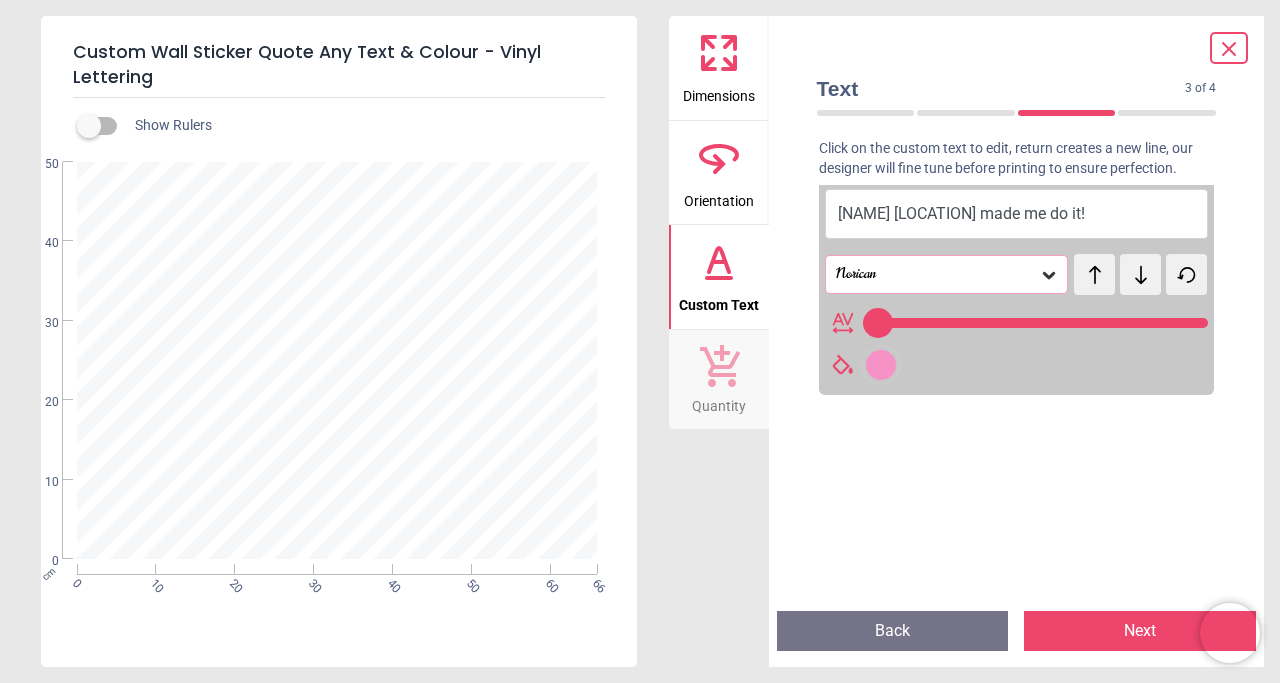 click 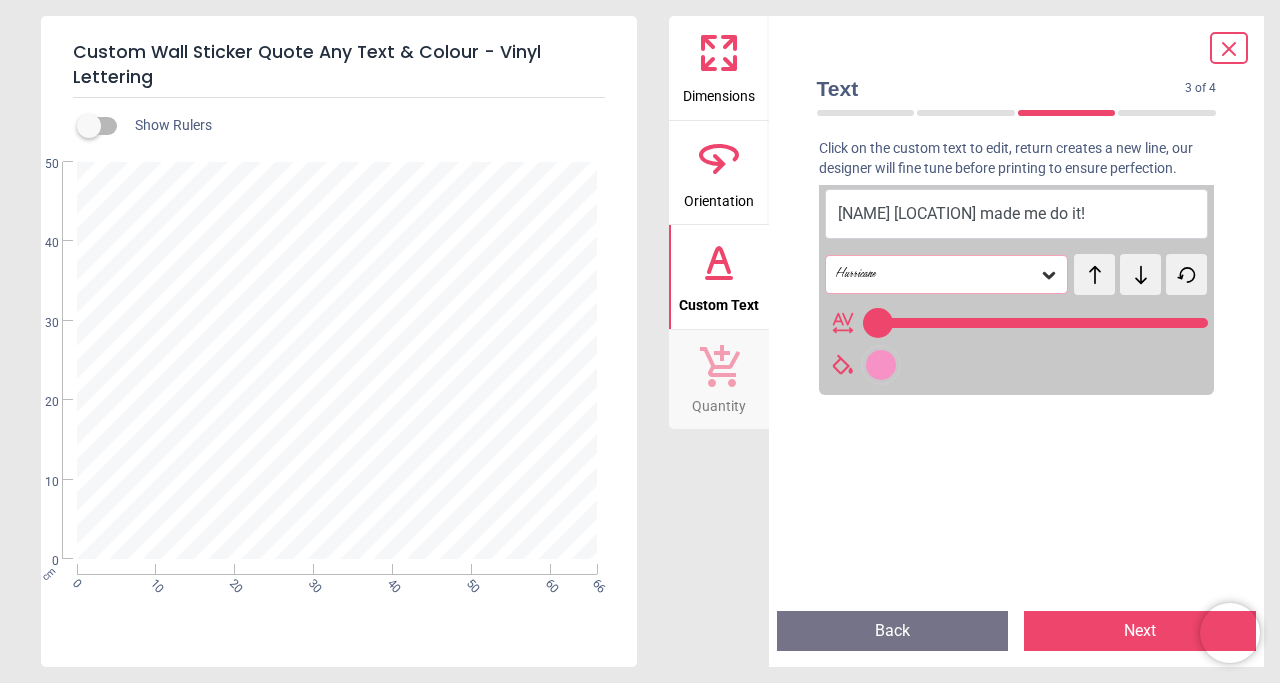 click 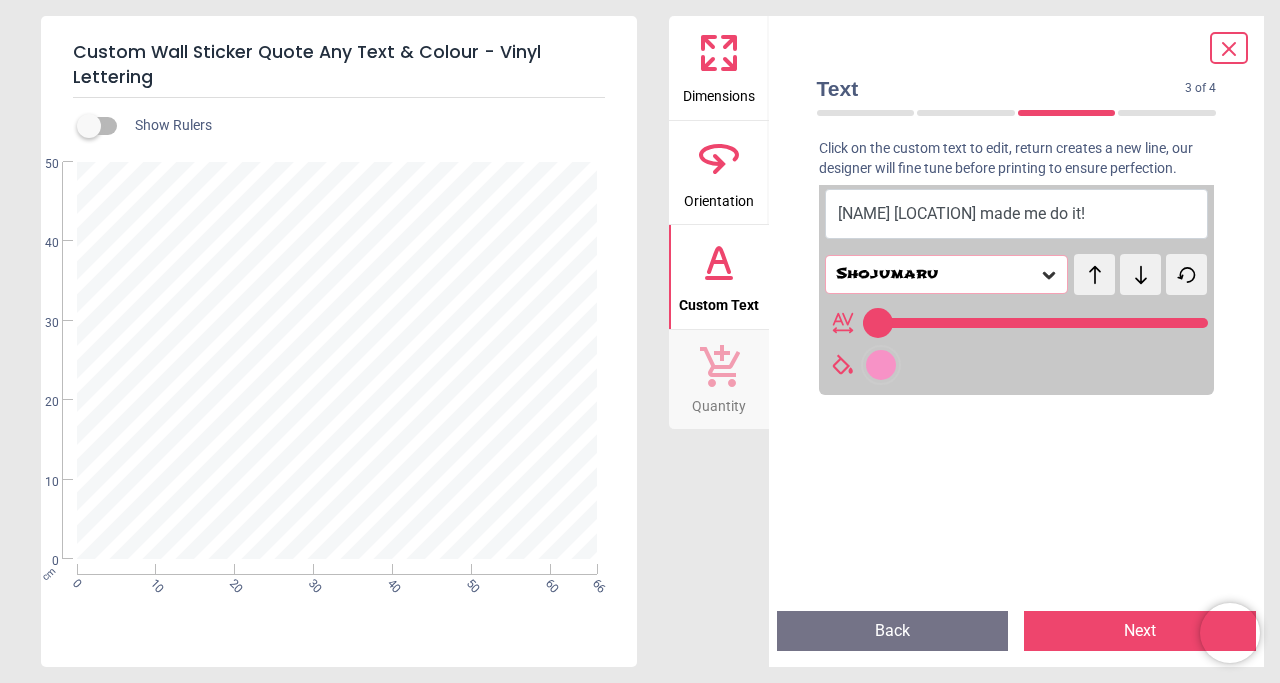 click 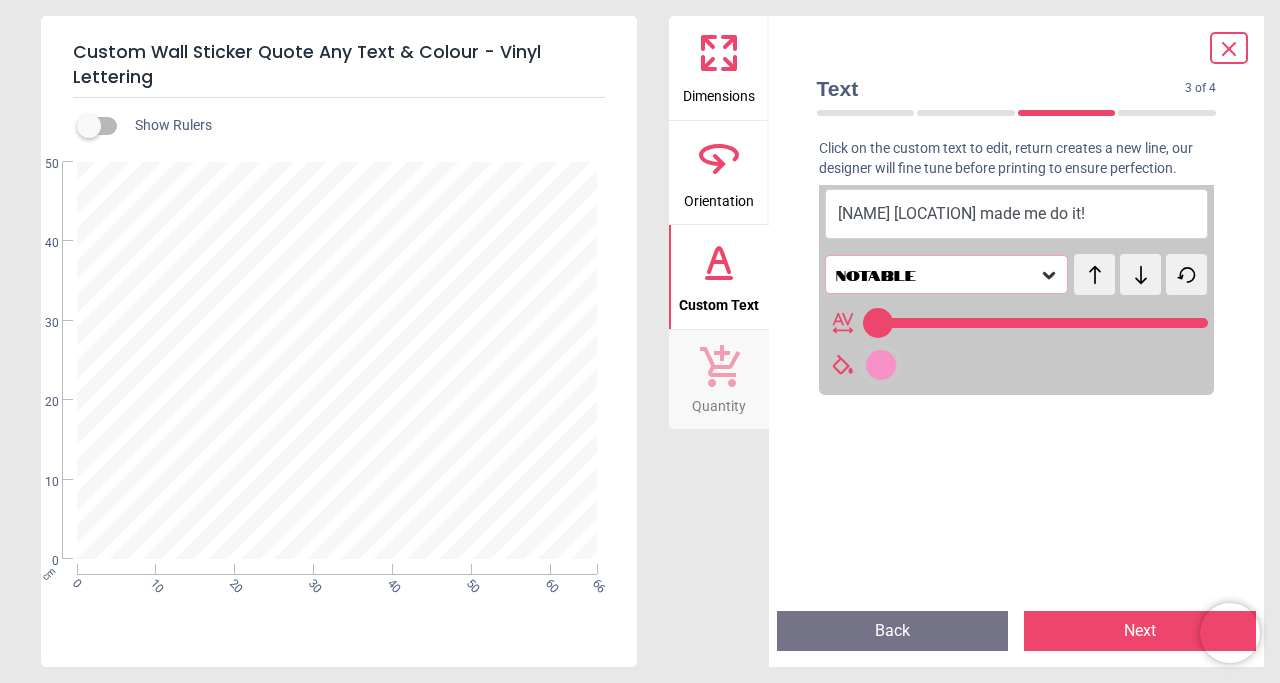 click 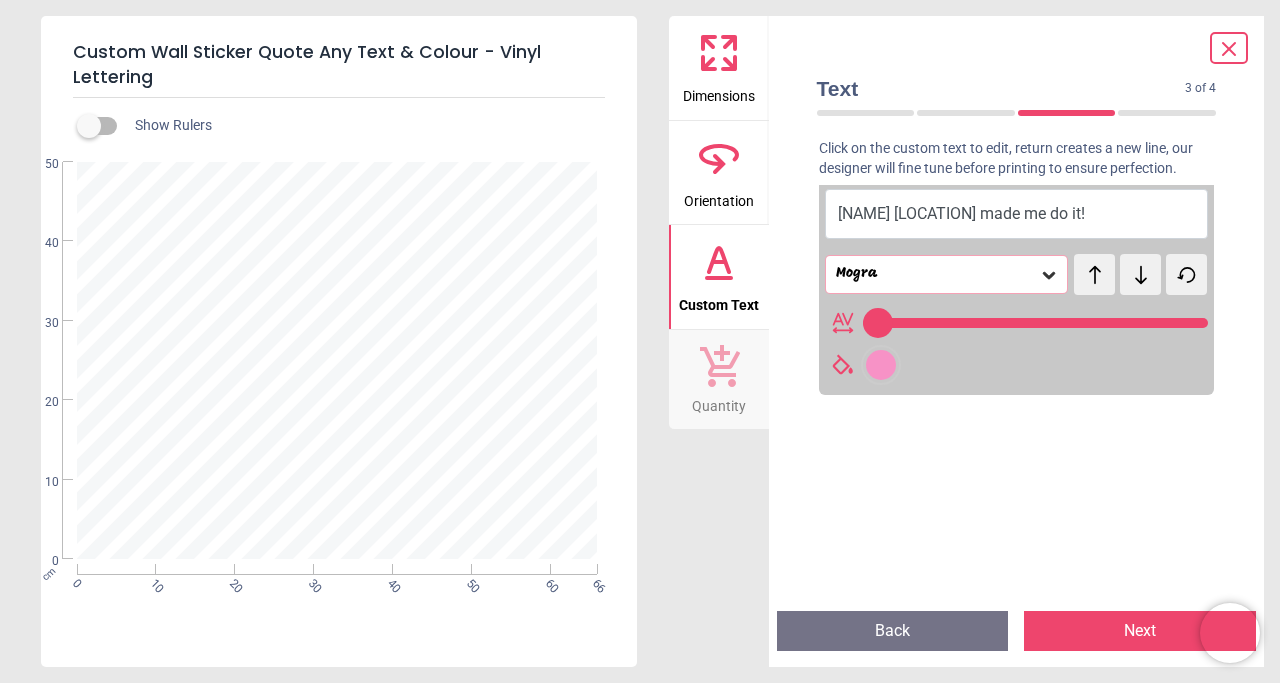 click 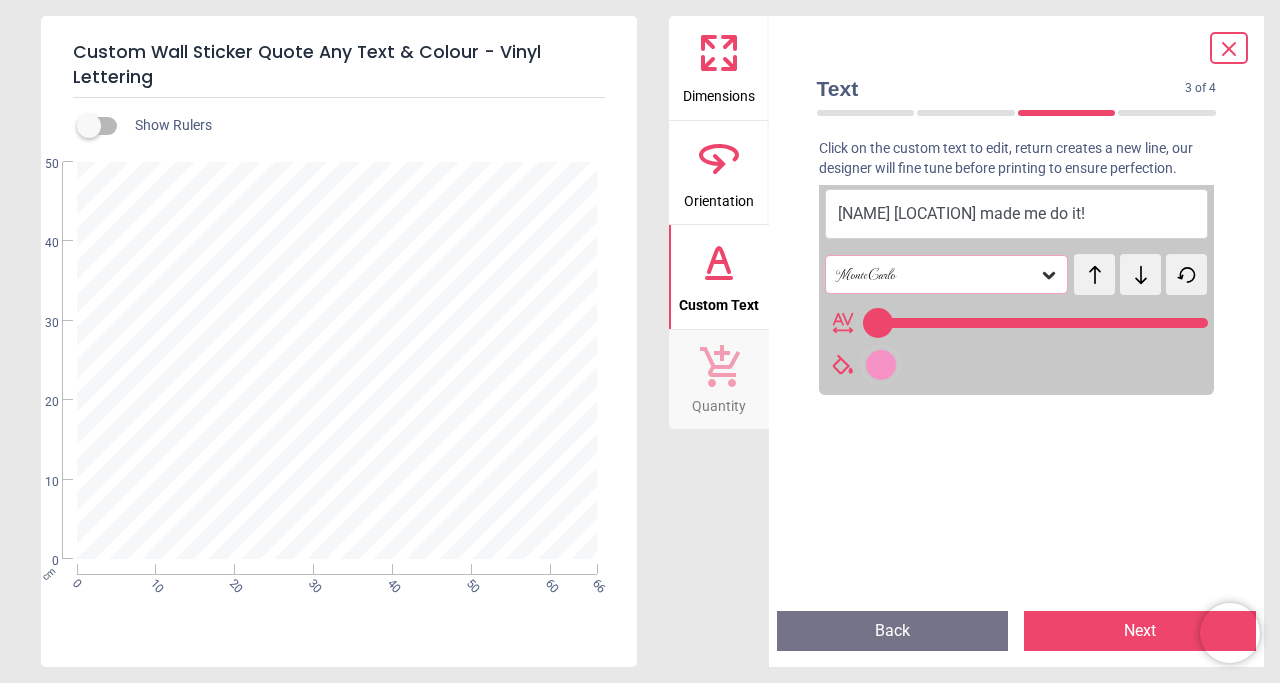 click 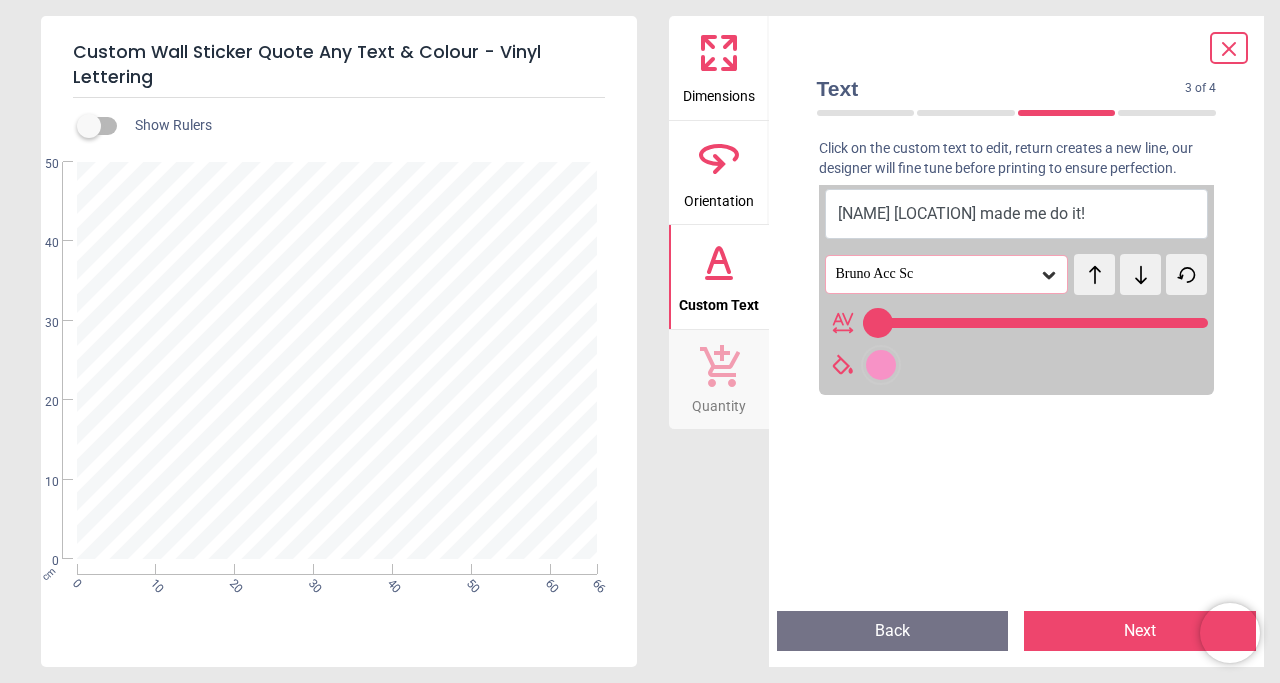 click 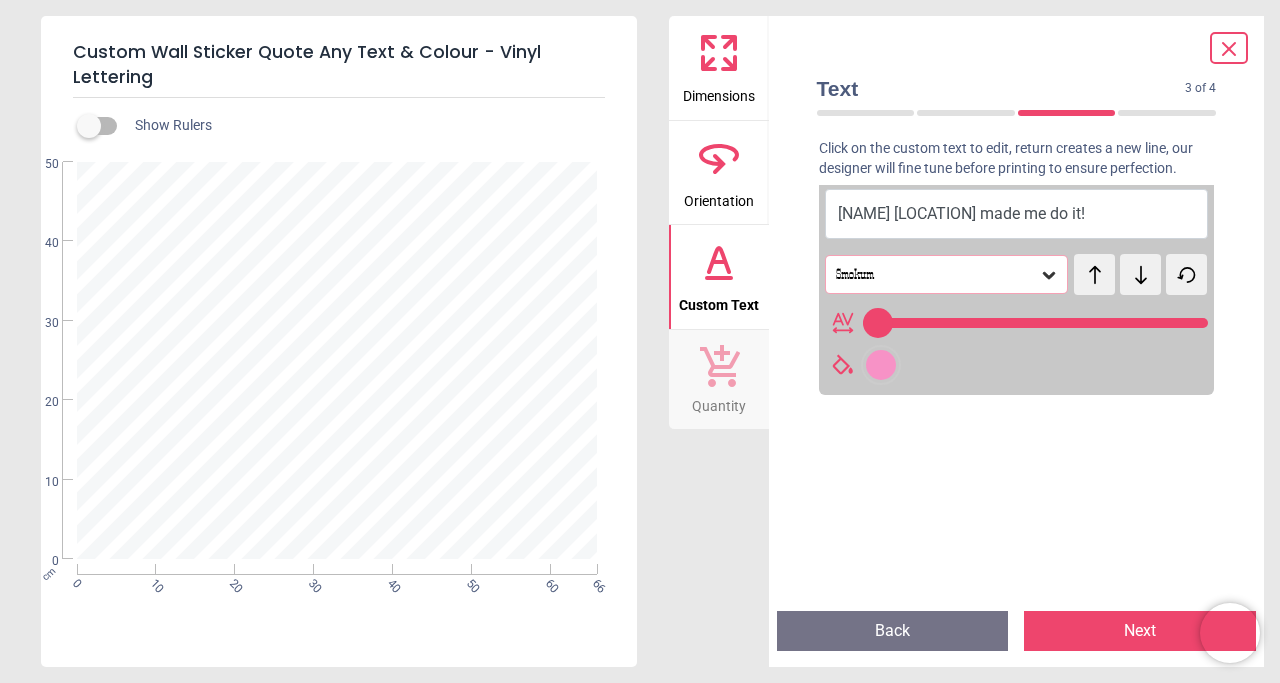 click 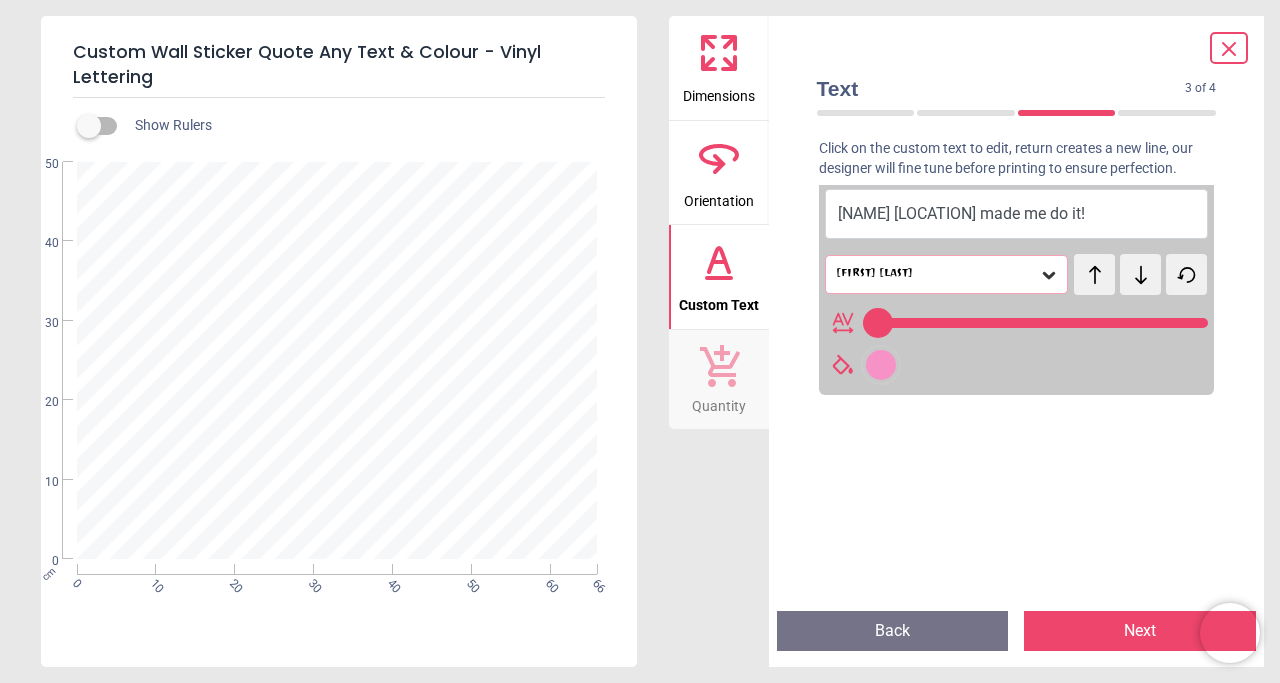 click 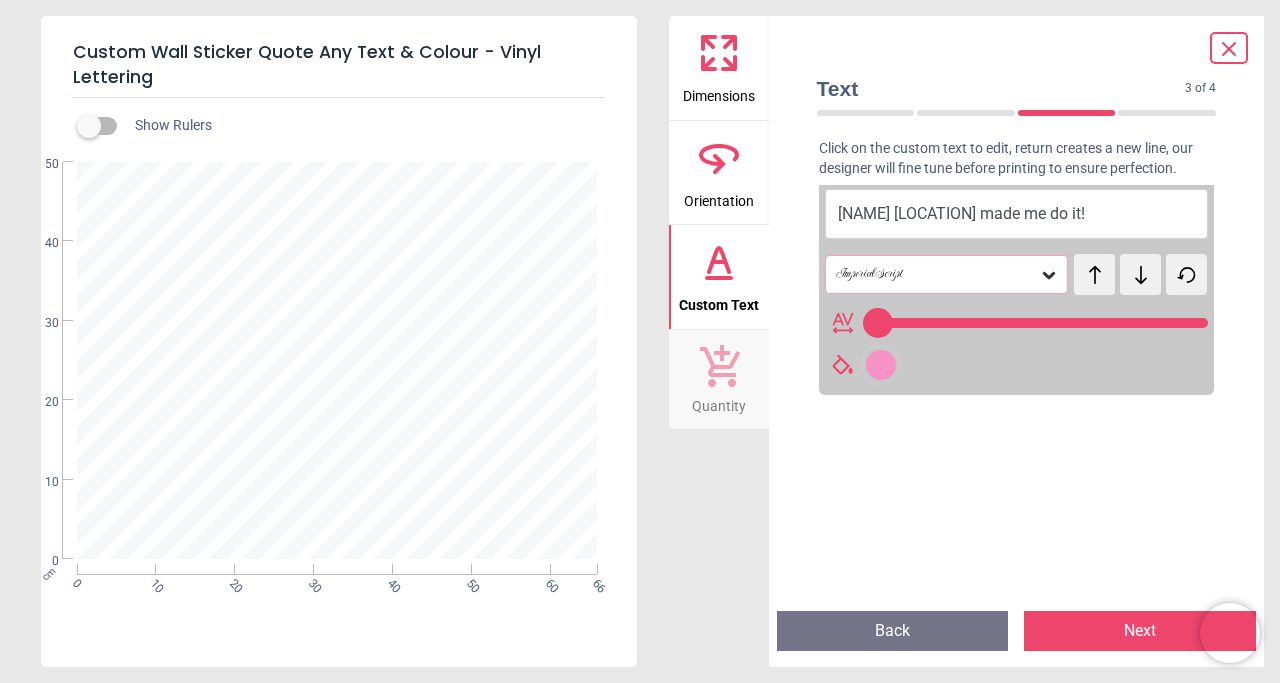 click 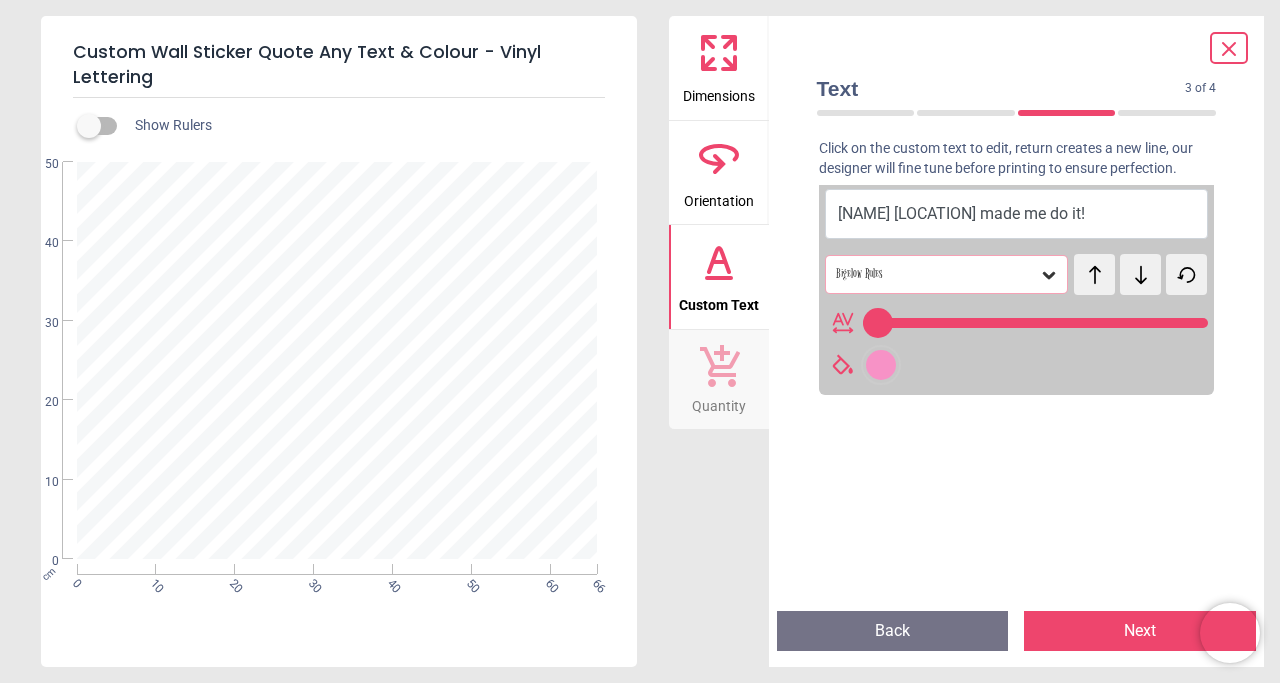 click 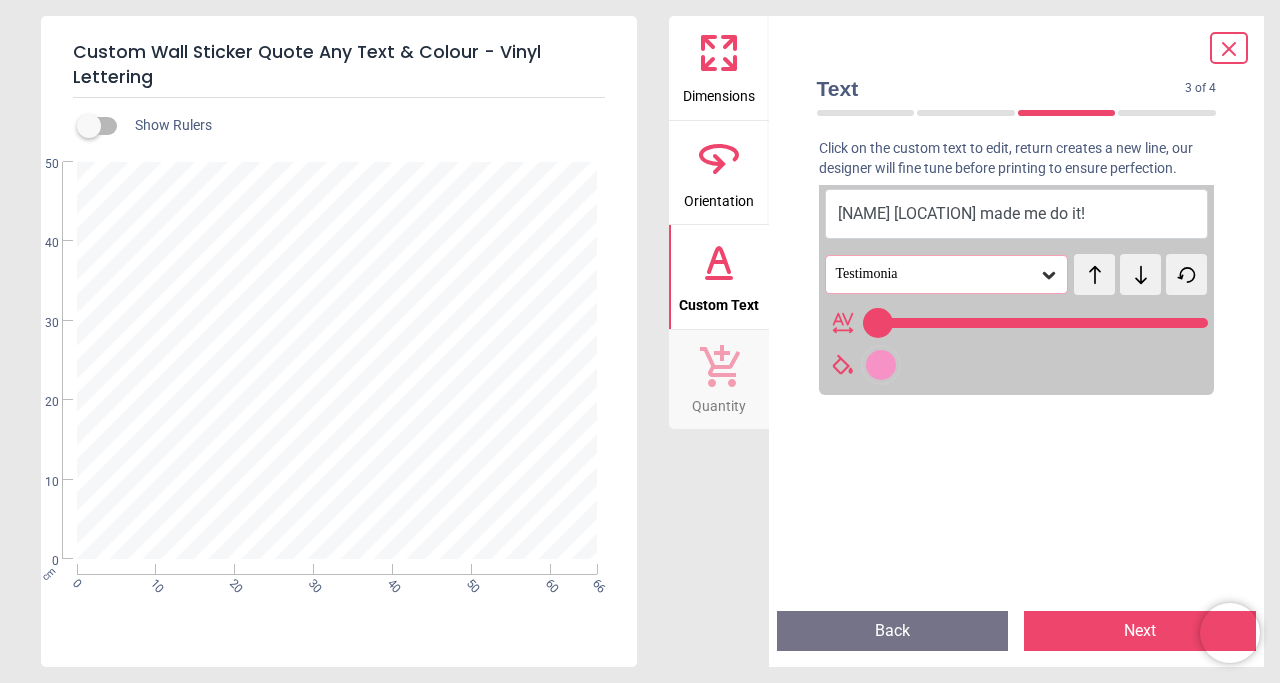 click 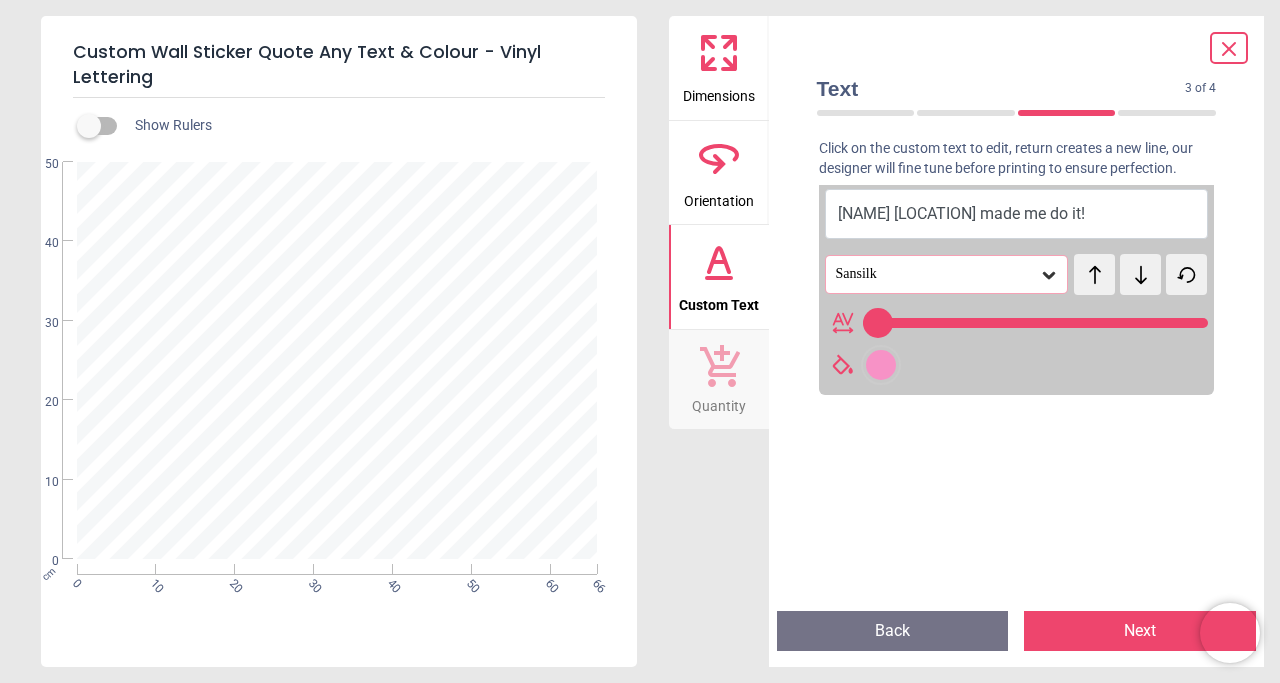 click 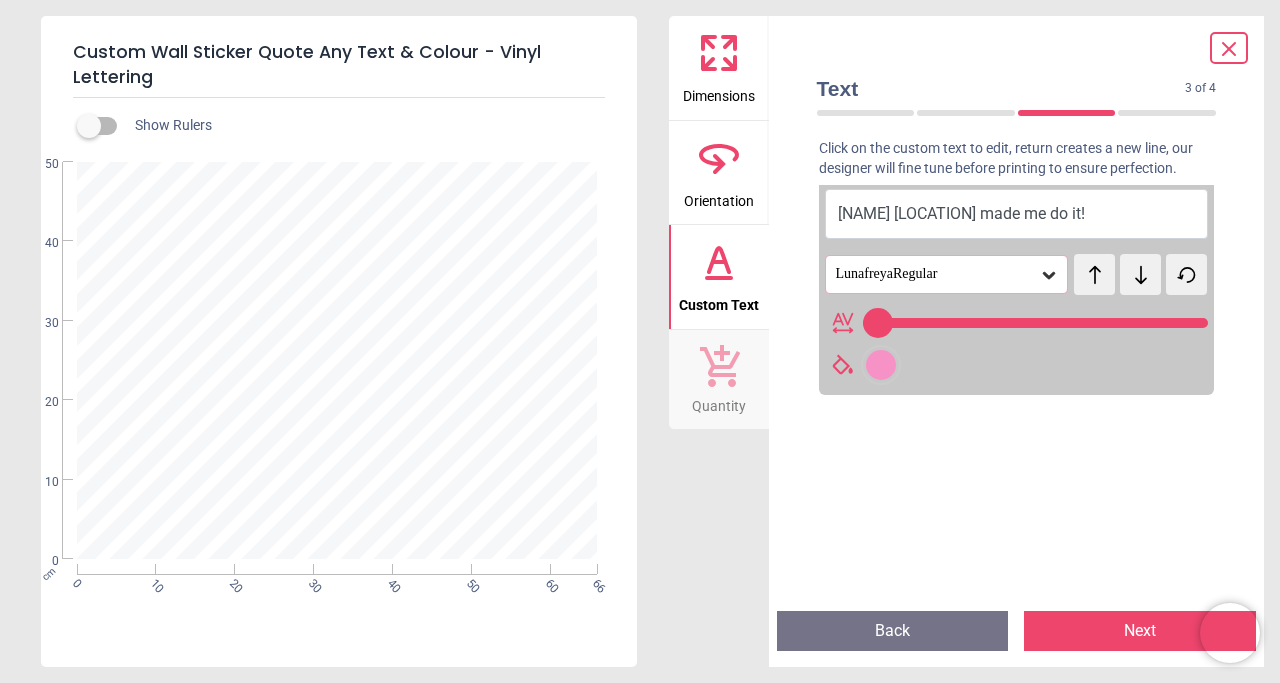 click 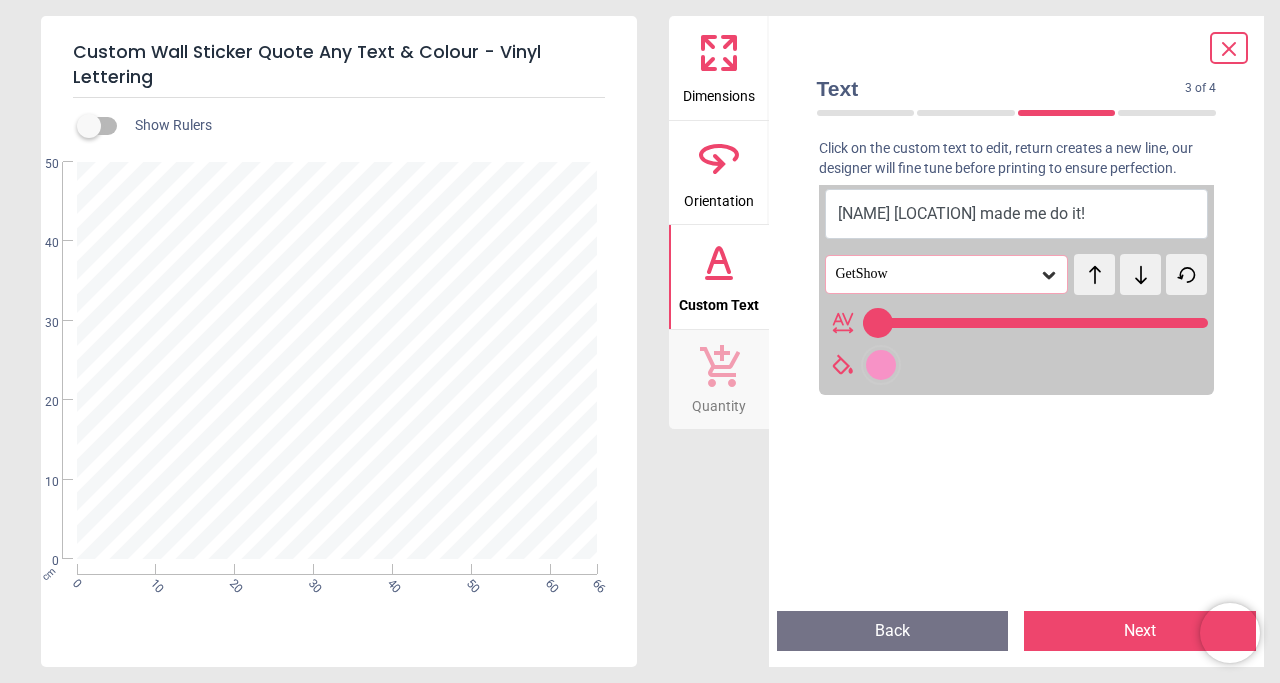 type on "**" 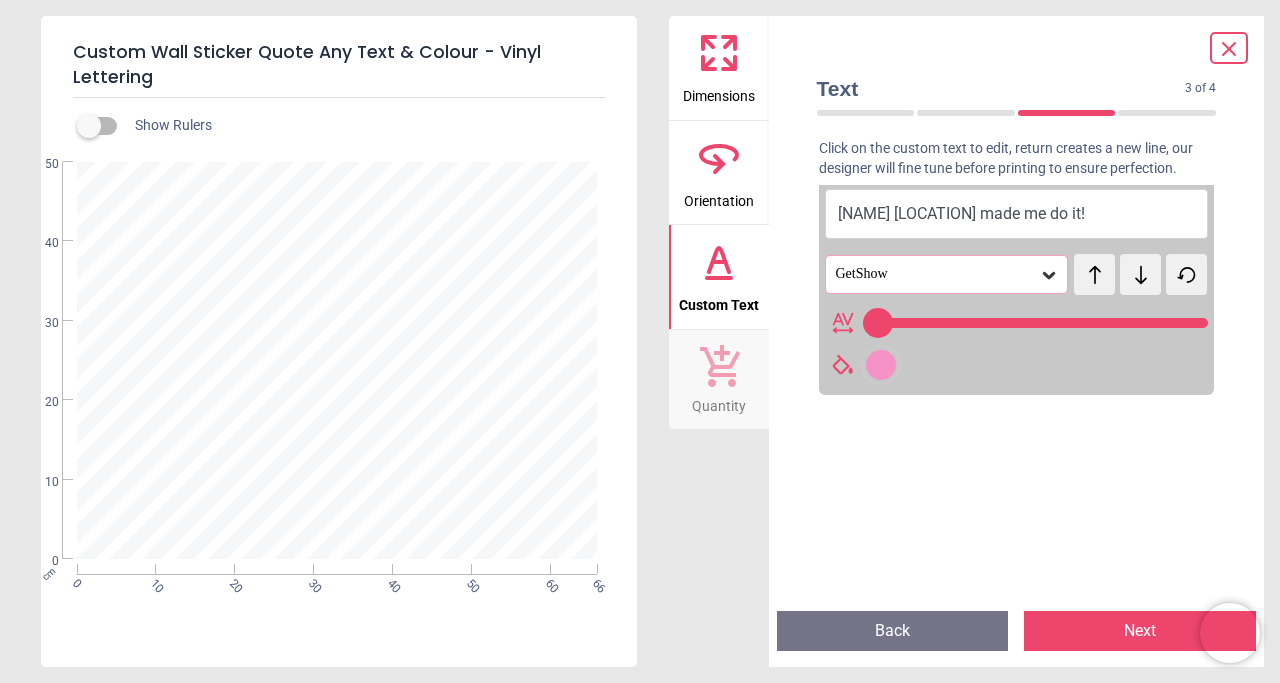 click on "**********" at bounding box center (338, 366) 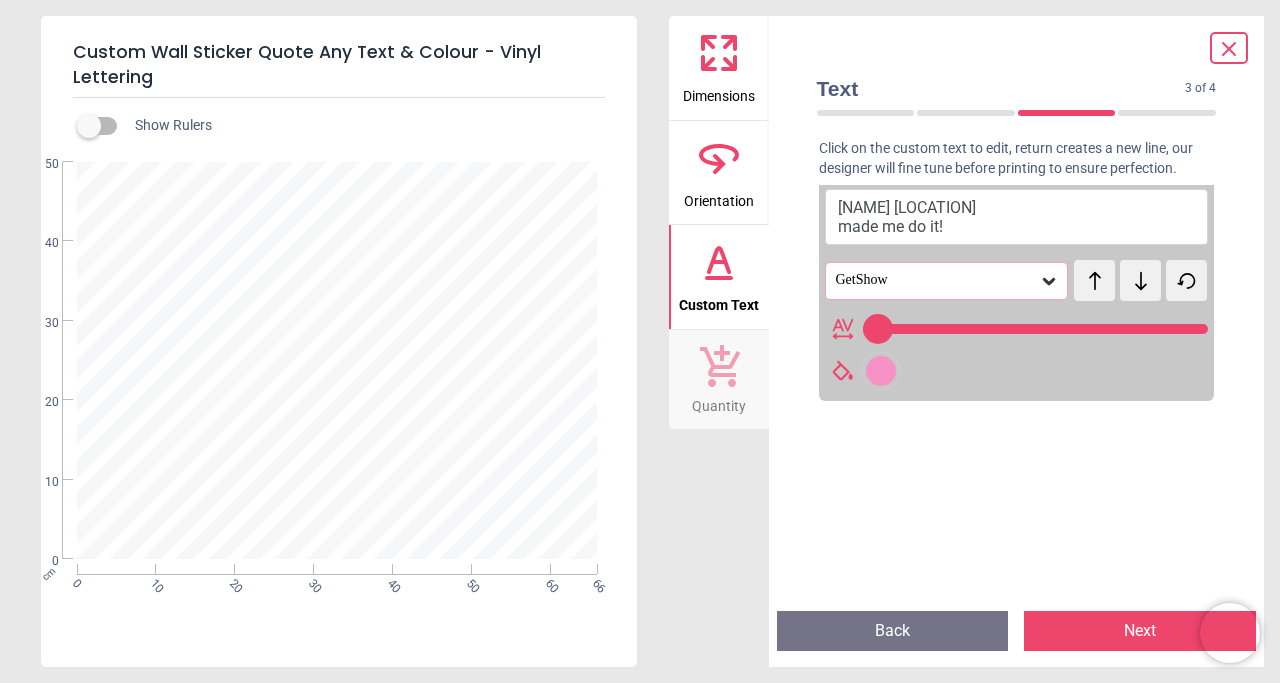 click on "**********" at bounding box center [338, 369] 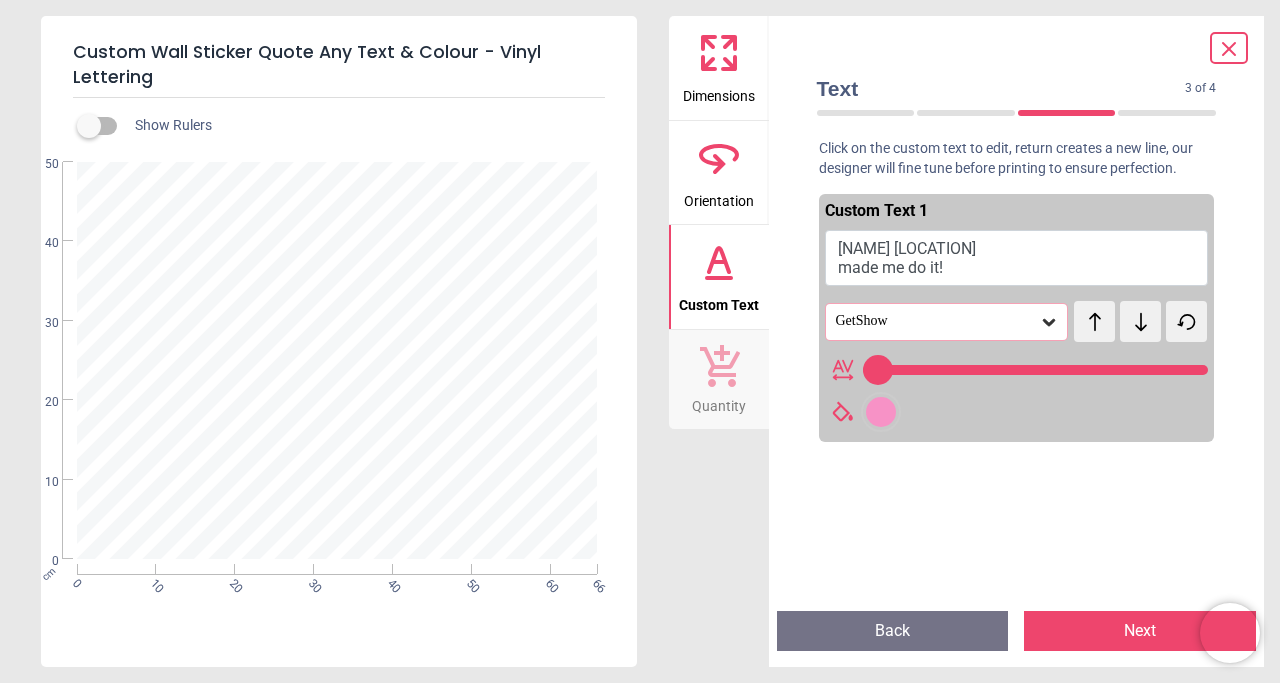 click on "**********" at bounding box center (338, 369) 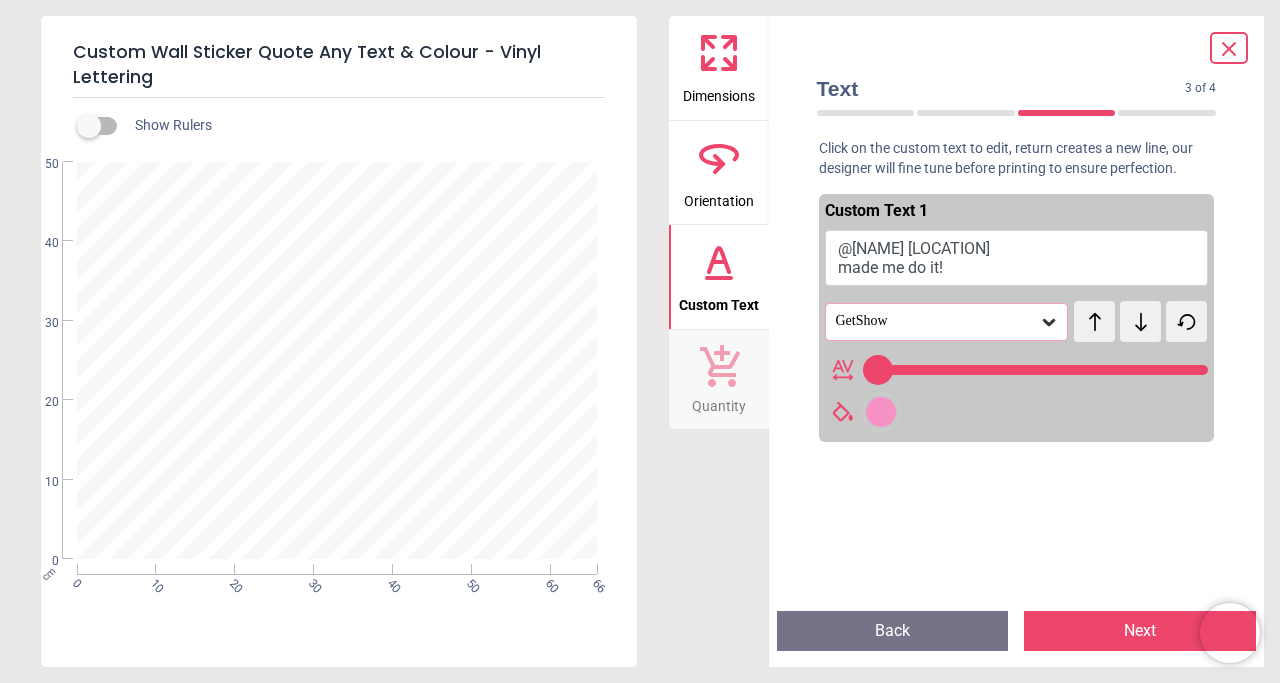 type on "***" 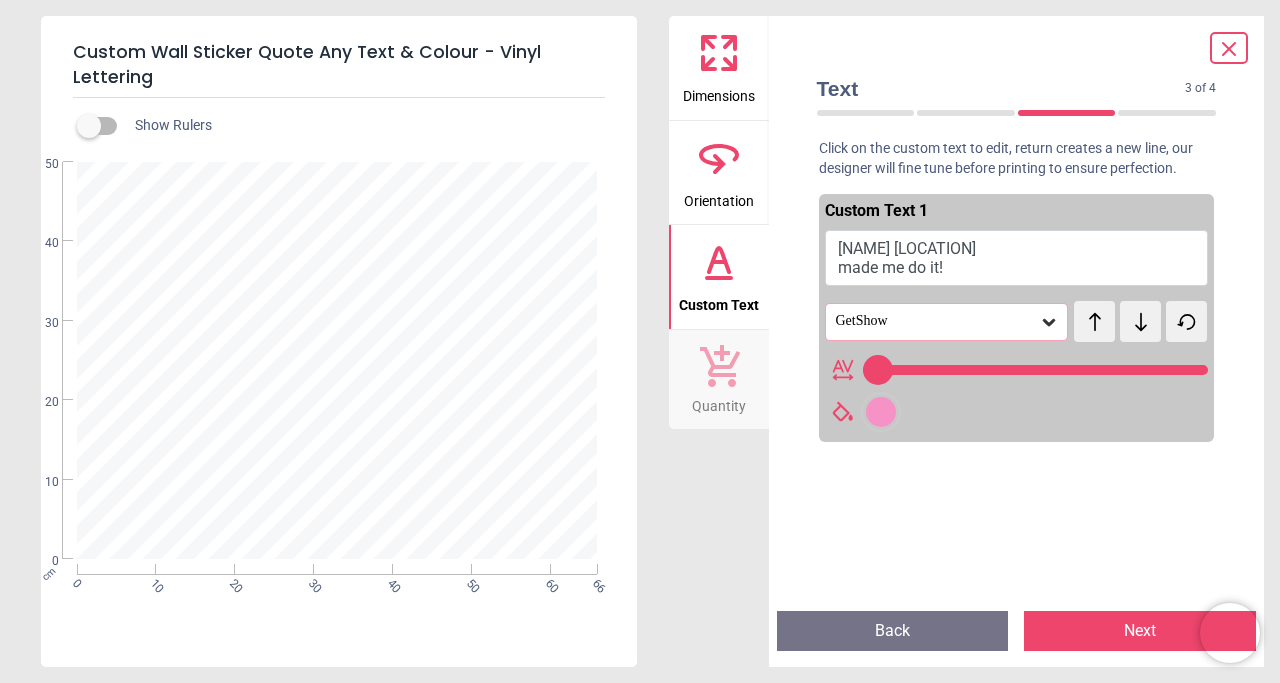 click on "**********" at bounding box center (338, 369) 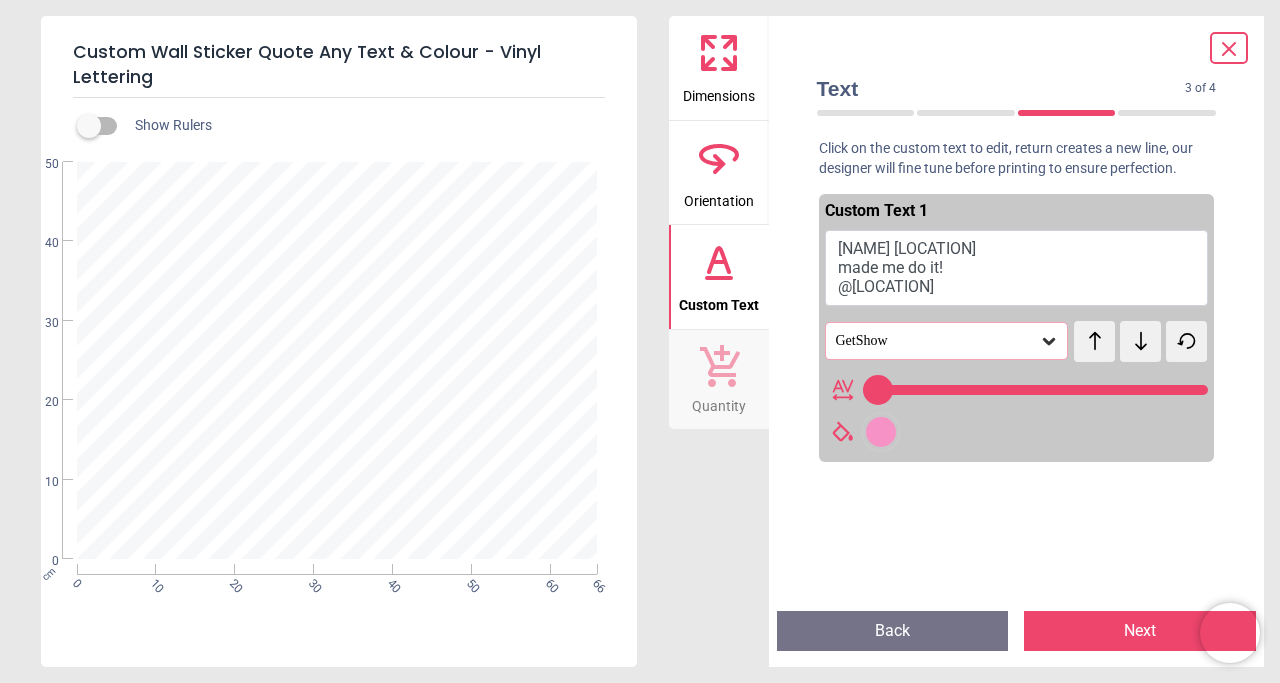 drag, startPoint x: 502, startPoint y: 416, endPoint x: 162, endPoint y: 416, distance: 340 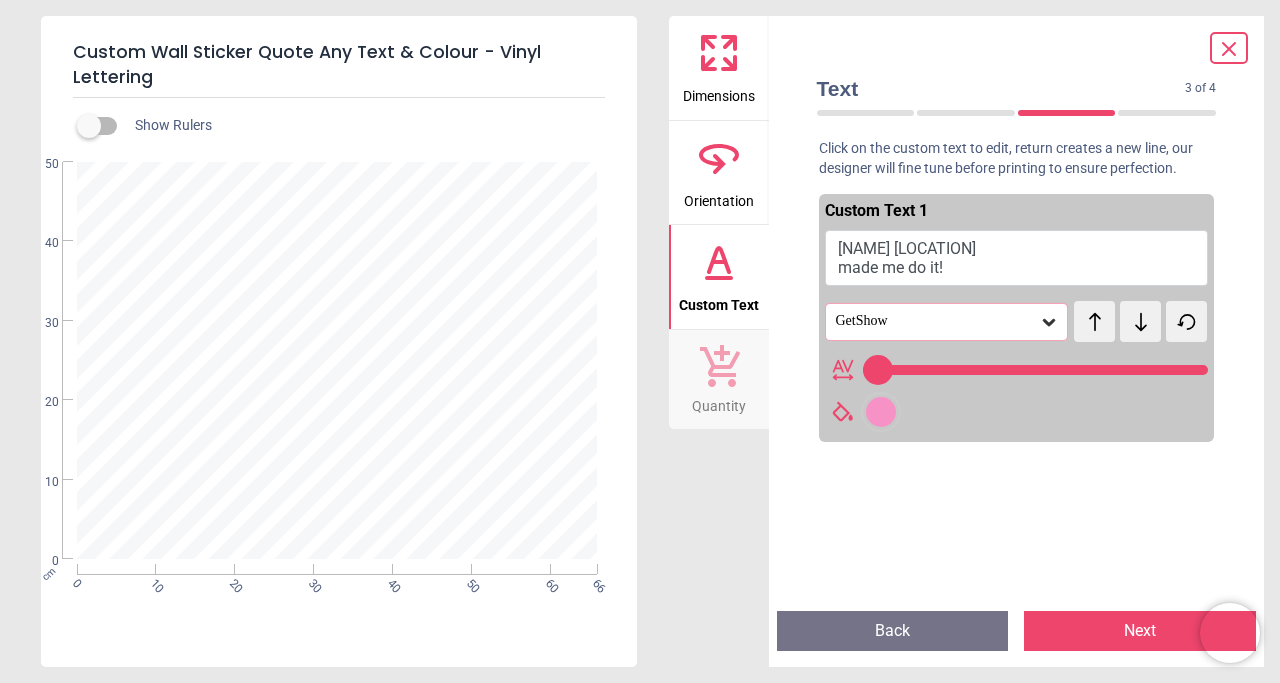 type on "**********" 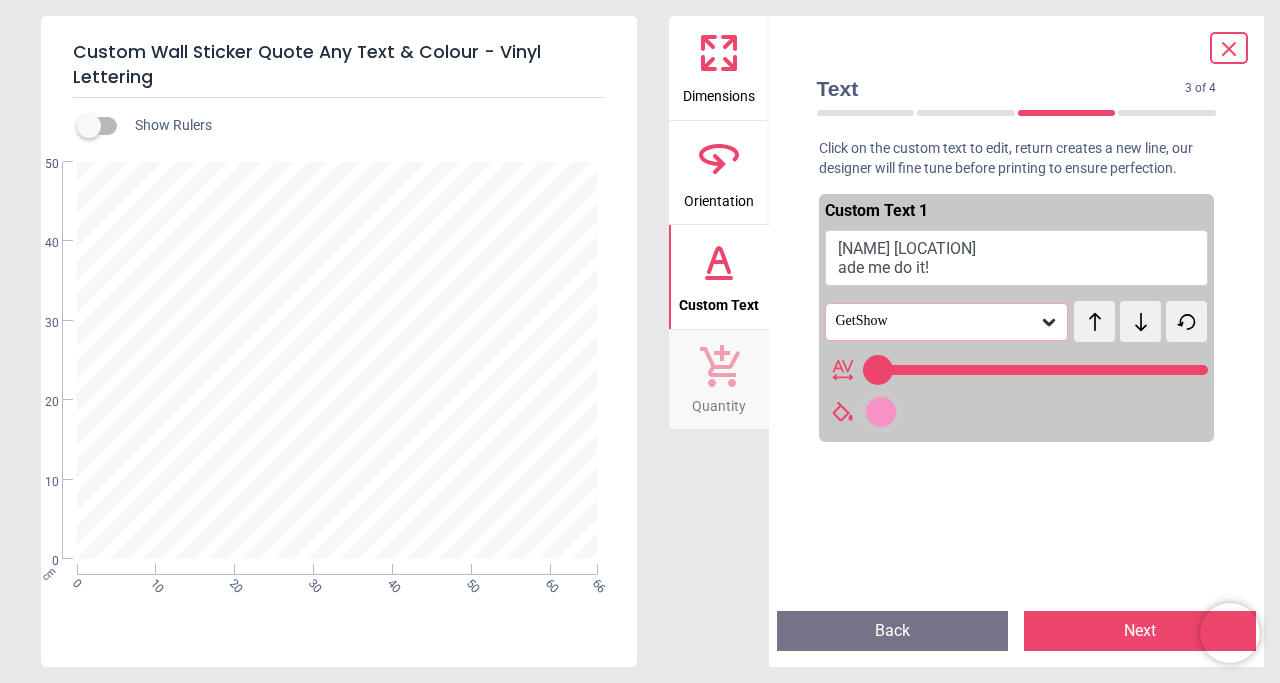type on "**********" 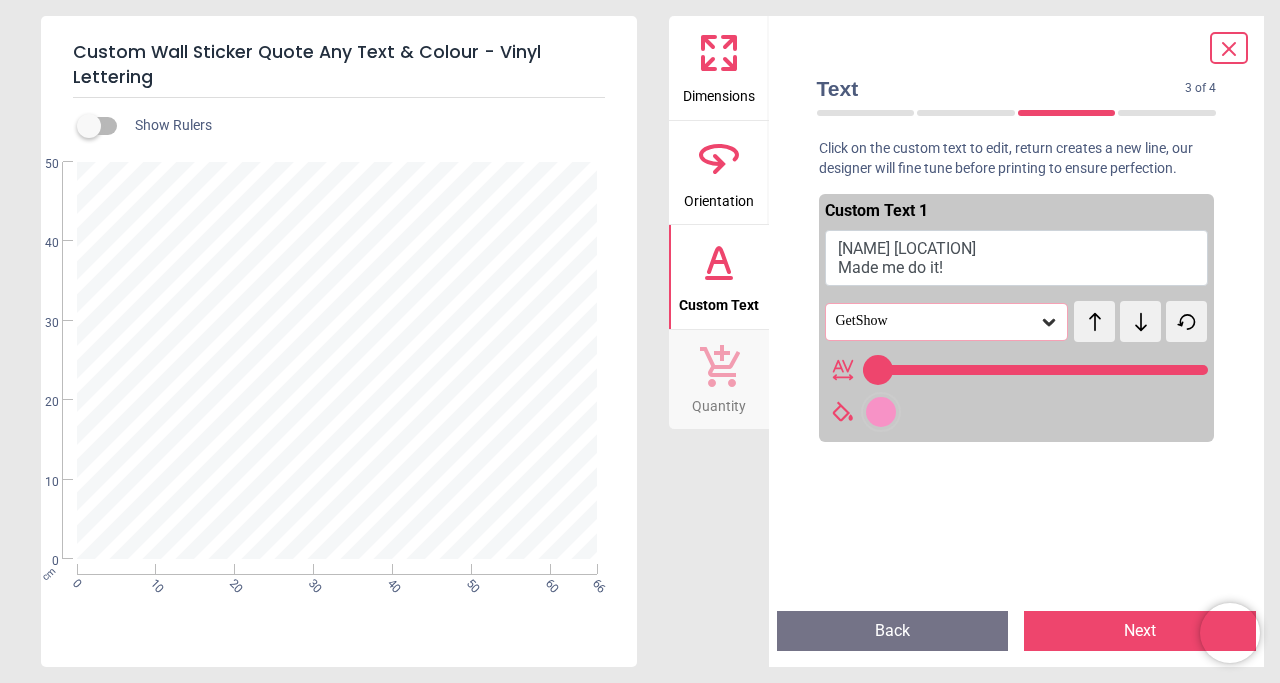 type on "**********" 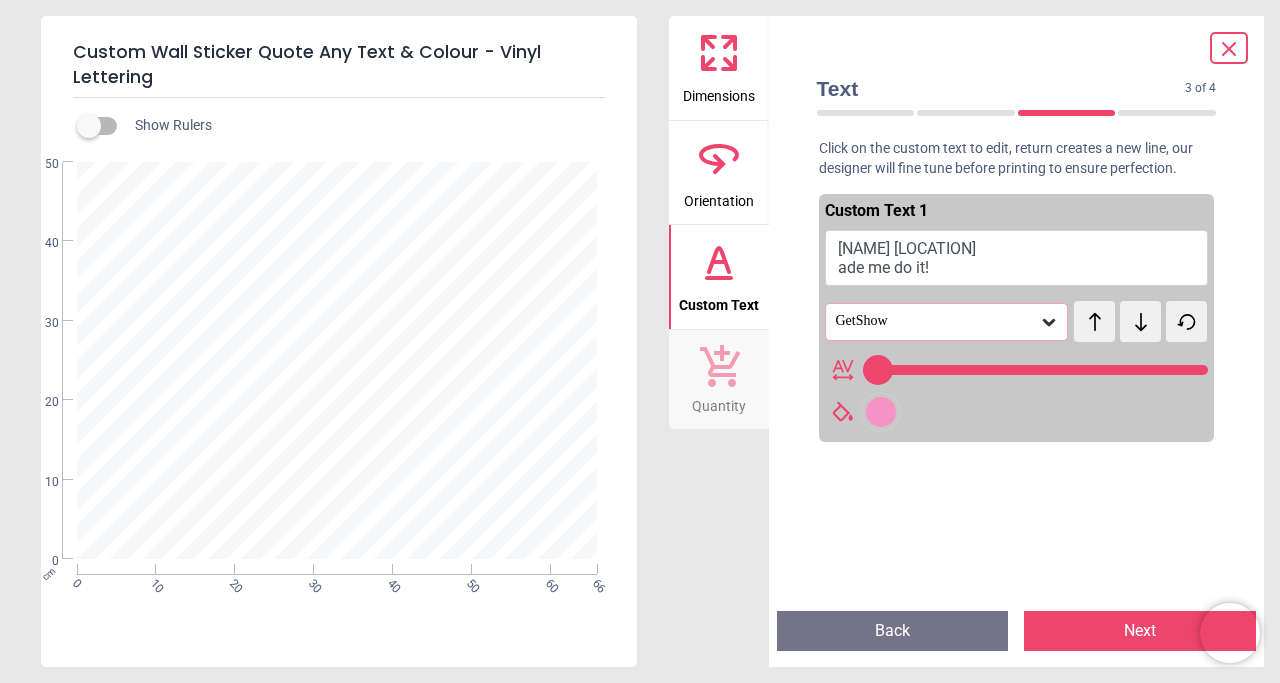 type on "***" 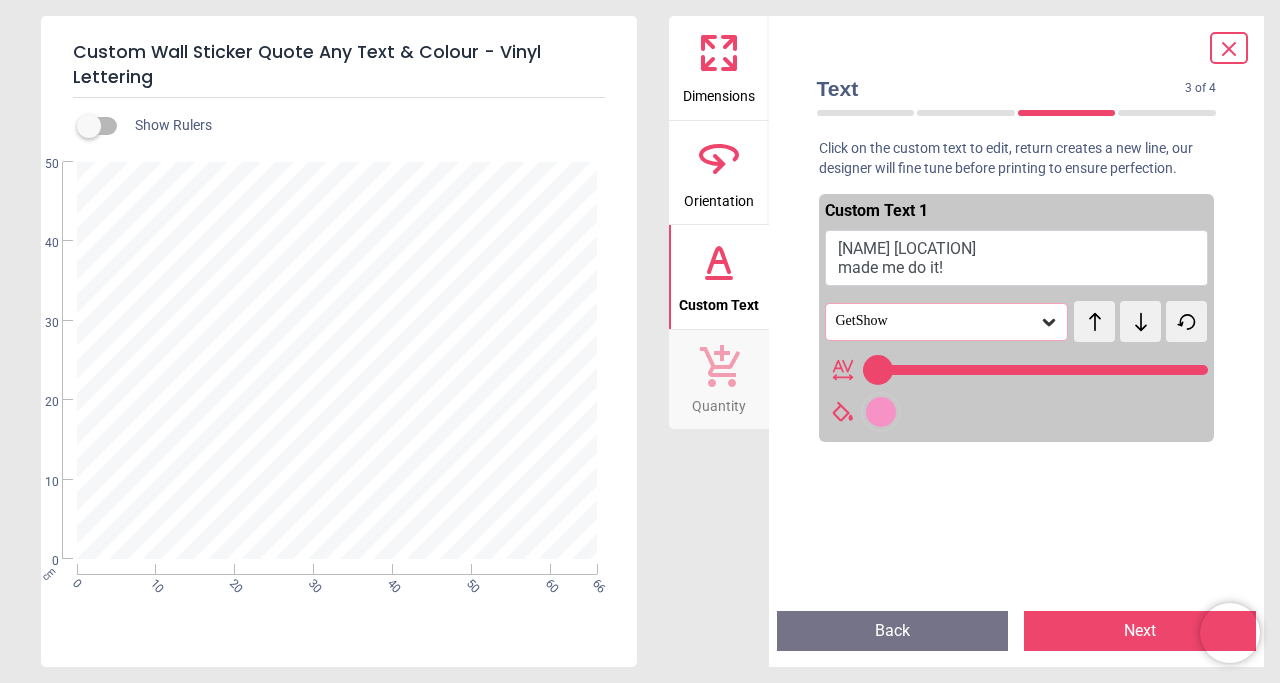 type on "**********" 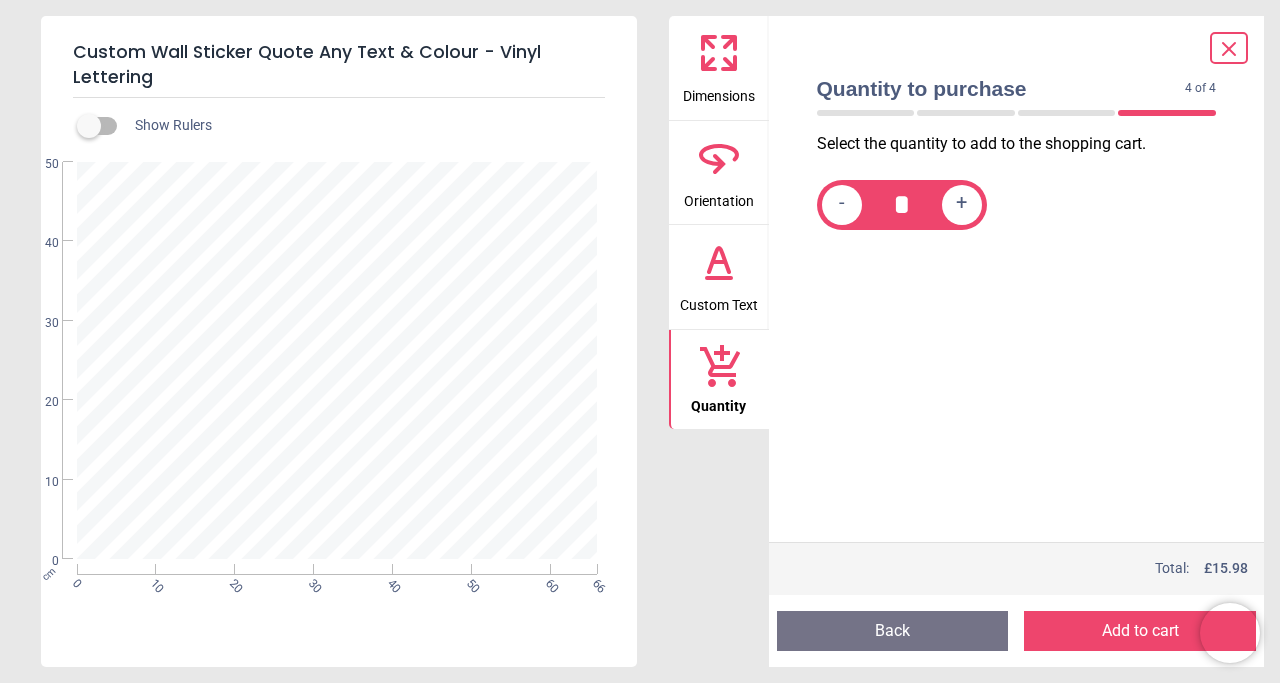 click on "+" at bounding box center (961, 204) 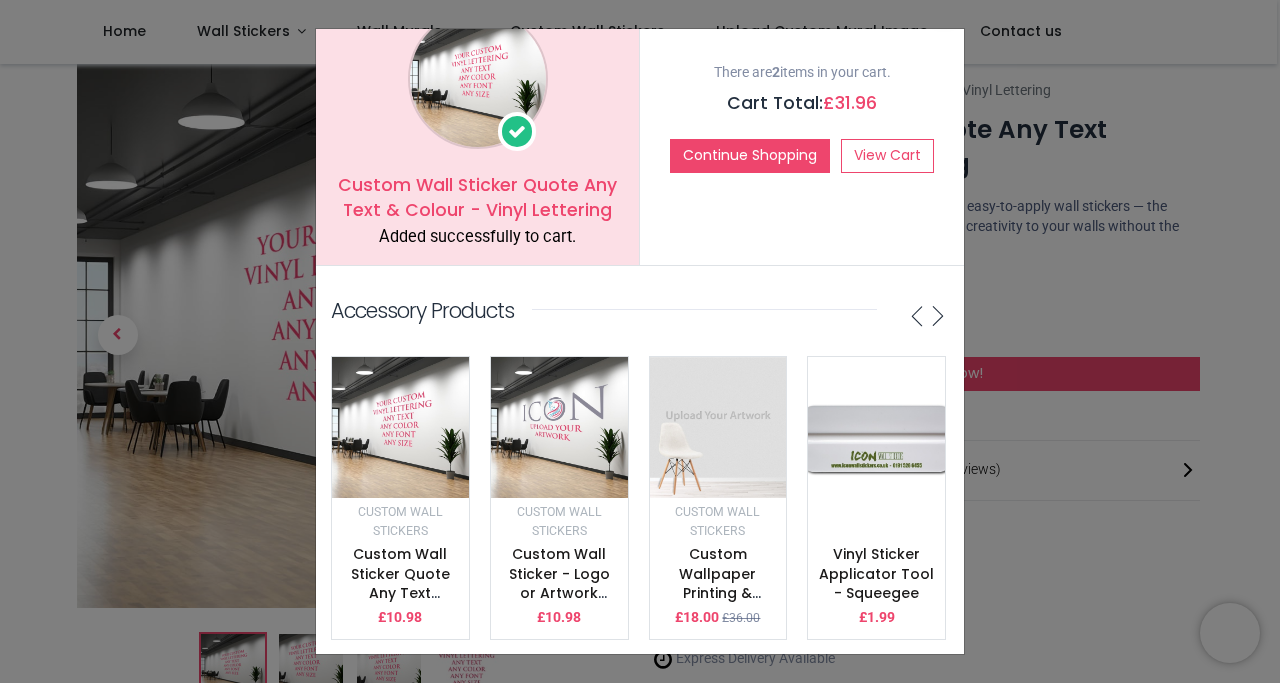 scroll, scrollTop: 0, scrollLeft: 0, axis: both 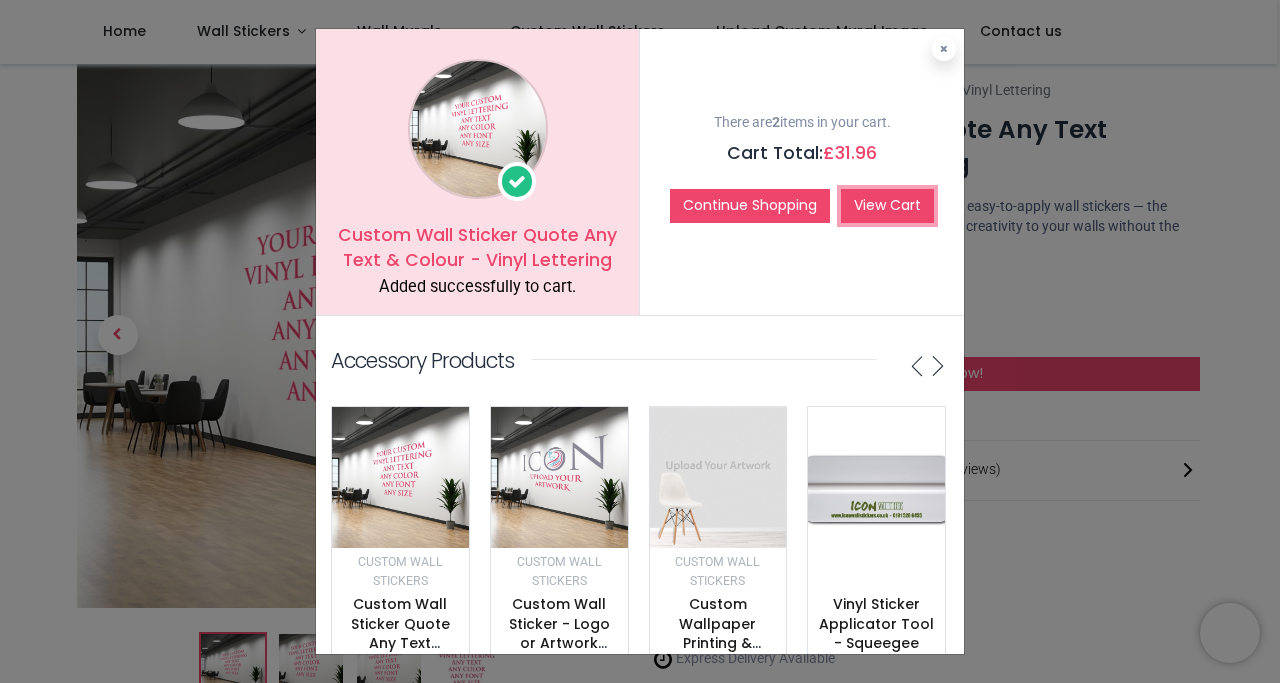 click on "View Cart" at bounding box center (887, 206) 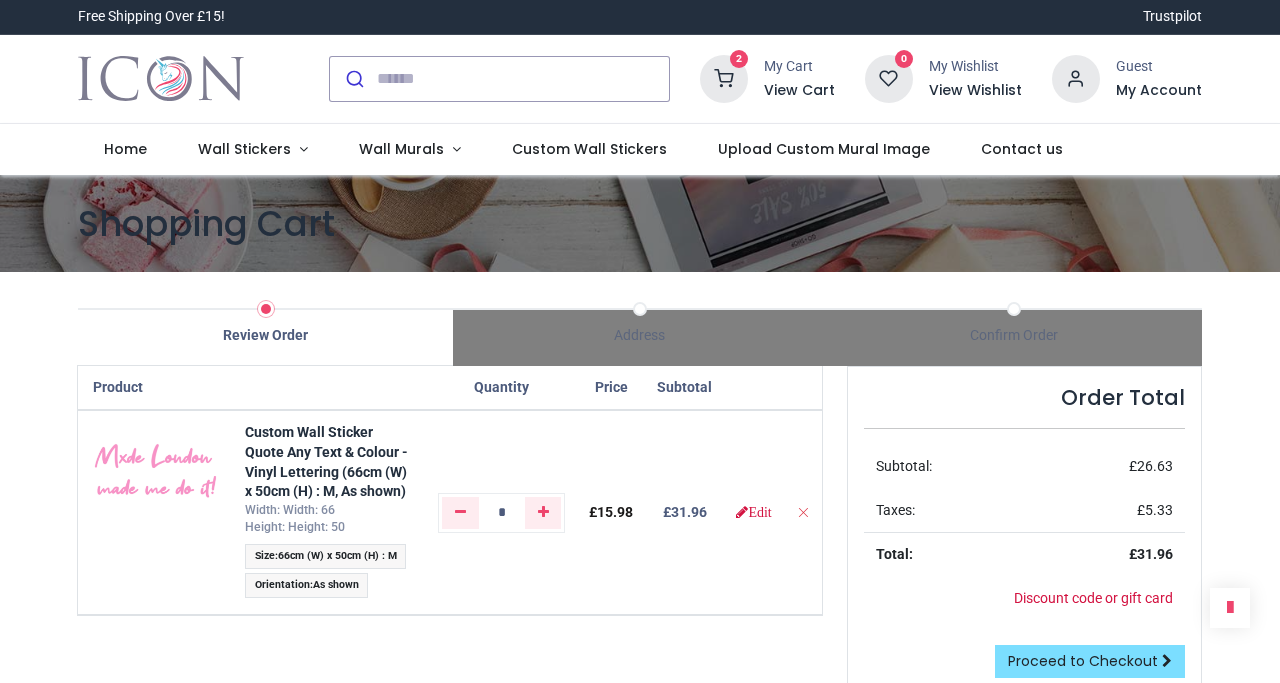 scroll, scrollTop: 0, scrollLeft: 0, axis: both 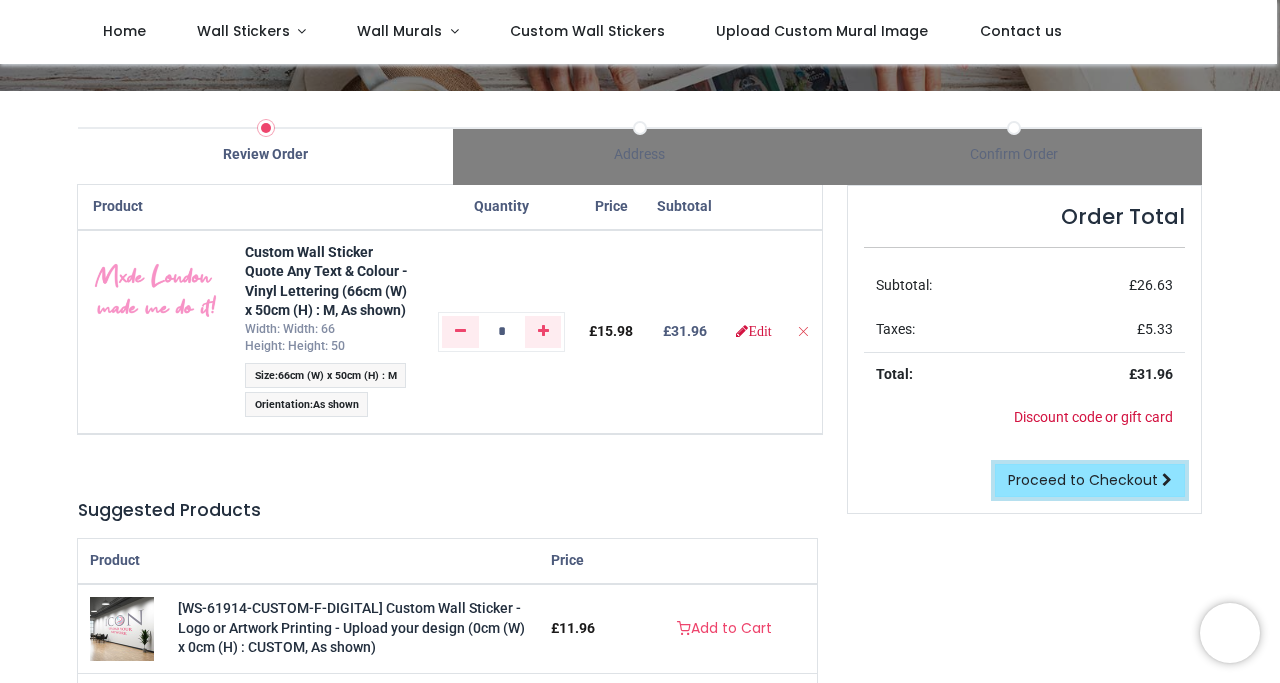 click on "Proceed to Checkout" at bounding box center [1083, 480] 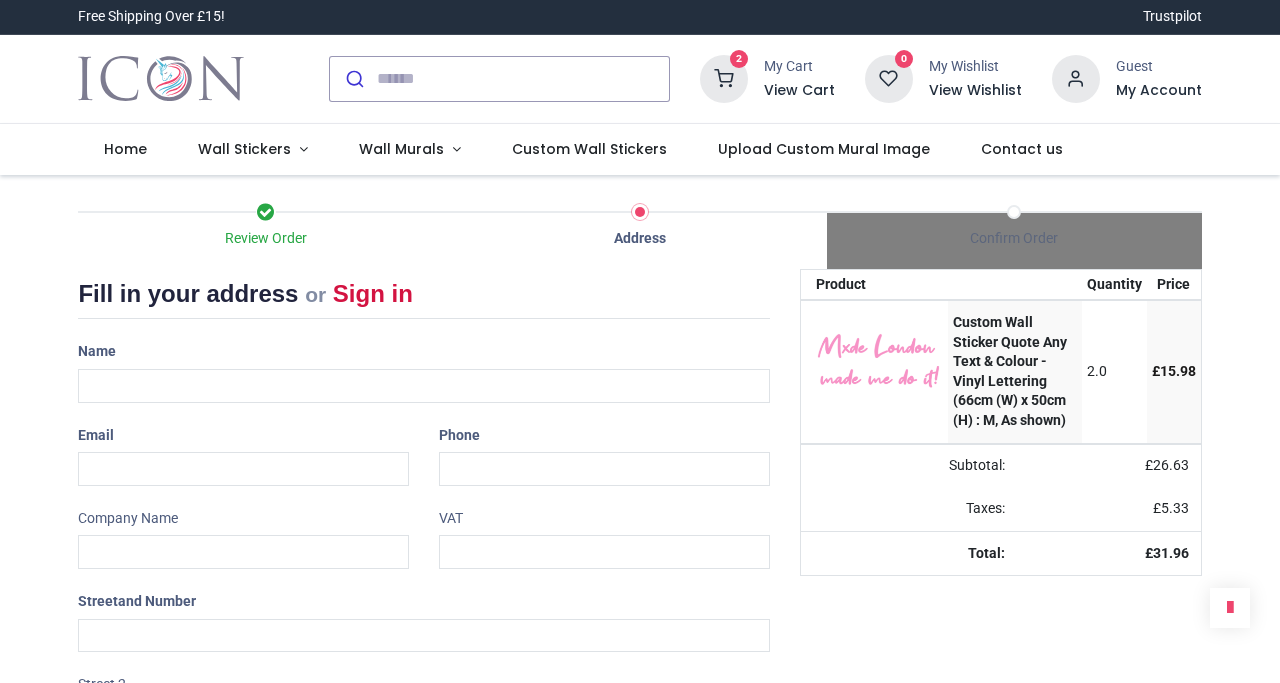 scroll, scrollTop: 0, scrollLeft: 0, axis: both 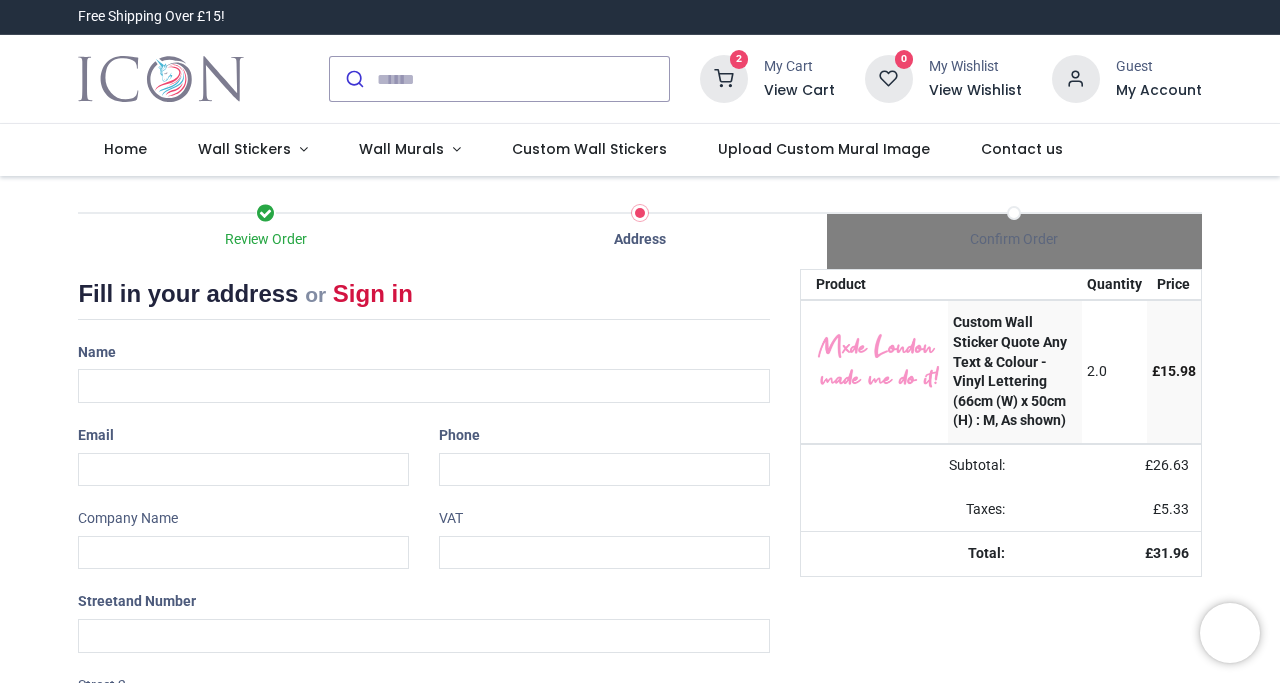 select on "***" 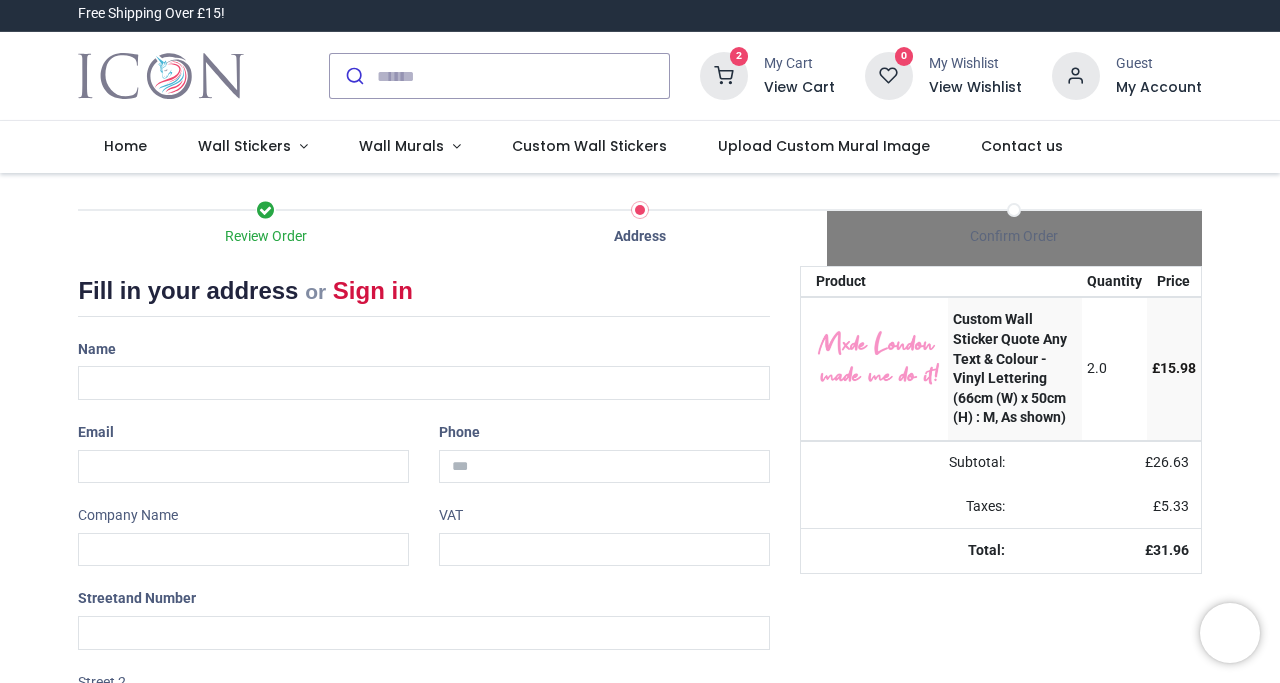 scroll, scrollTop: 0, scrollLeft: 0, axis: both 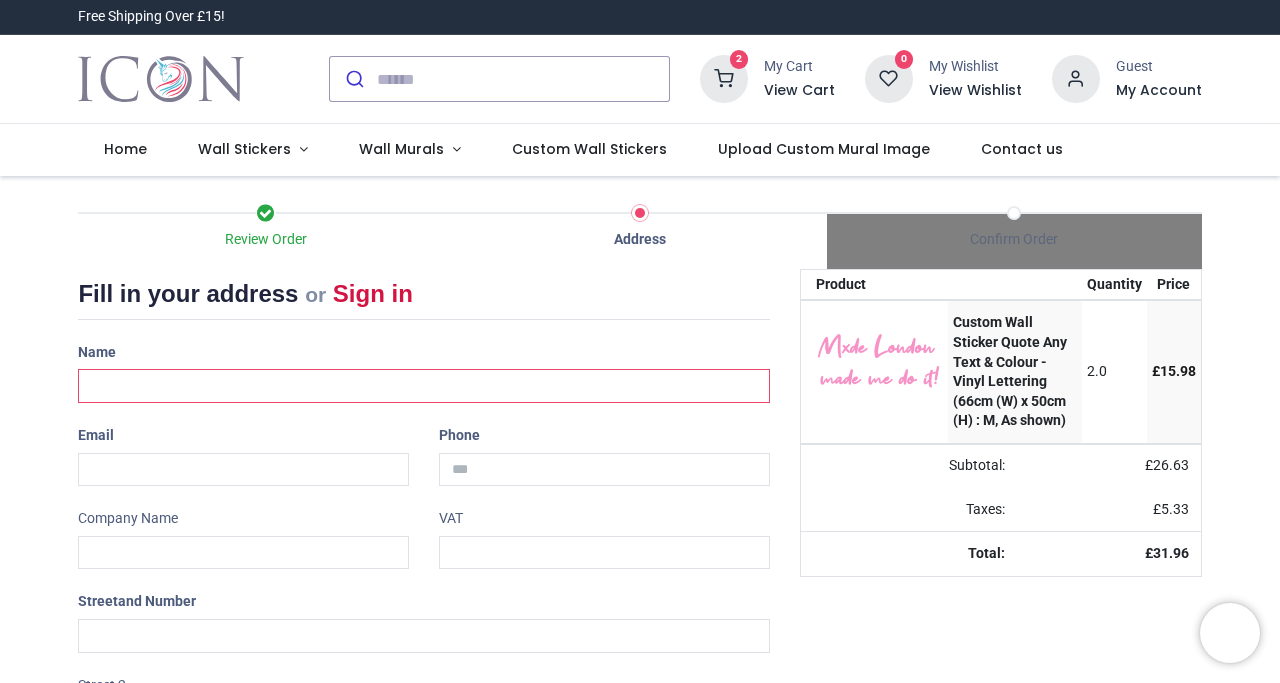 click at bounding box center (423, 386) 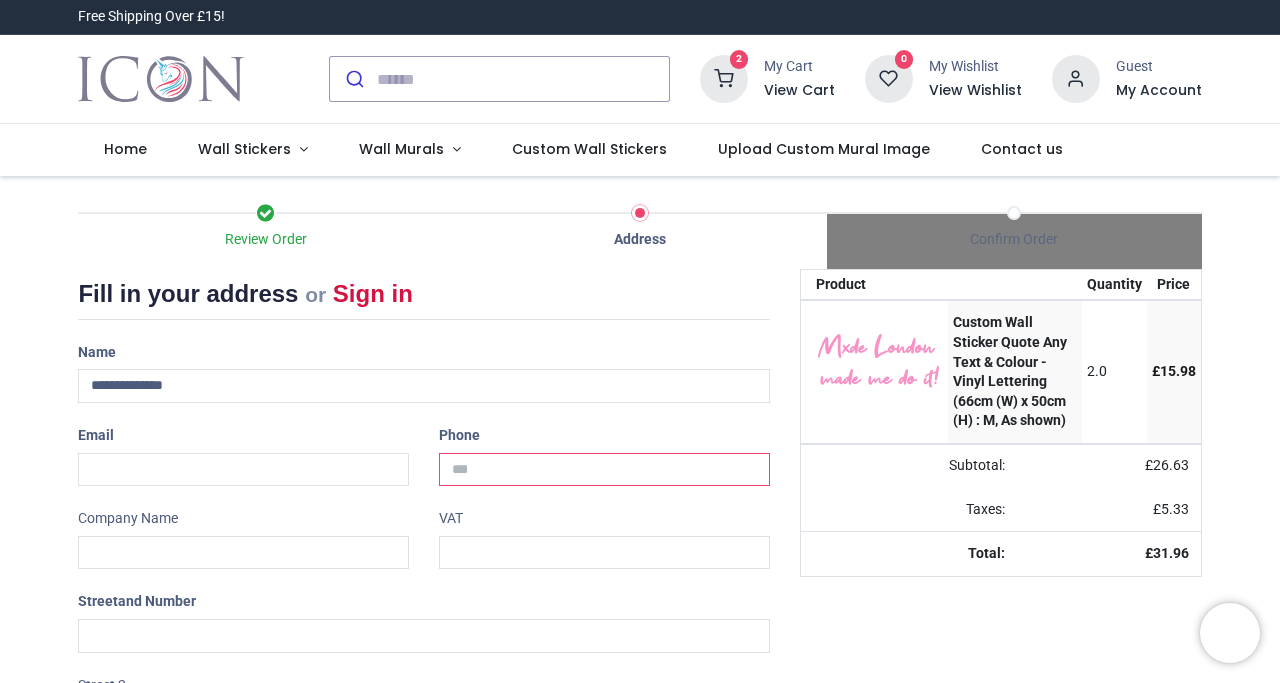 type on "**********" 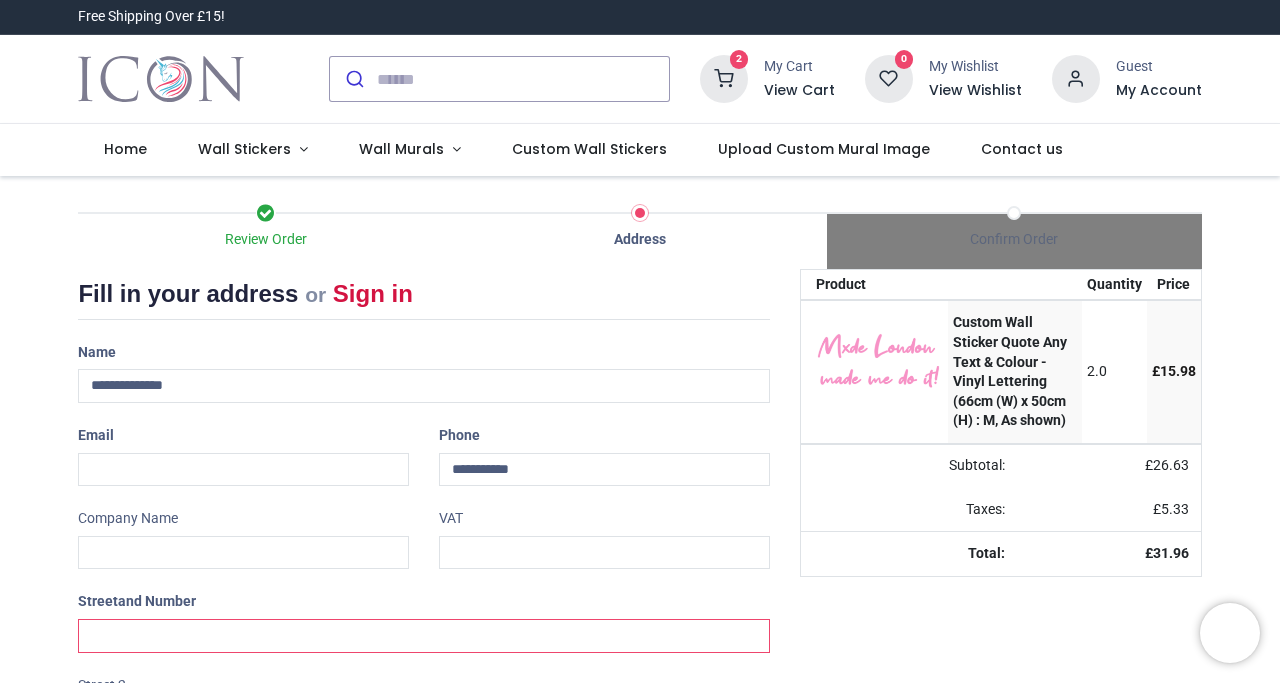 type on "**********" 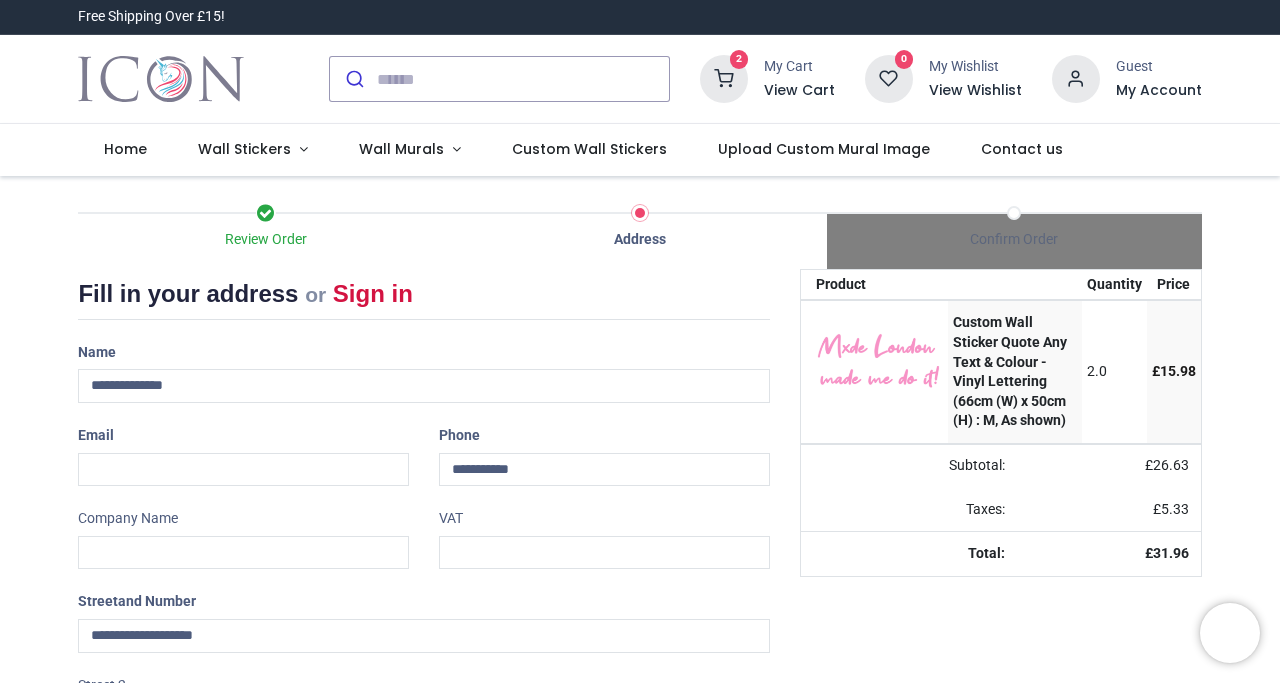 type on "*********" 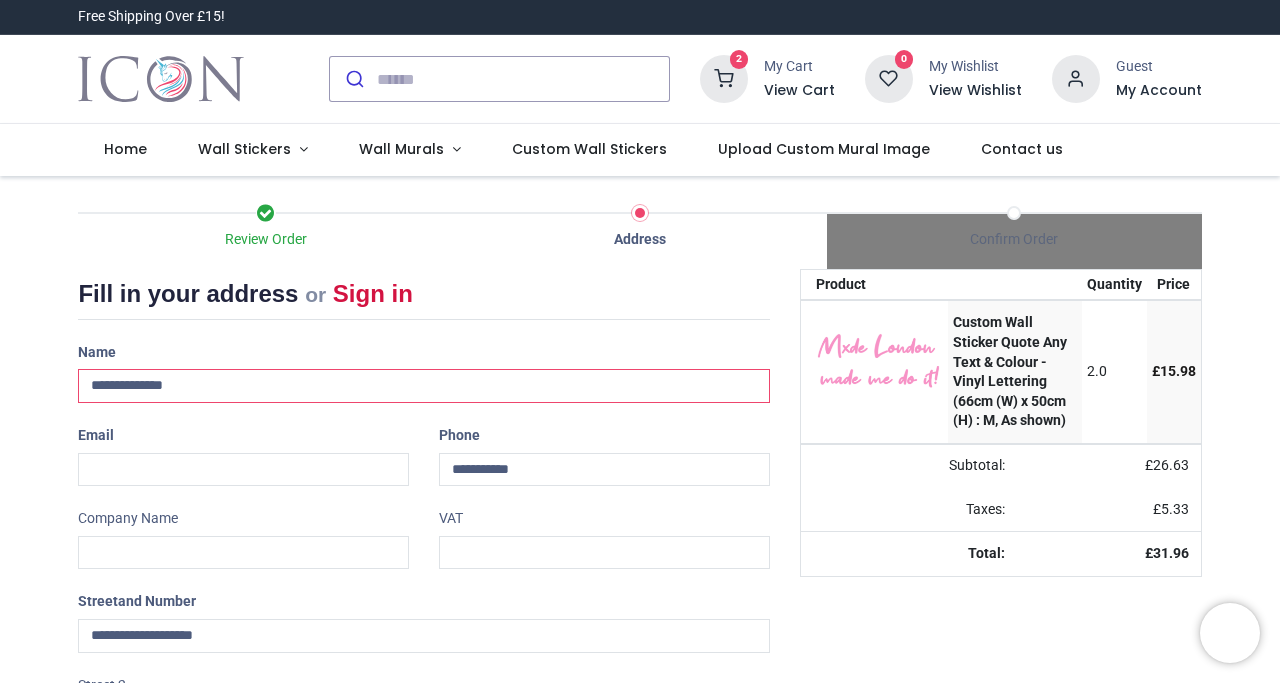 scroll, scrollTop: 68, scrollLeft: 0, axis: vertical 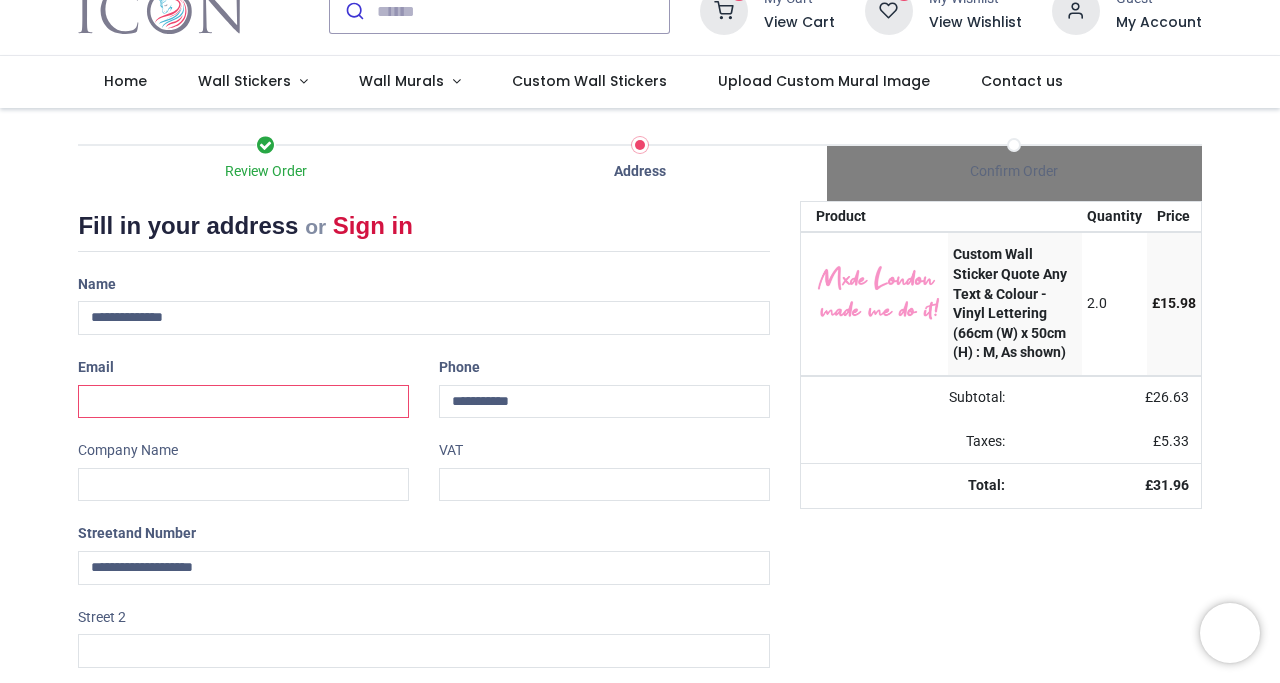click at bounding box center (243, 402) 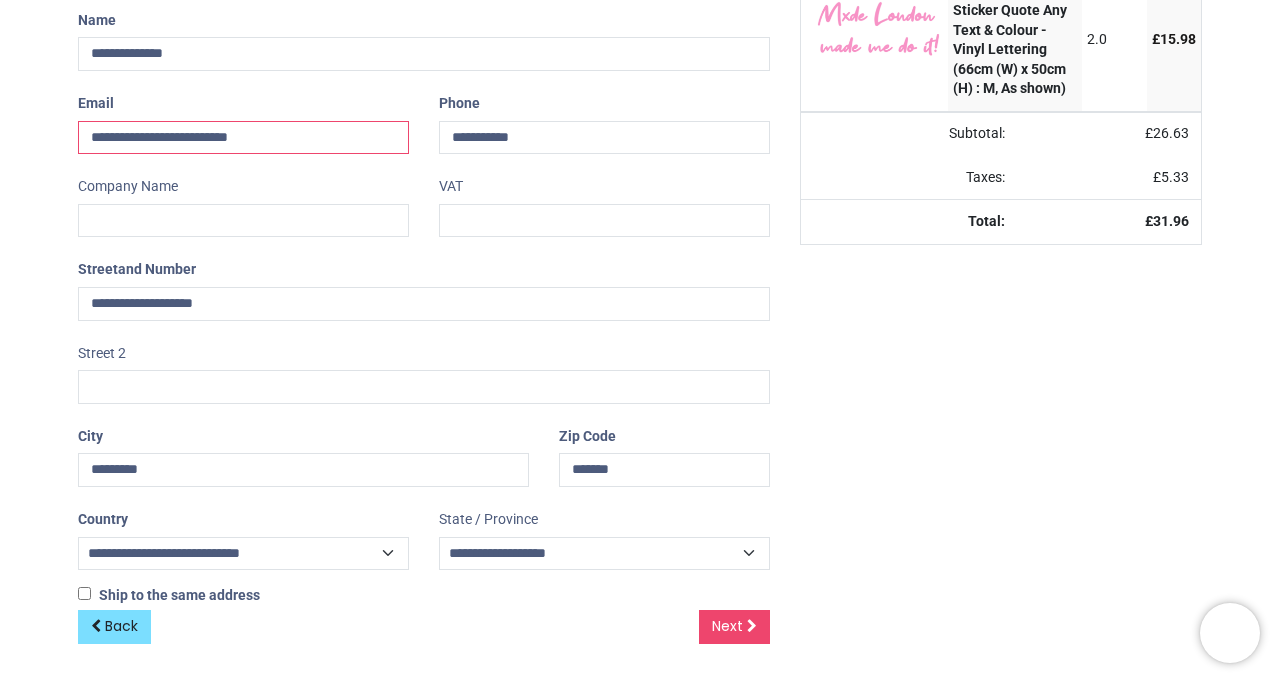 scroll, scrollTop: 328, scrollLeft: 0, axis: vertical 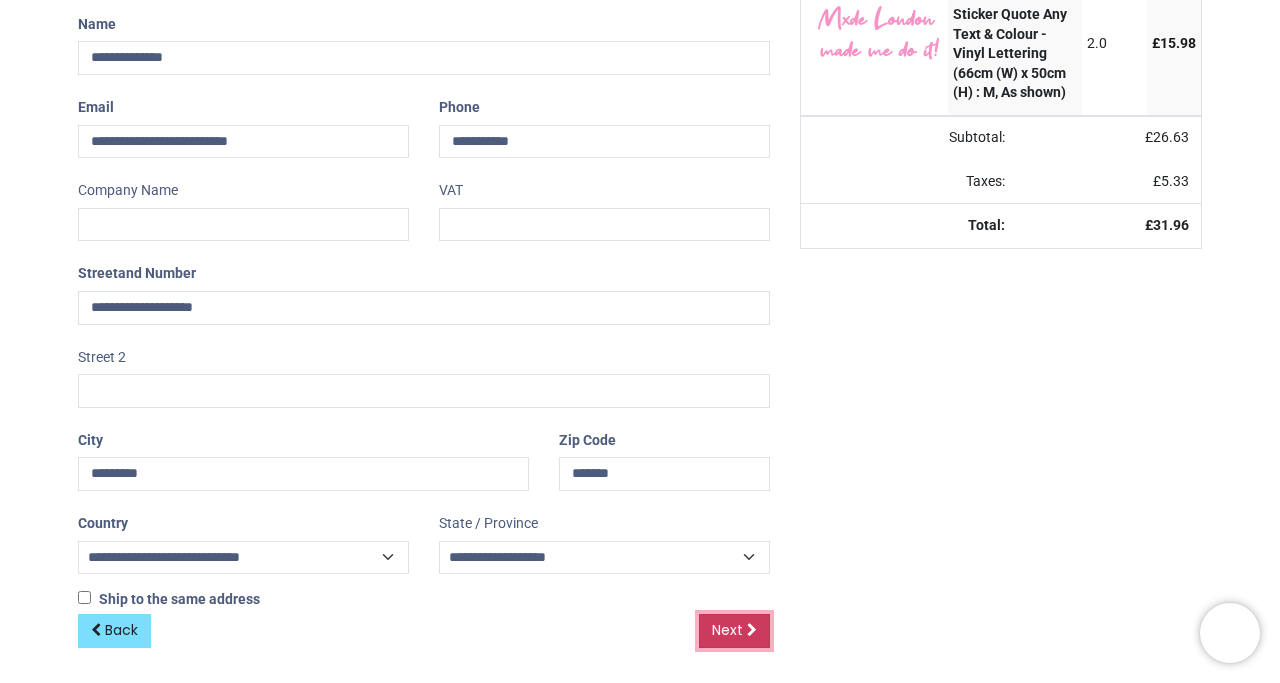 click on "Next" at bounding box center (727, 630) 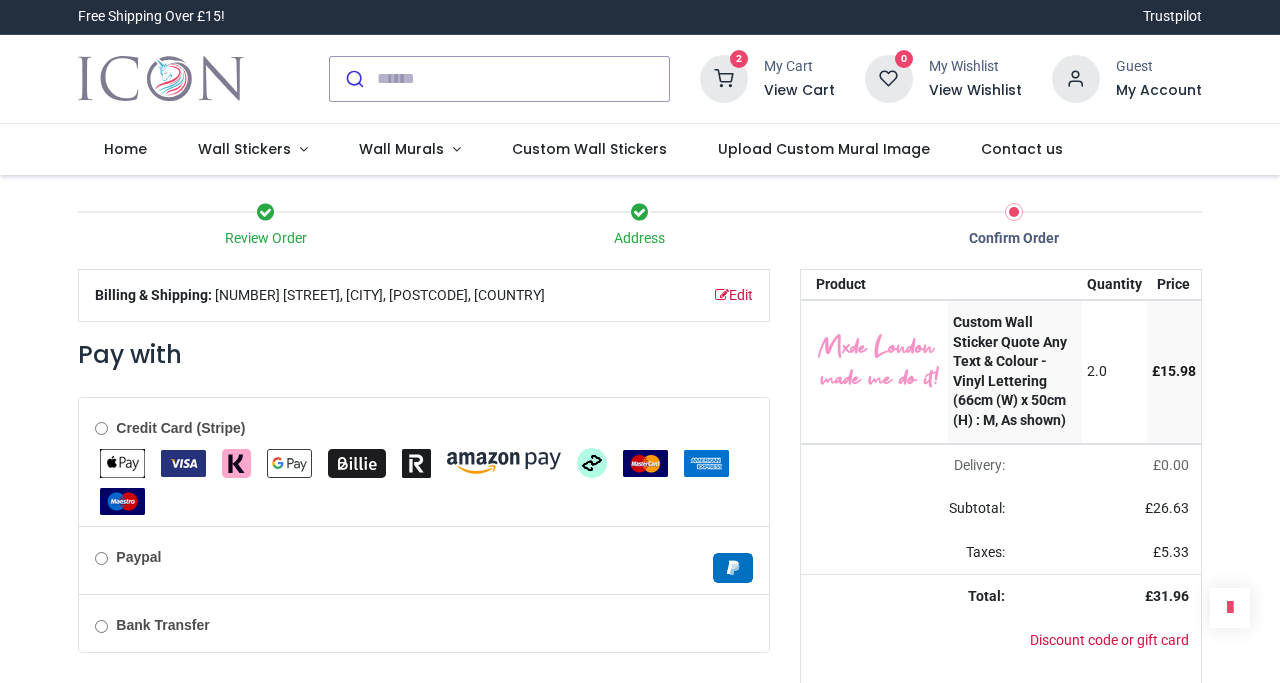 scroll, scrollTop: 0, scrollLeft: 0, axis: both 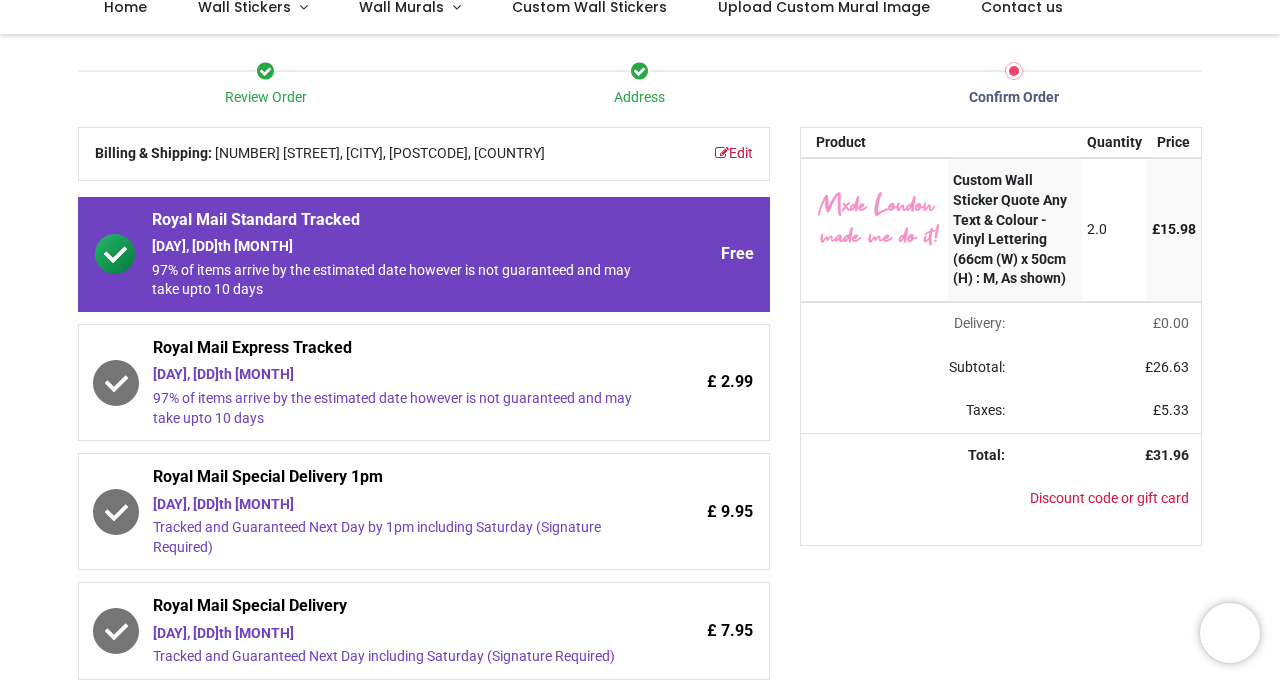 click on "Wednesday, 16th July" at bounding box center [392, 375] 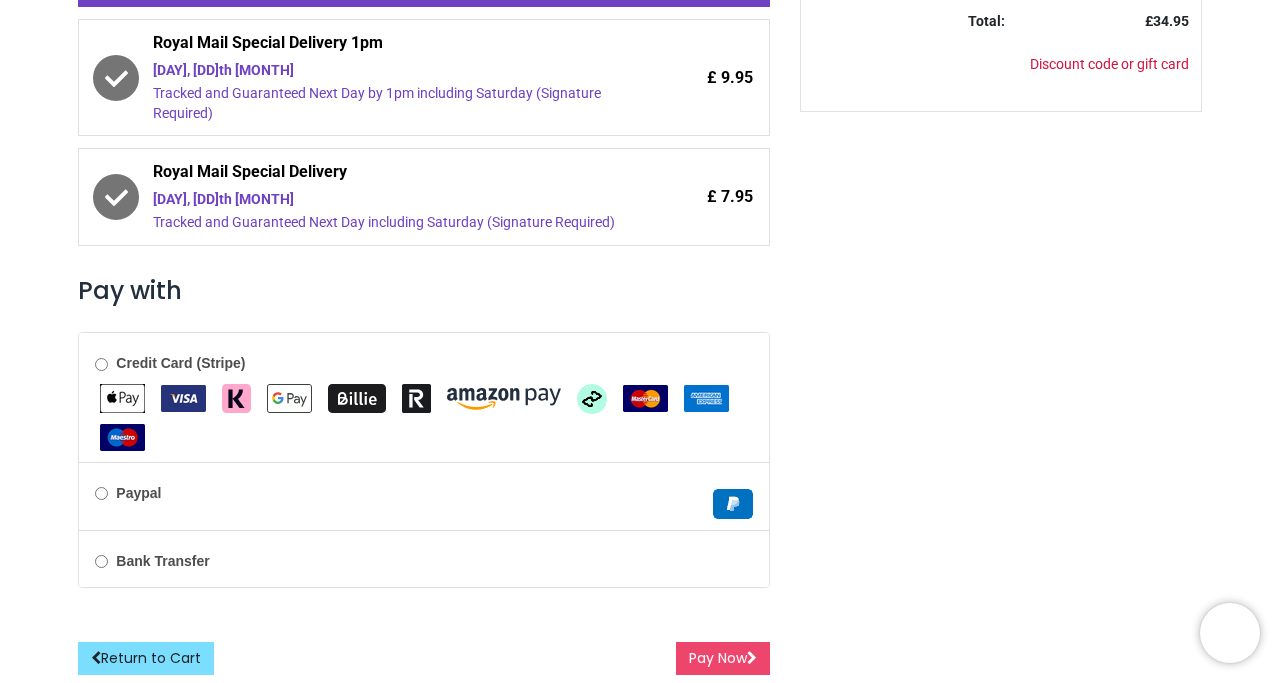 scroll, scrollTop: 575, scrollLeft: 0, axis: vertical 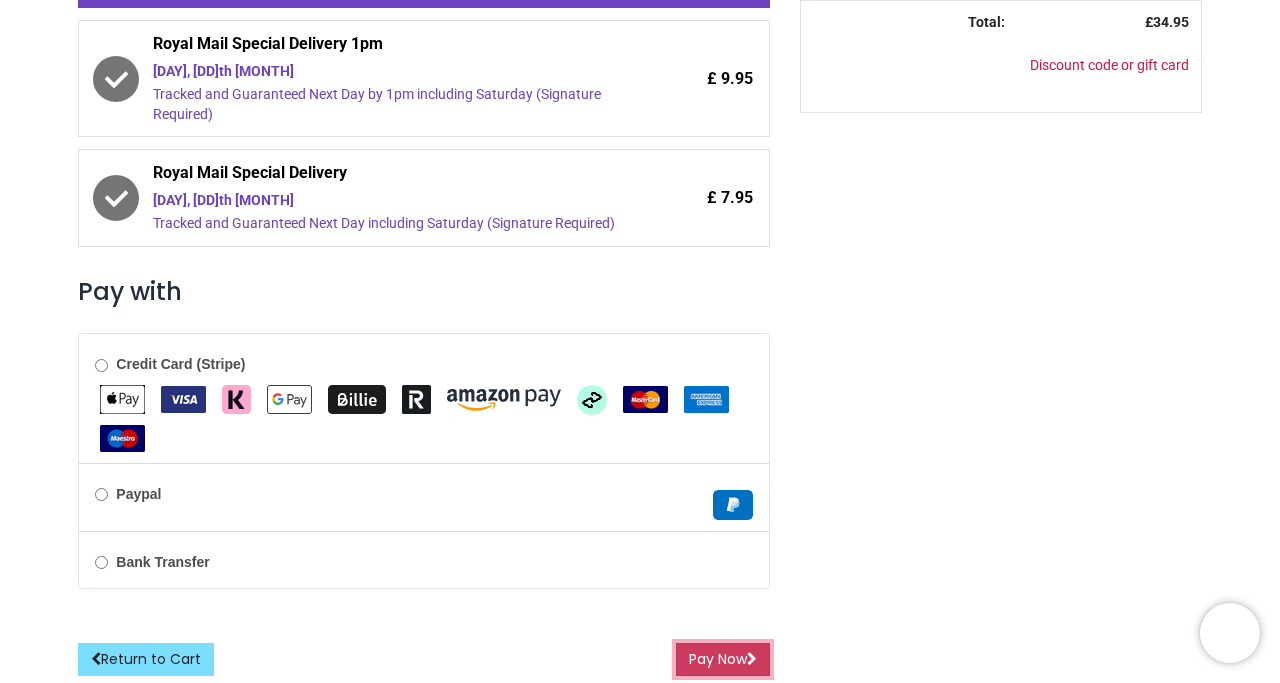 click on "Pay Now" at bounding box center (723, 660) 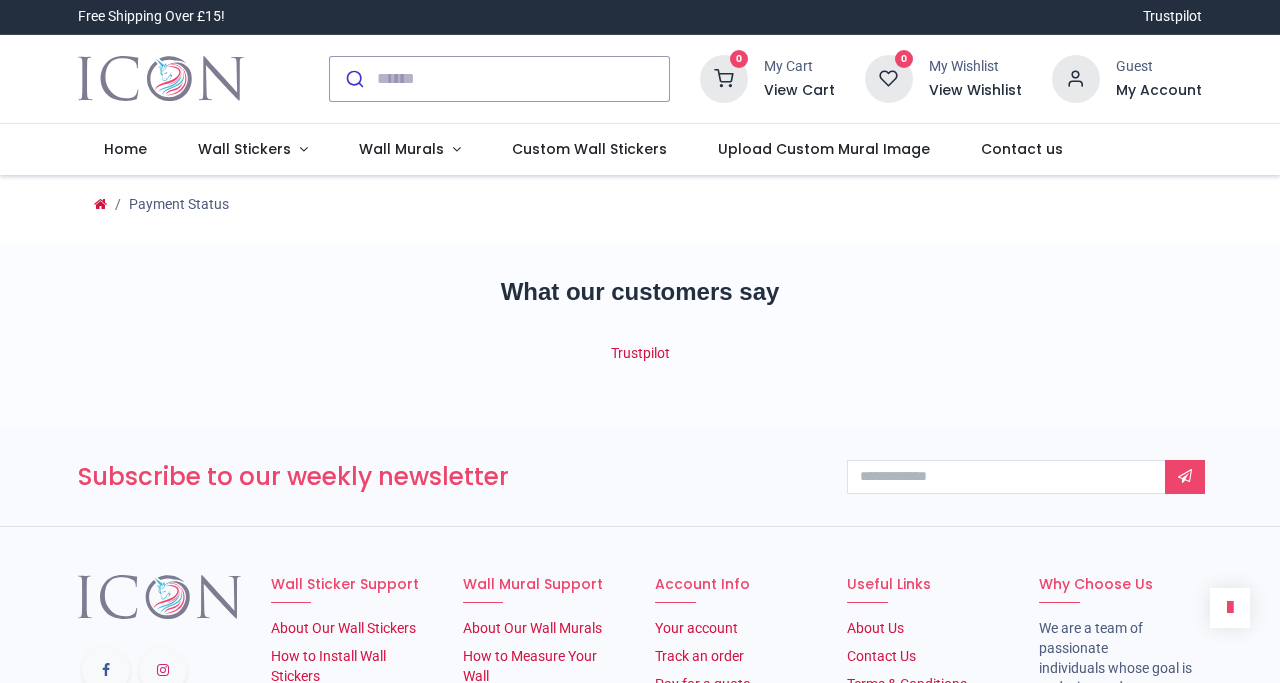 scroll, scrollTop: 0, scrollLeft: 0, axis: both 